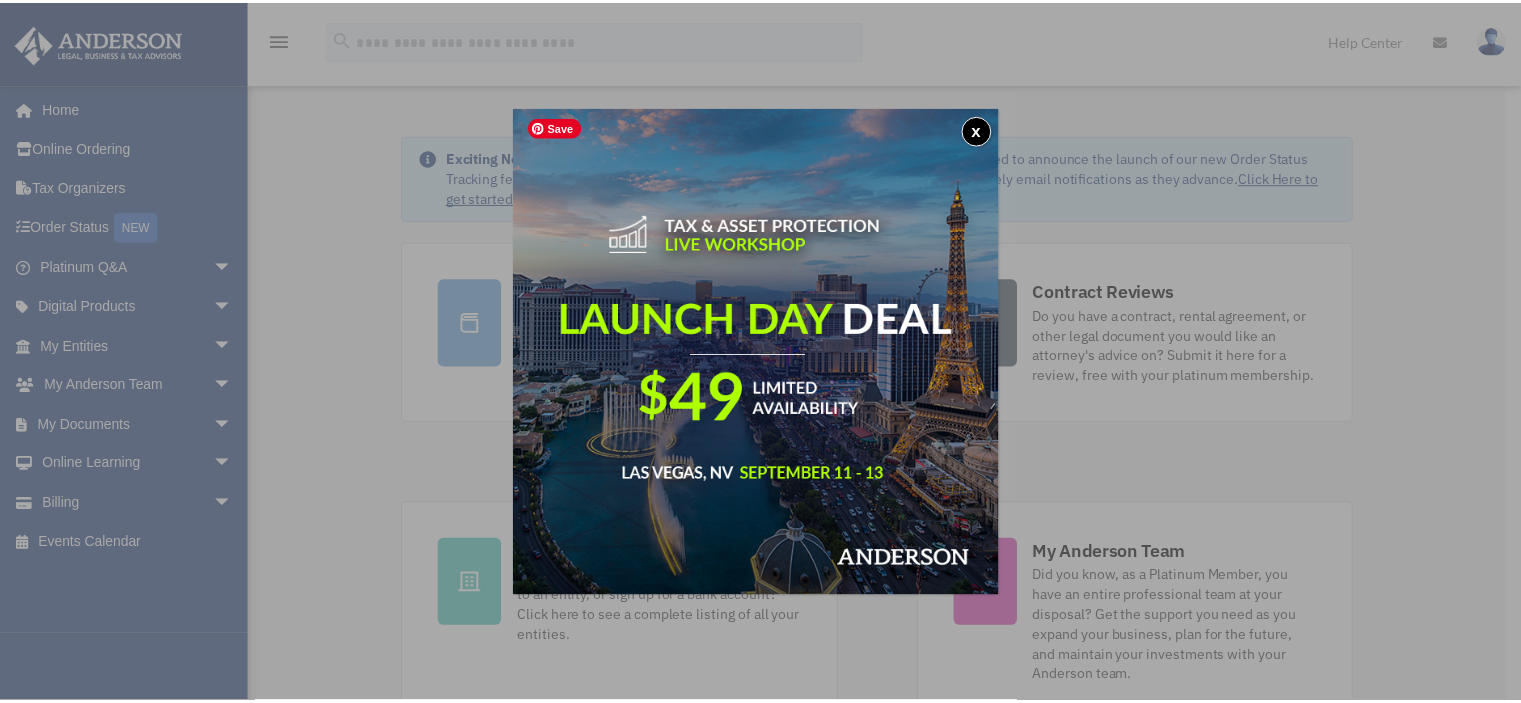 scroll, scrollTop: 0, scrollLeft: 0, axis: both 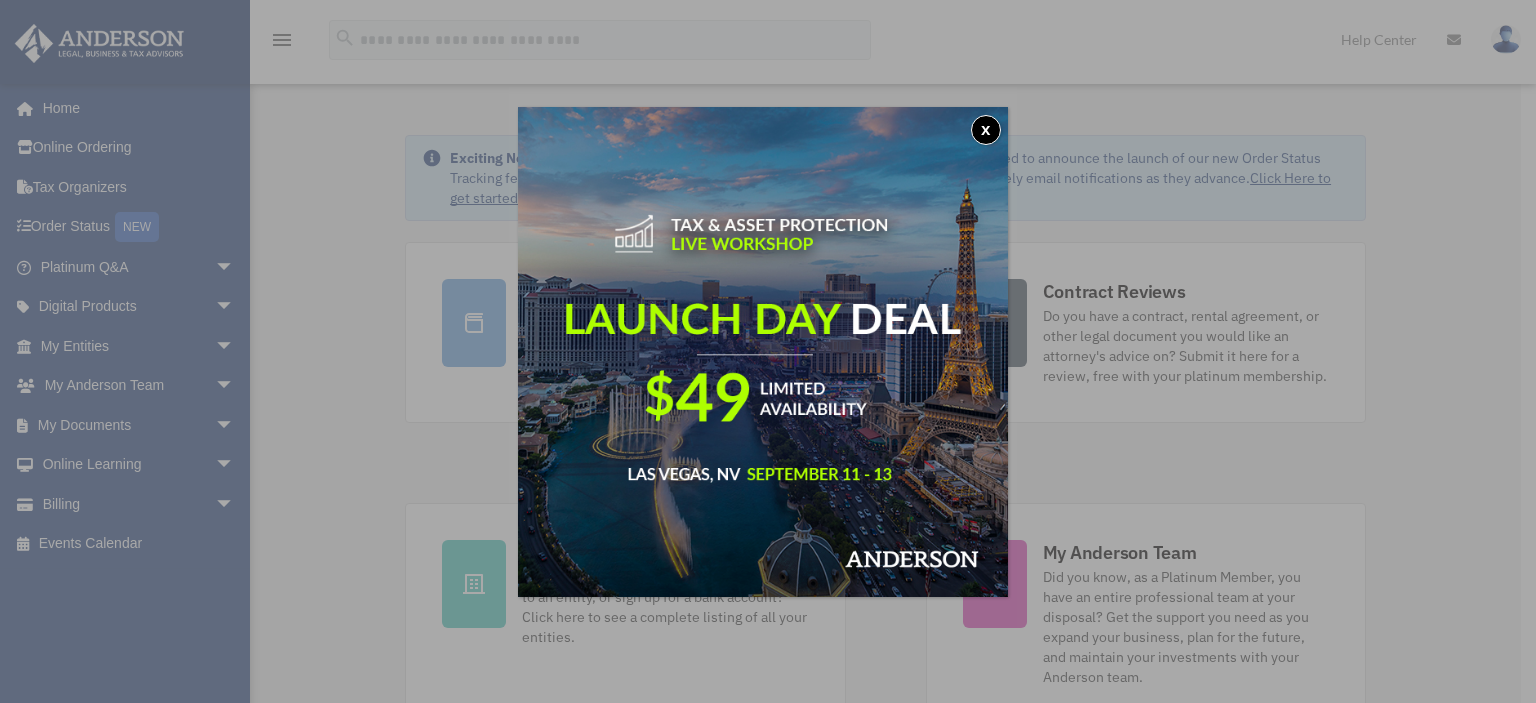 click on "x" at bounding box center (768, 351) 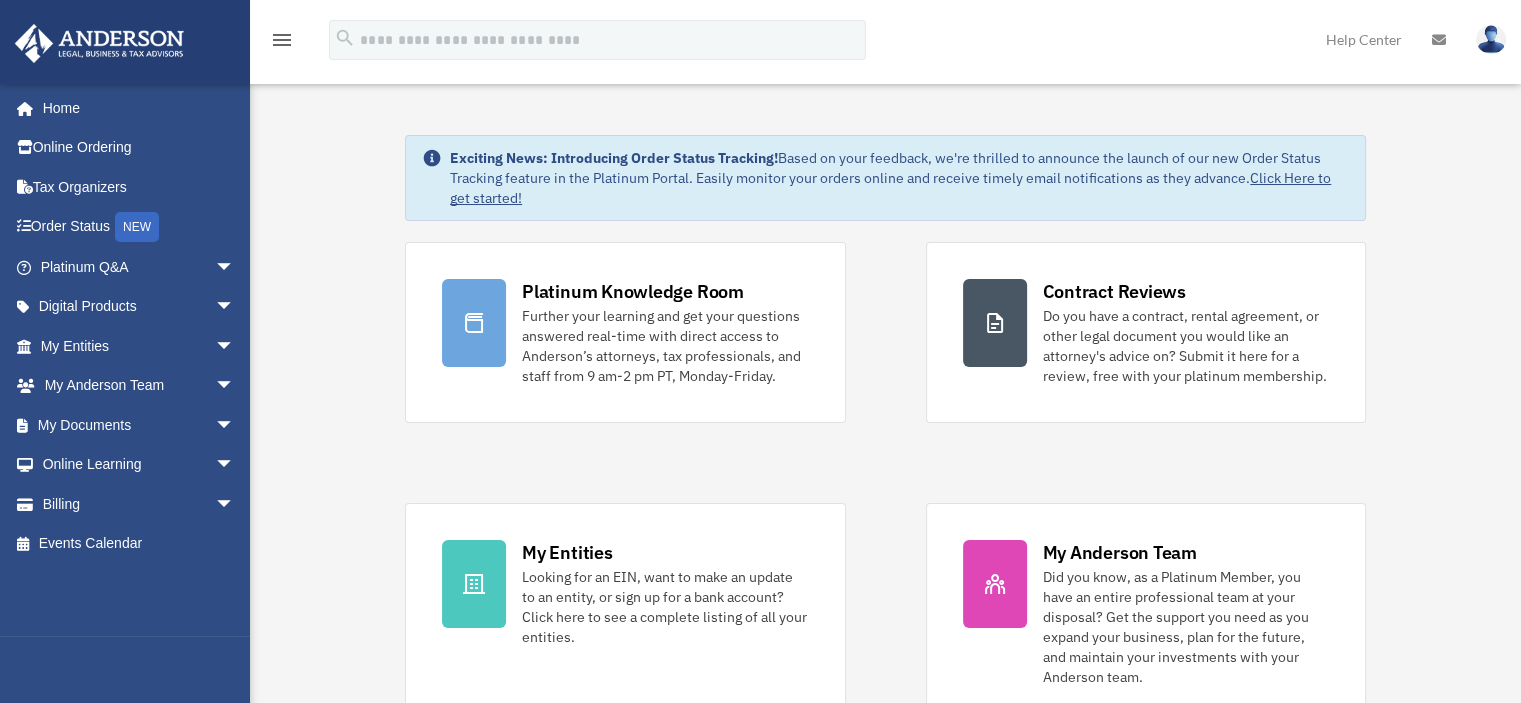 click on "arrow_drop_down" at bounding box center (235, 425) 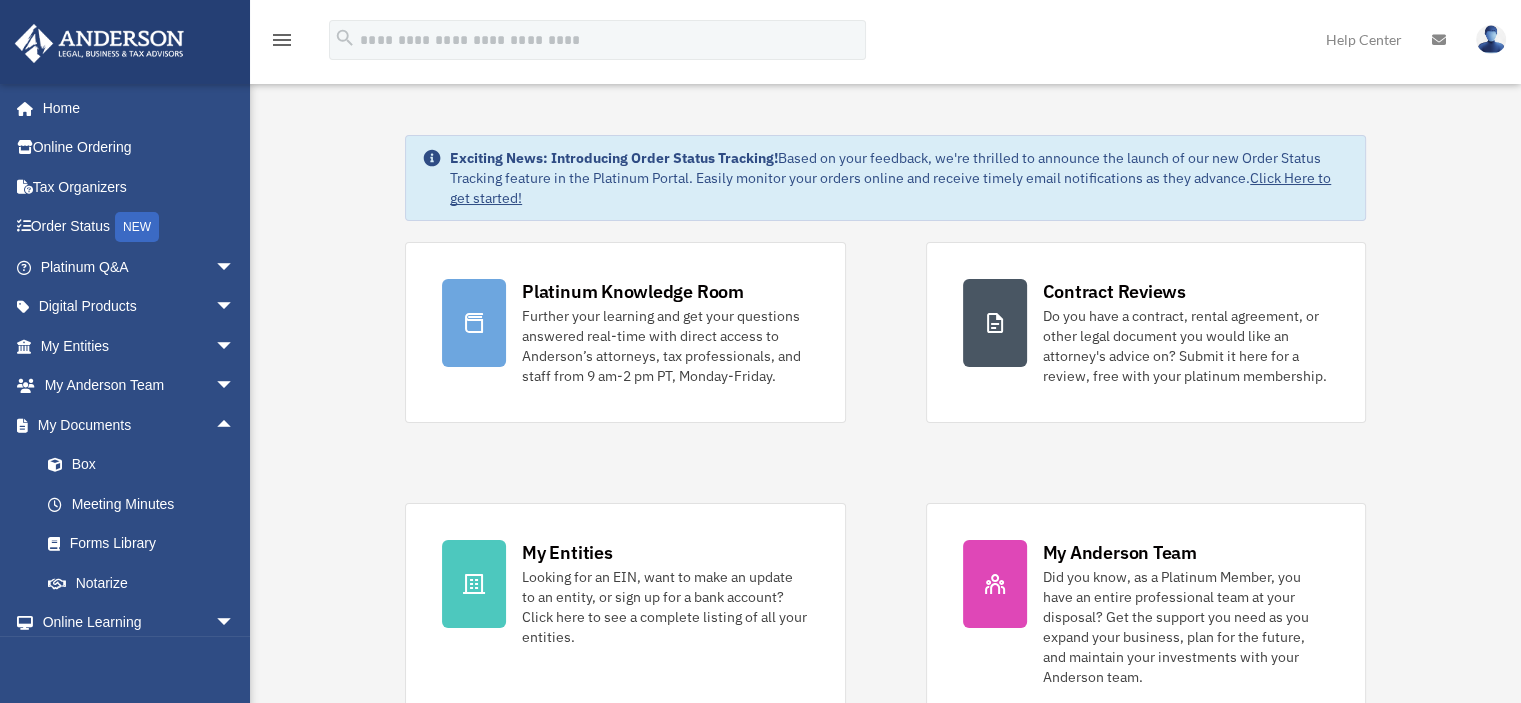 click on "Box" at bounding box center [146, 465] 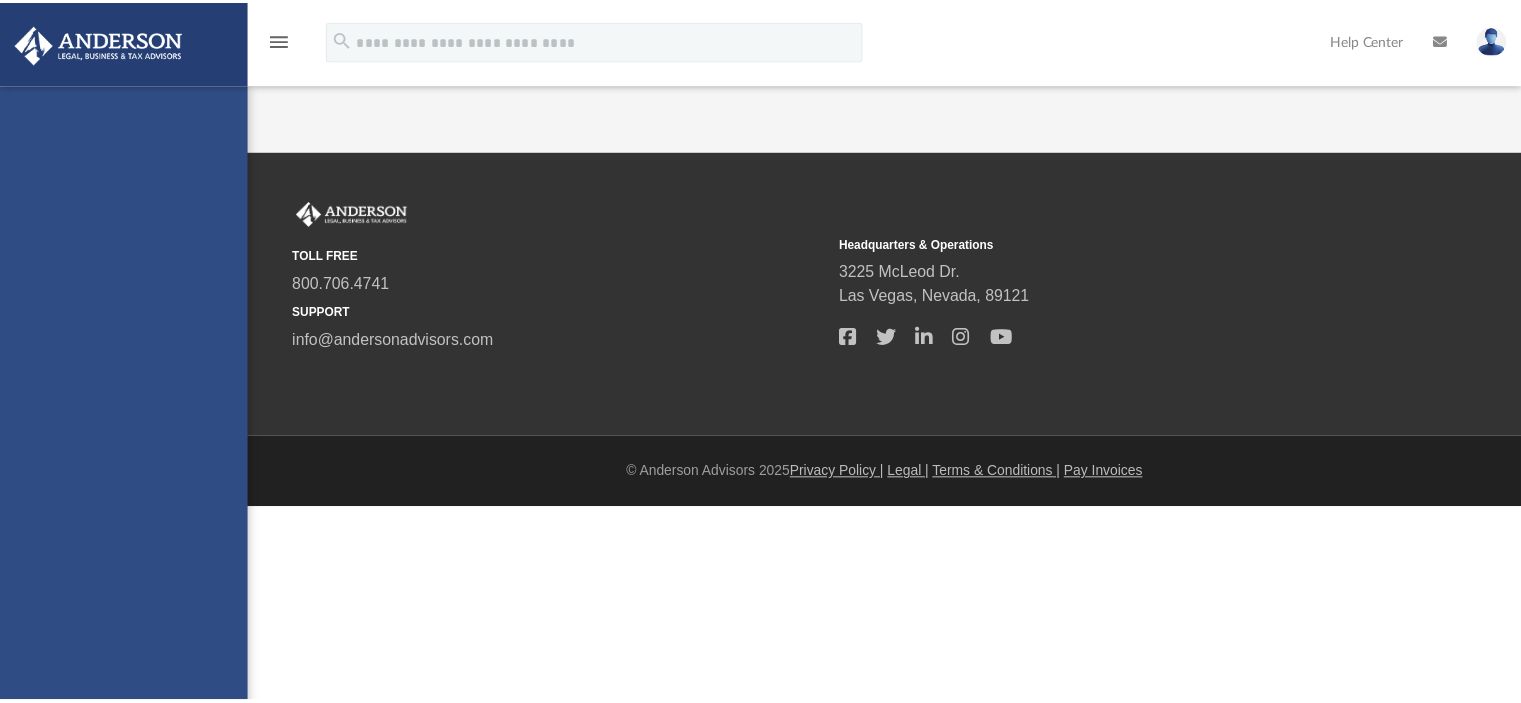 scroll, scrollTop: 0, scrollLeft: 0, axis: both 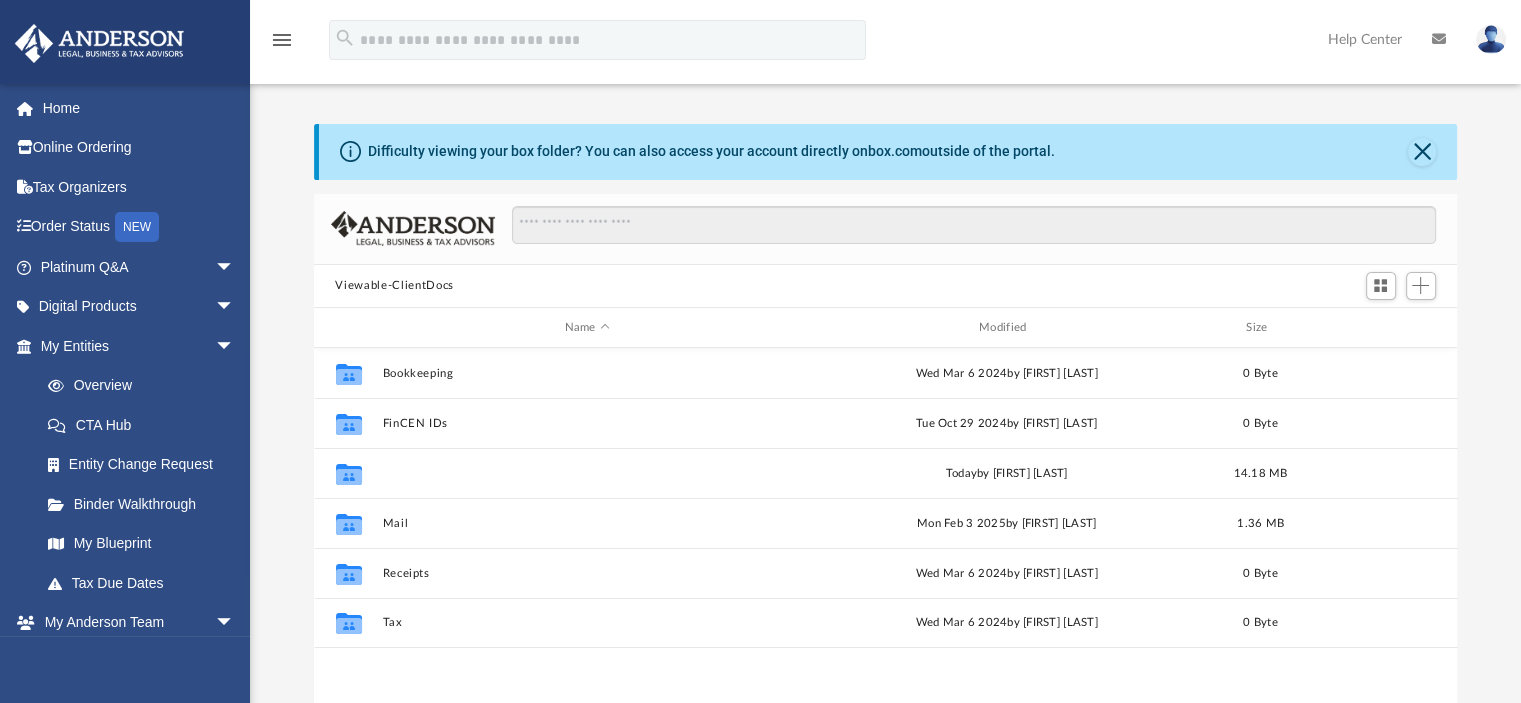 click on "Law" at bounding box center (587, 473) 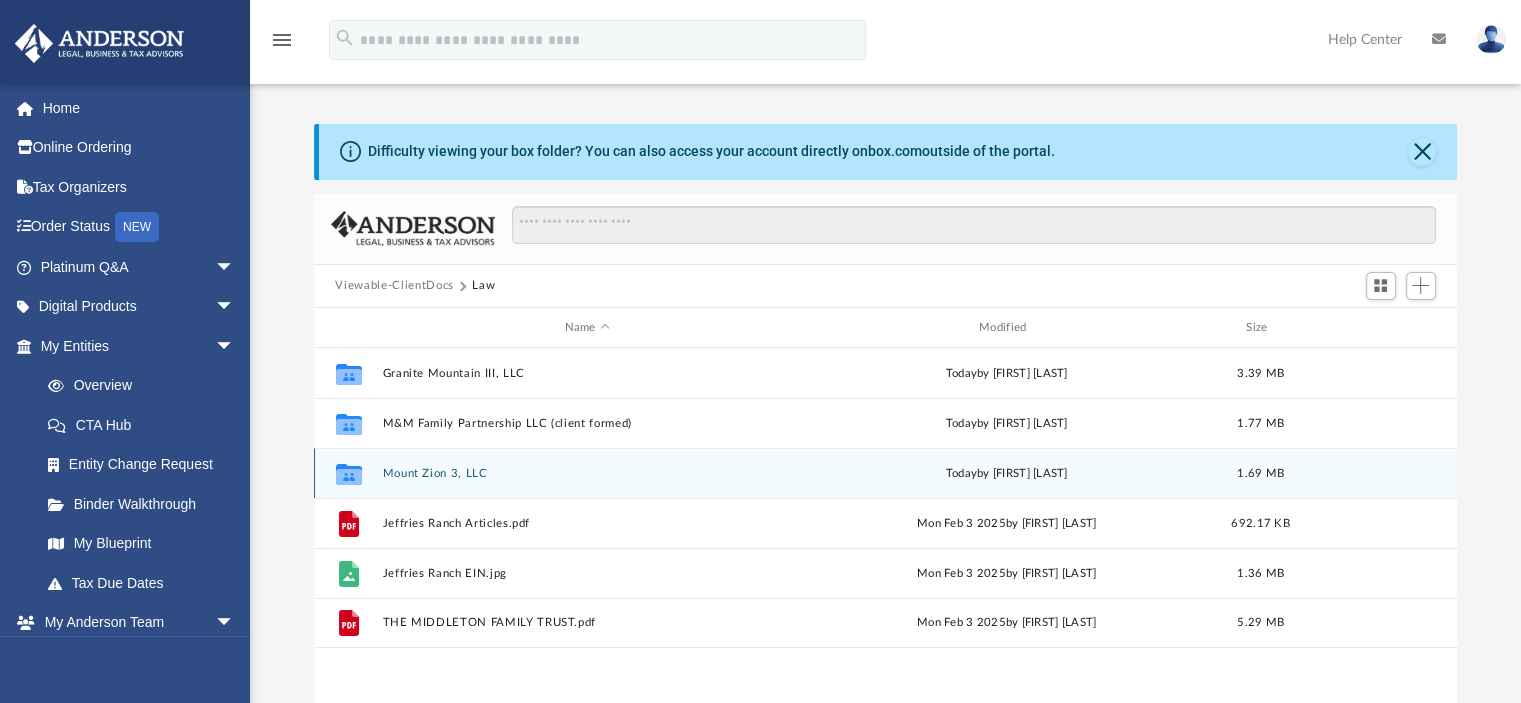 click on "Collaborated Folder Mount Zion 3, LLC today  by Samantha Mcpherson 1.69 MB" at bounding box center [886, 473] 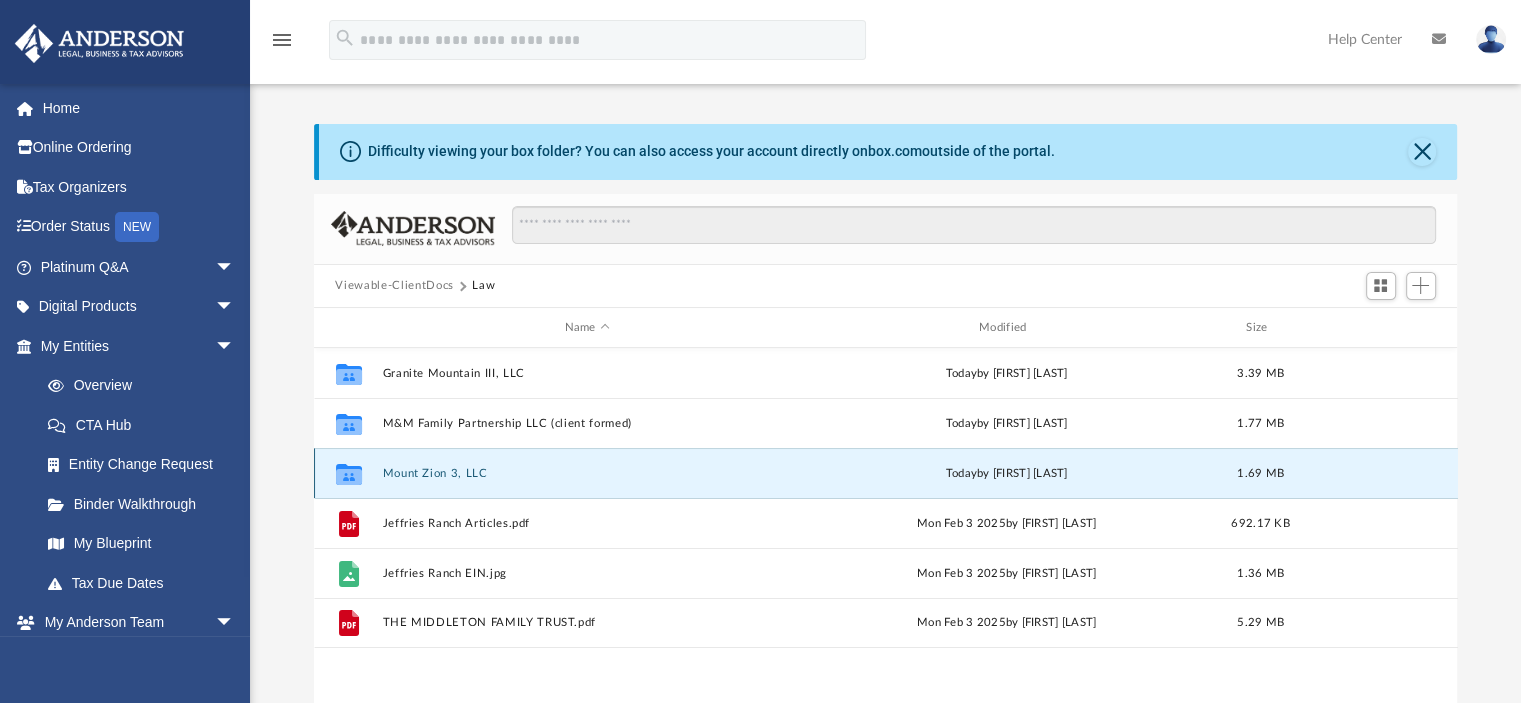 click on "Collaborated Folder Mount Zion 3, LLC today  by Samantha Mcpherson 1.69 MB" at bounding box center (886, 473) 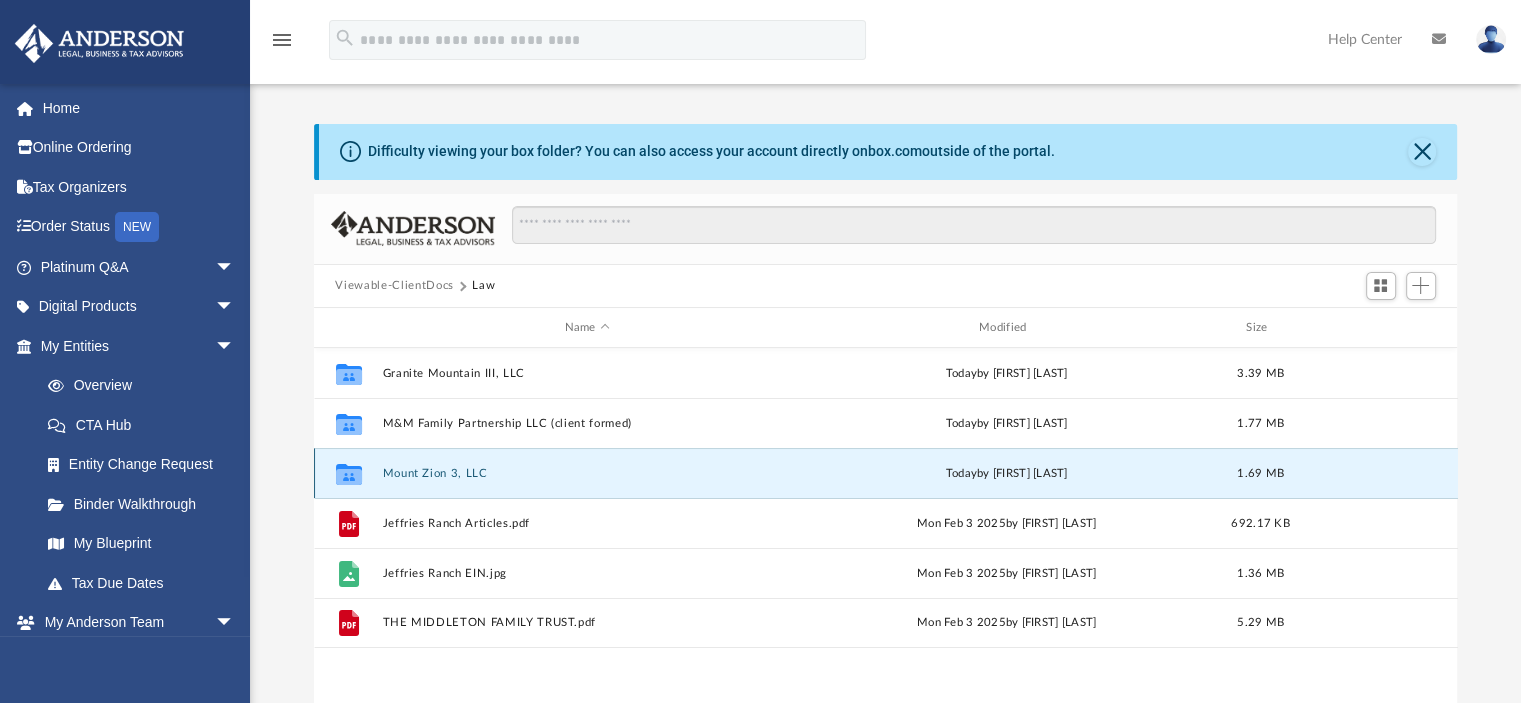 click on "Collaborated Folder Mount Zion 3, LLC today  by Samantha Mcpherson 1.69 MB" at bounding box center [886, 473] 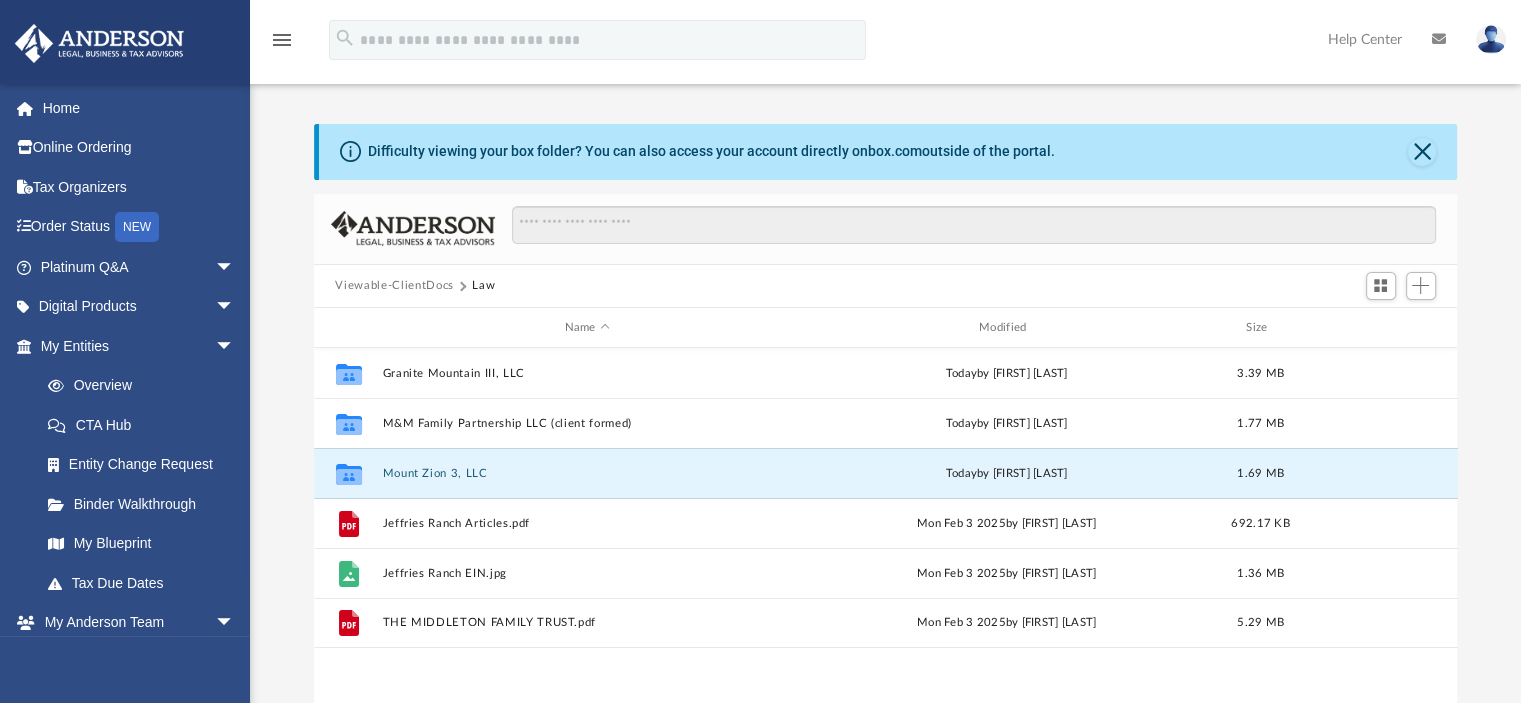 click on "Mount Zion 3, LLC" at bounding box center [587, 473] 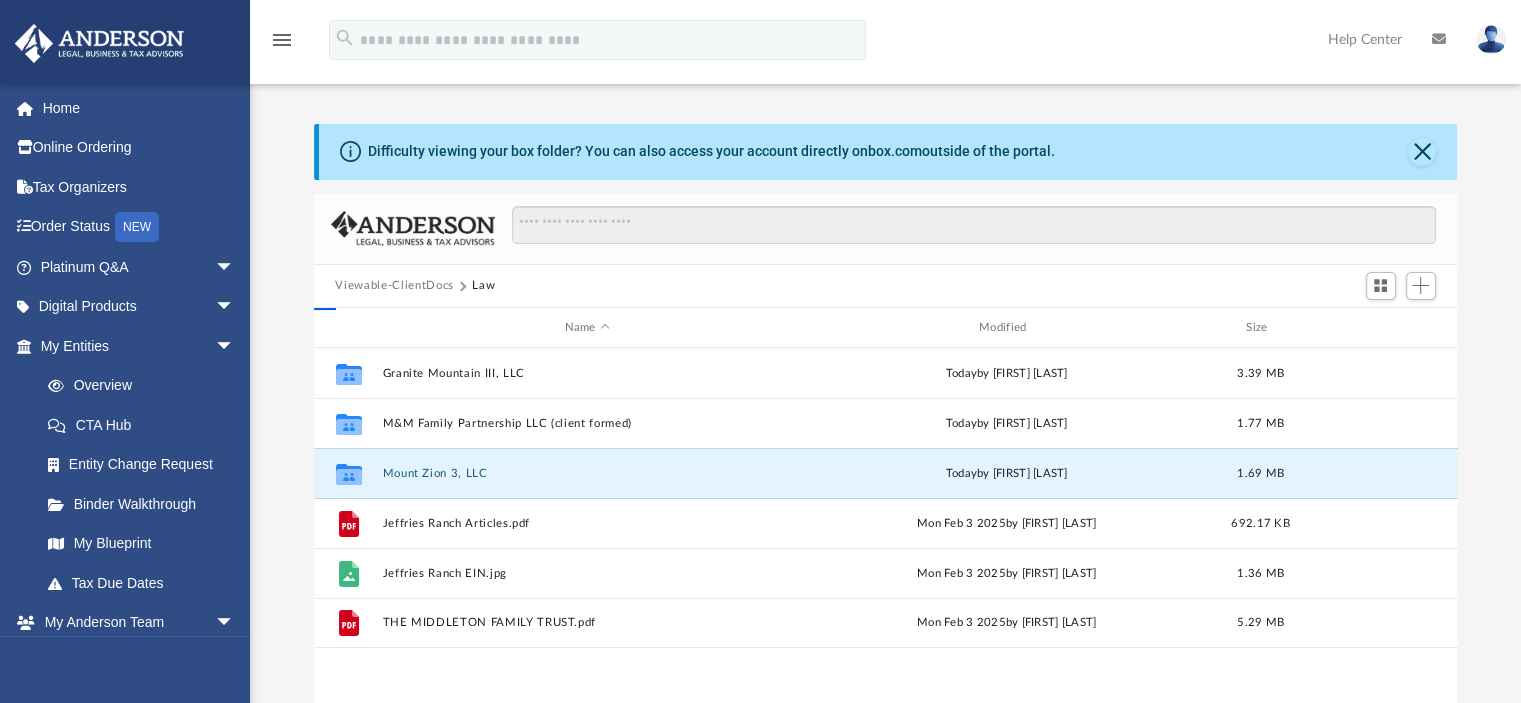 click on "Mount Zion 3, LLC" at bounding box center (587, 473) 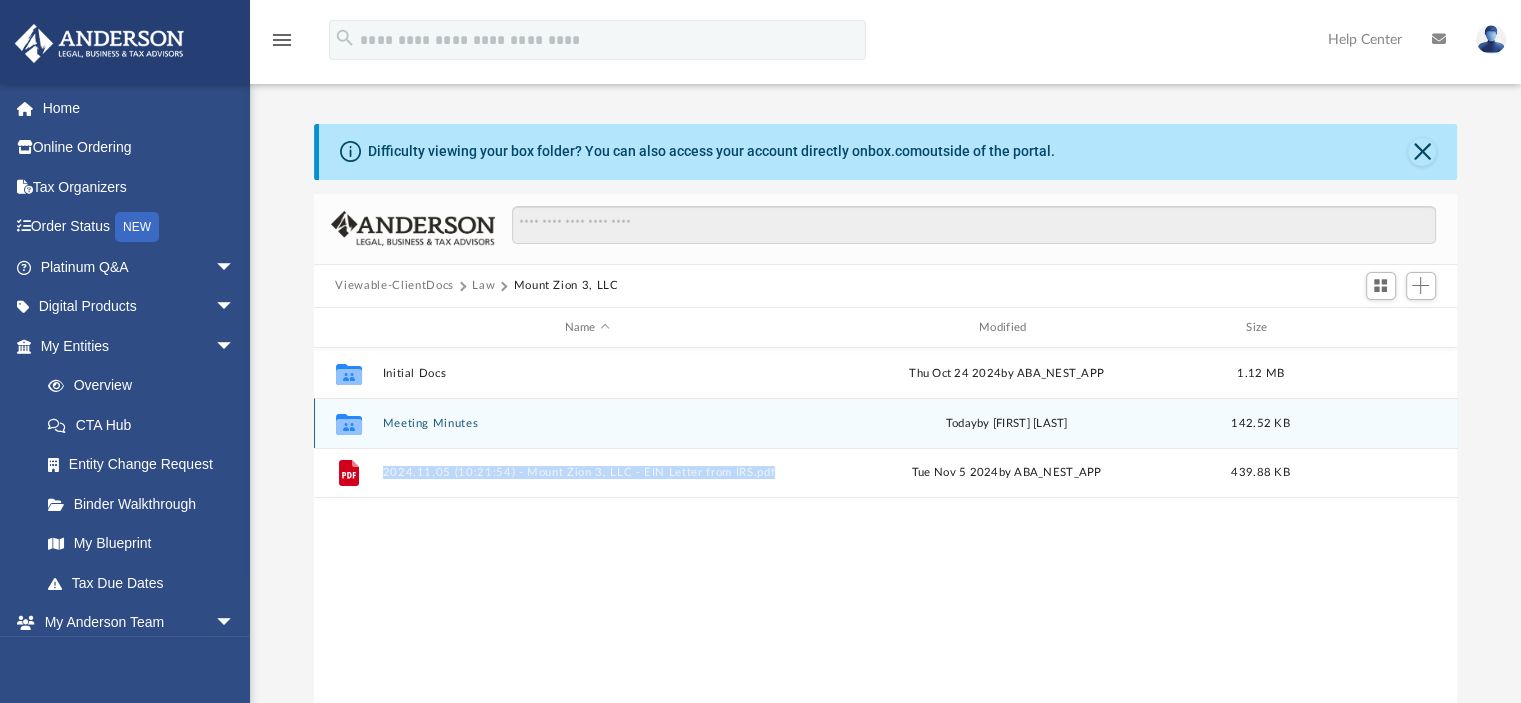 click on "today" at bounding box center (960, 423) 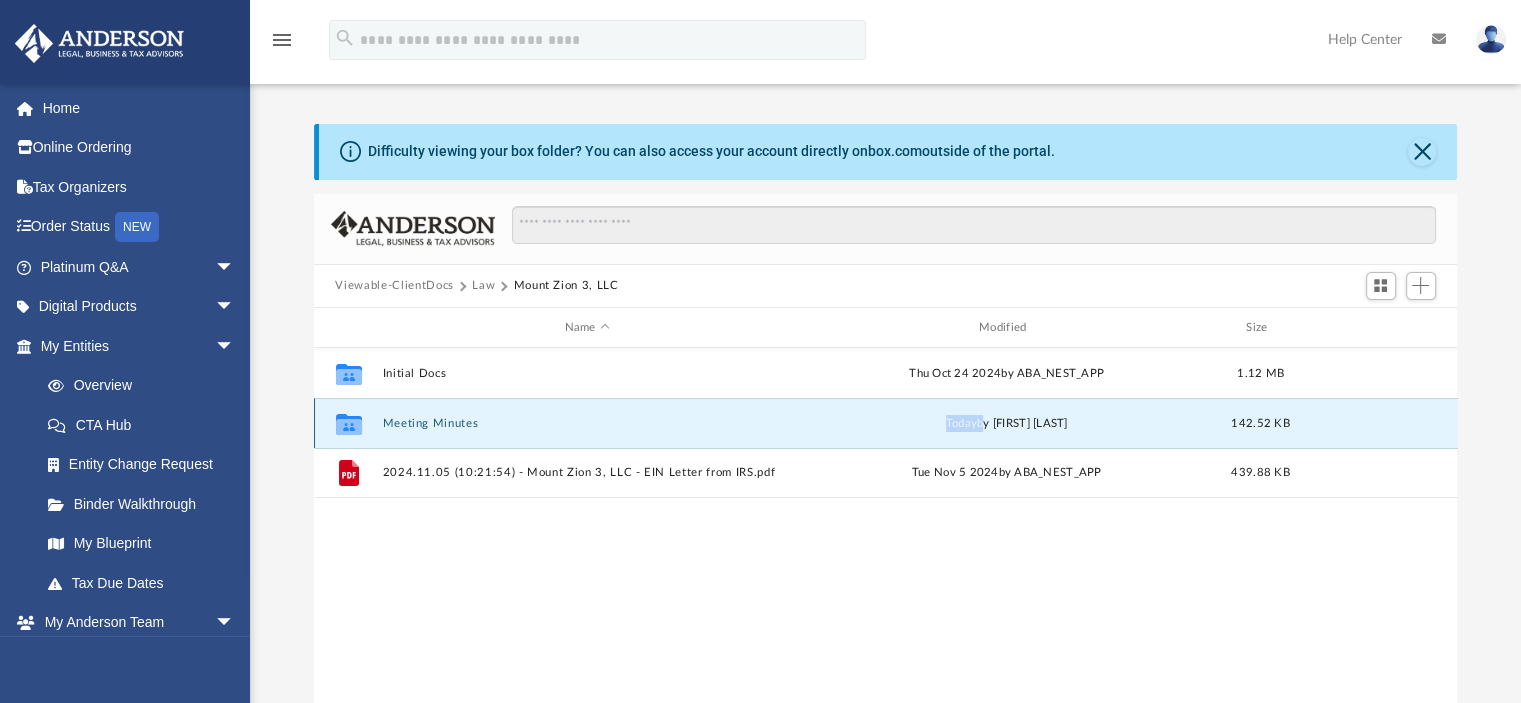 click on "today" at bounding box center [960, 423] 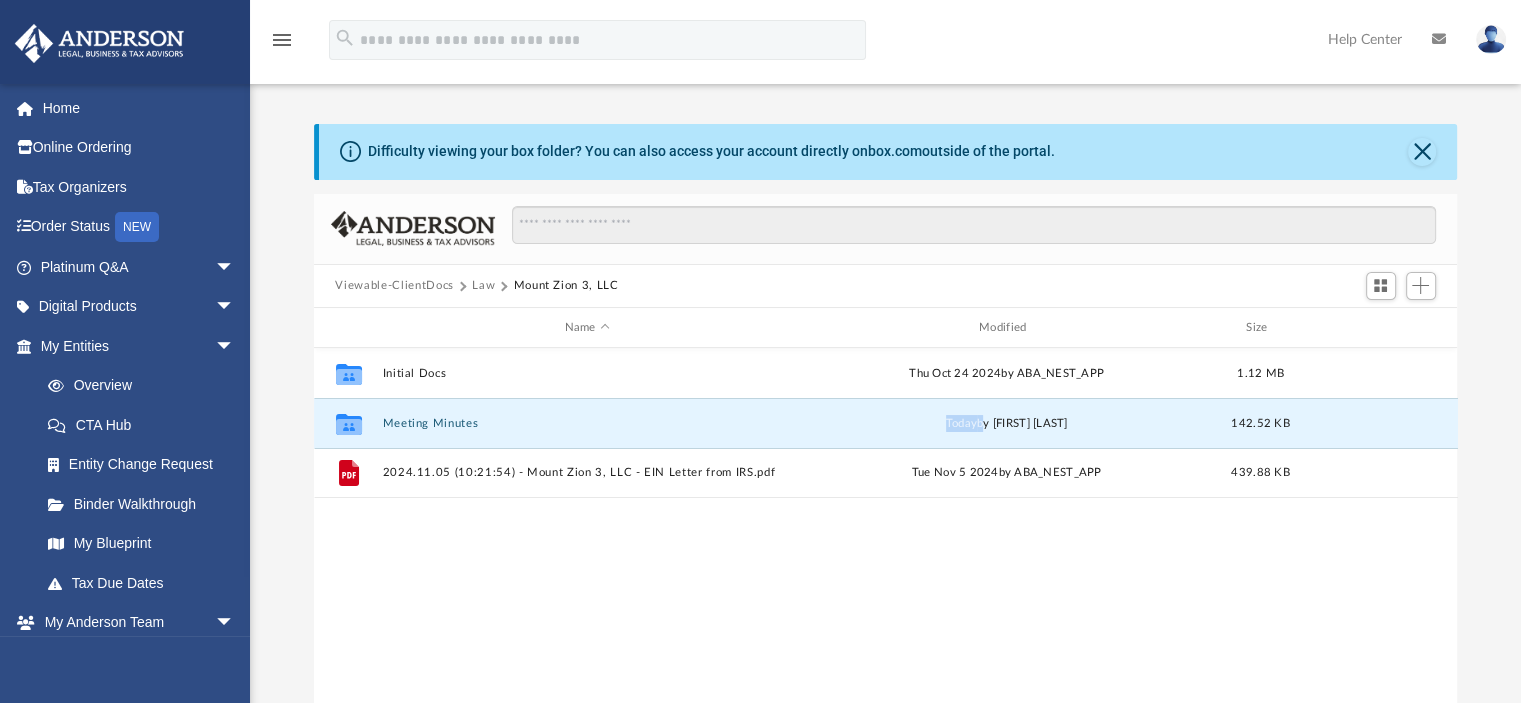 click on "Meeting Minutes" at bounding box center [587, 423] 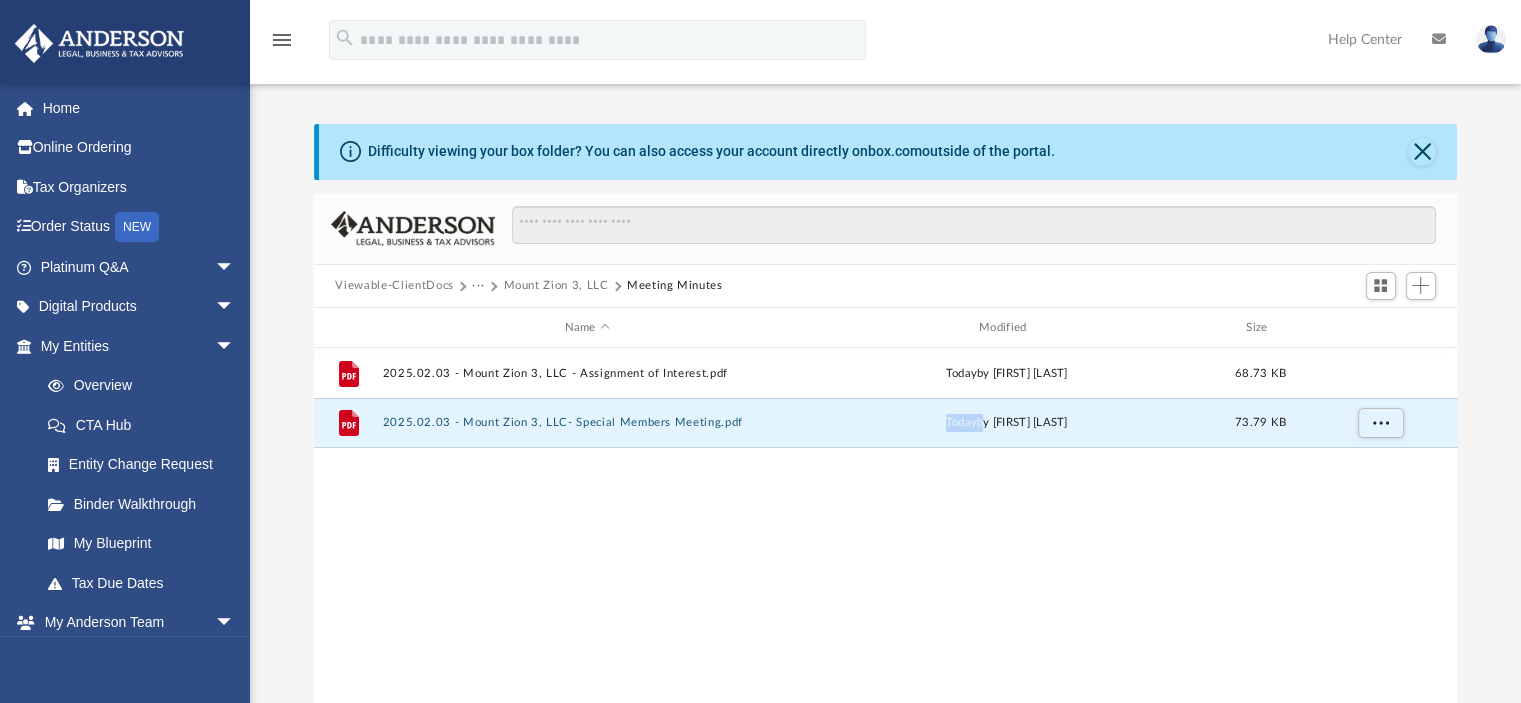 click on "2025.02.03 - Mount Zion 3, LLC-  Special Members Meeting.pdf" at bounding box center [587, 423] 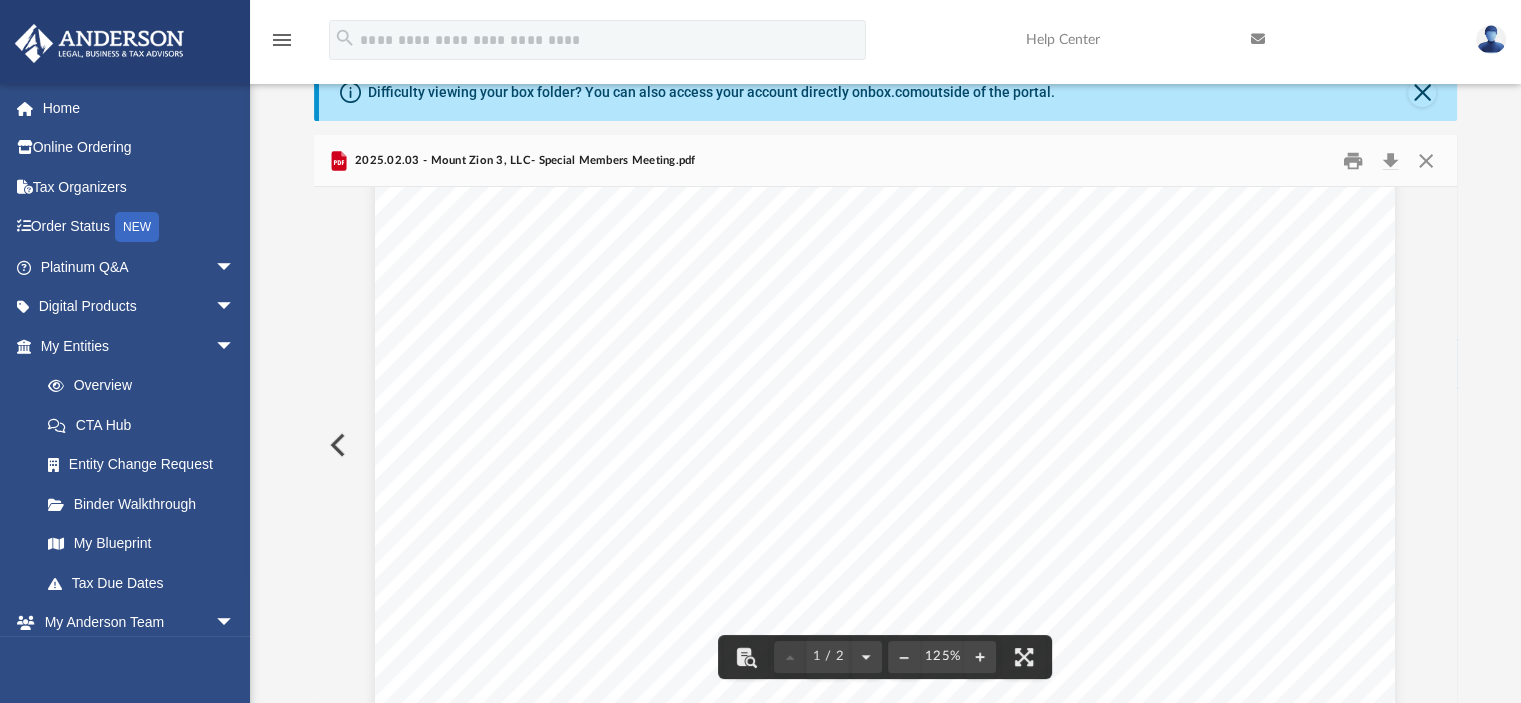 scroll, scrollTop: 0, scrollLeft: 0, axis: both 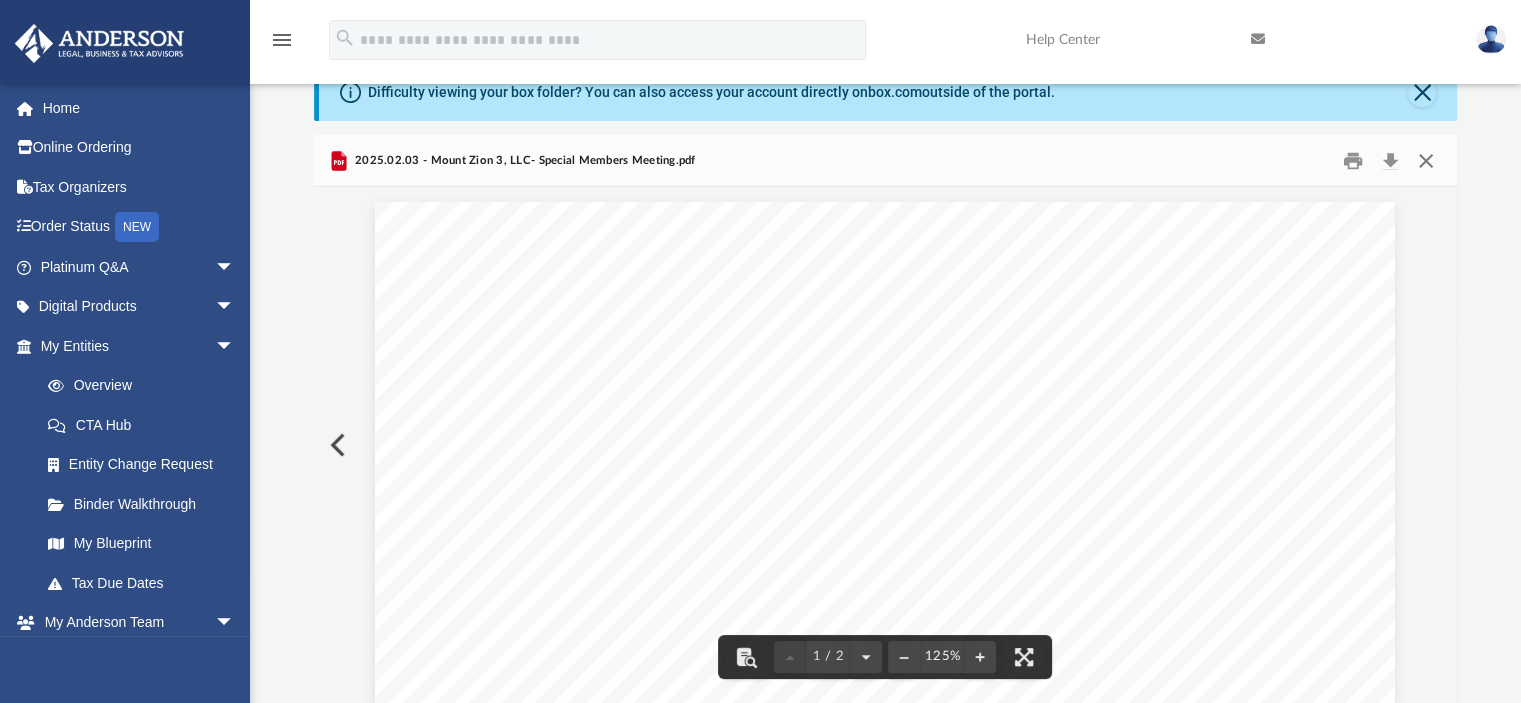 click at bounding box center (1426, 160) 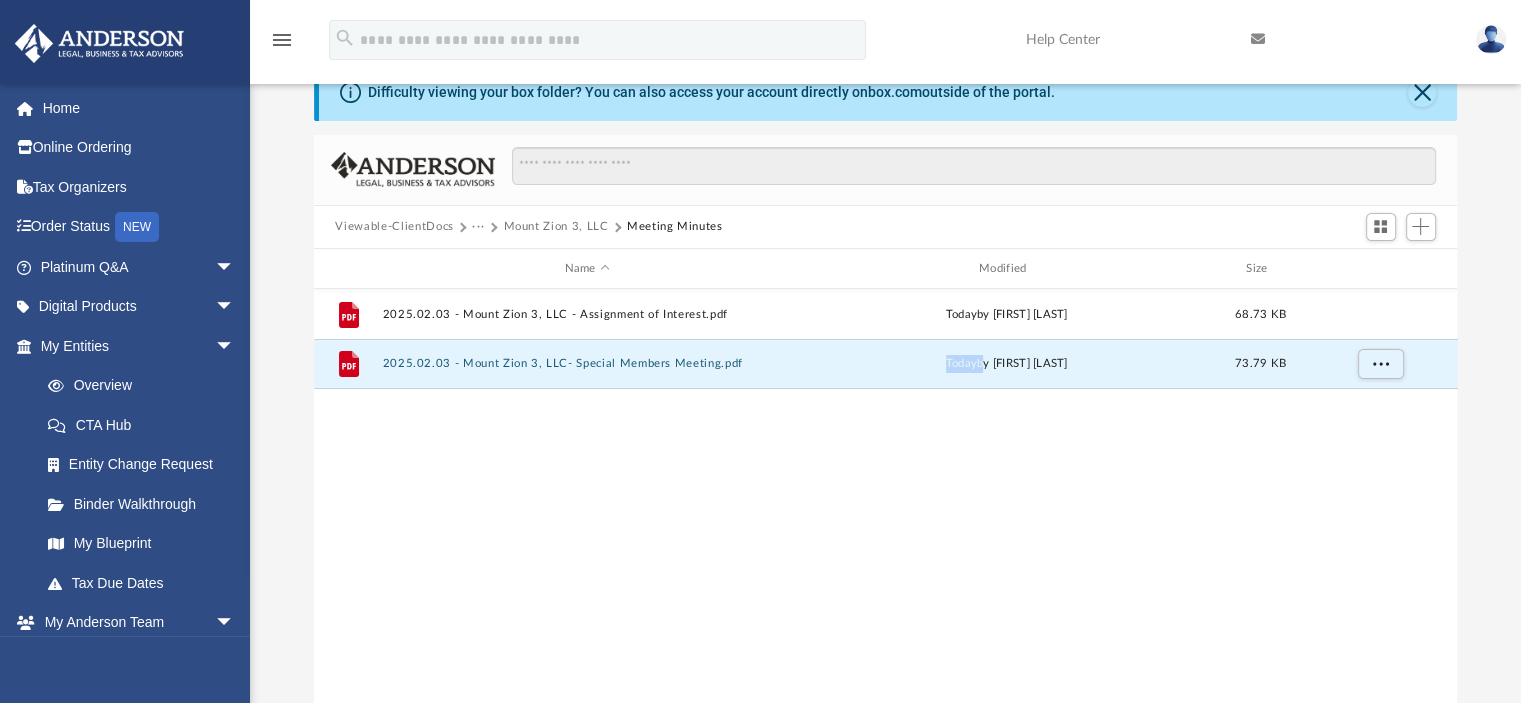 scroll, scrollTop: 0, scrollLeft: 0, axis: both 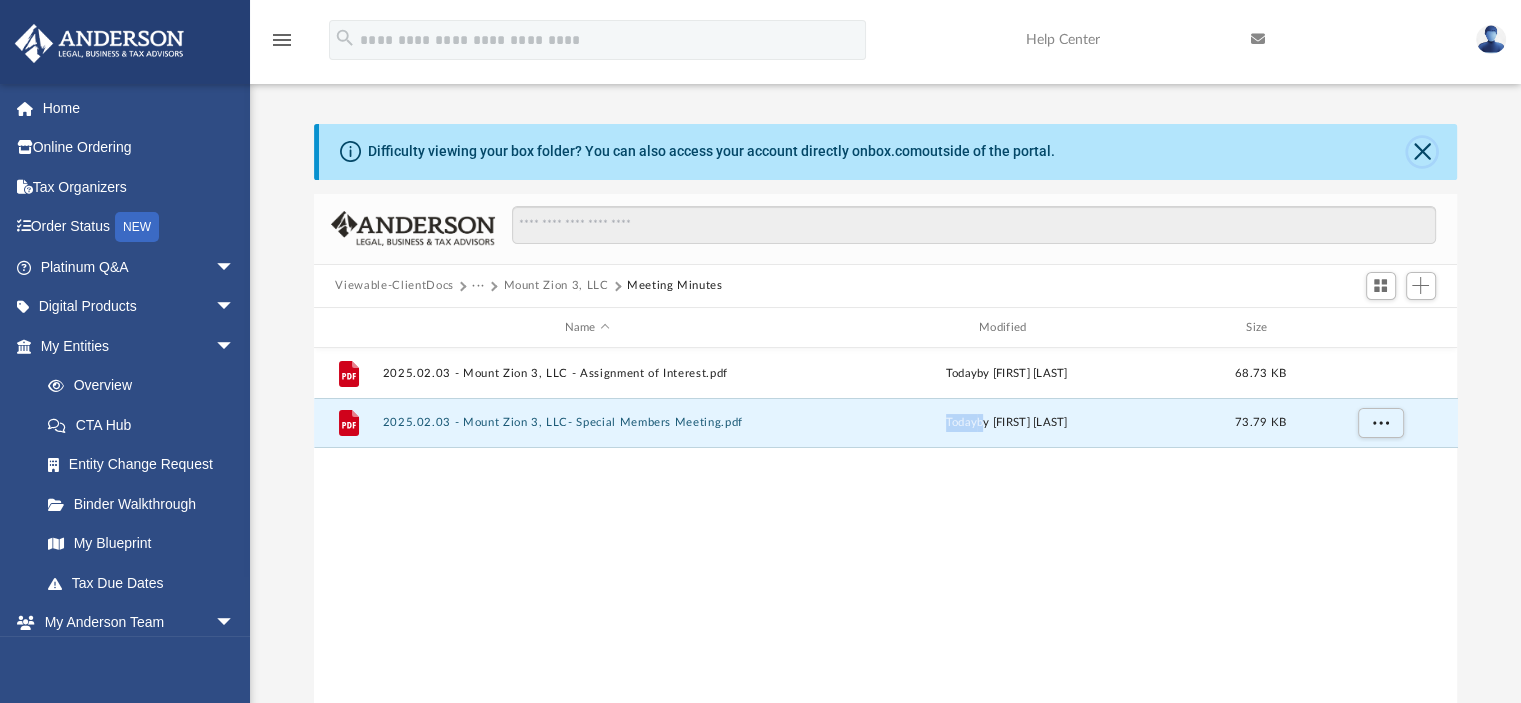 click 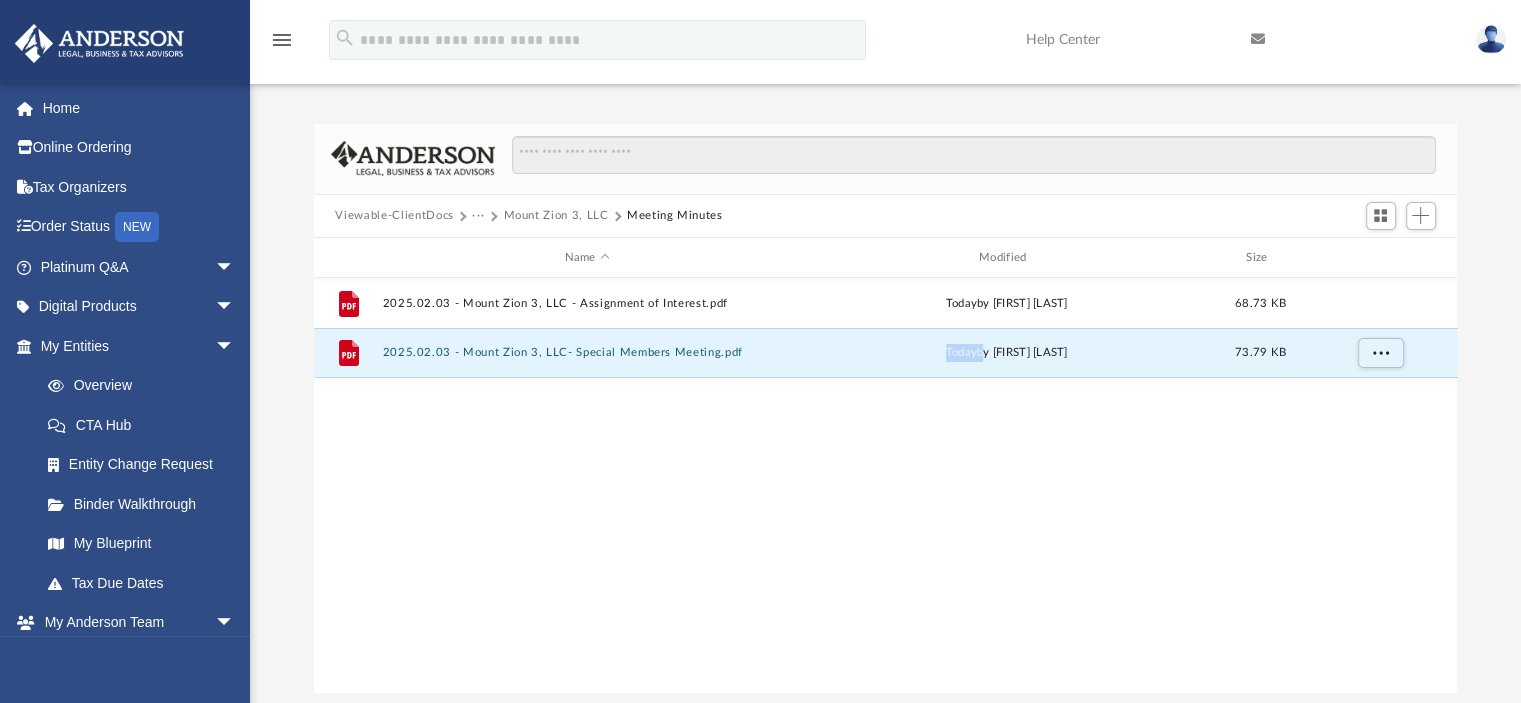 click on "Viewable-ClientDocs" at bounding box center [394, 216] 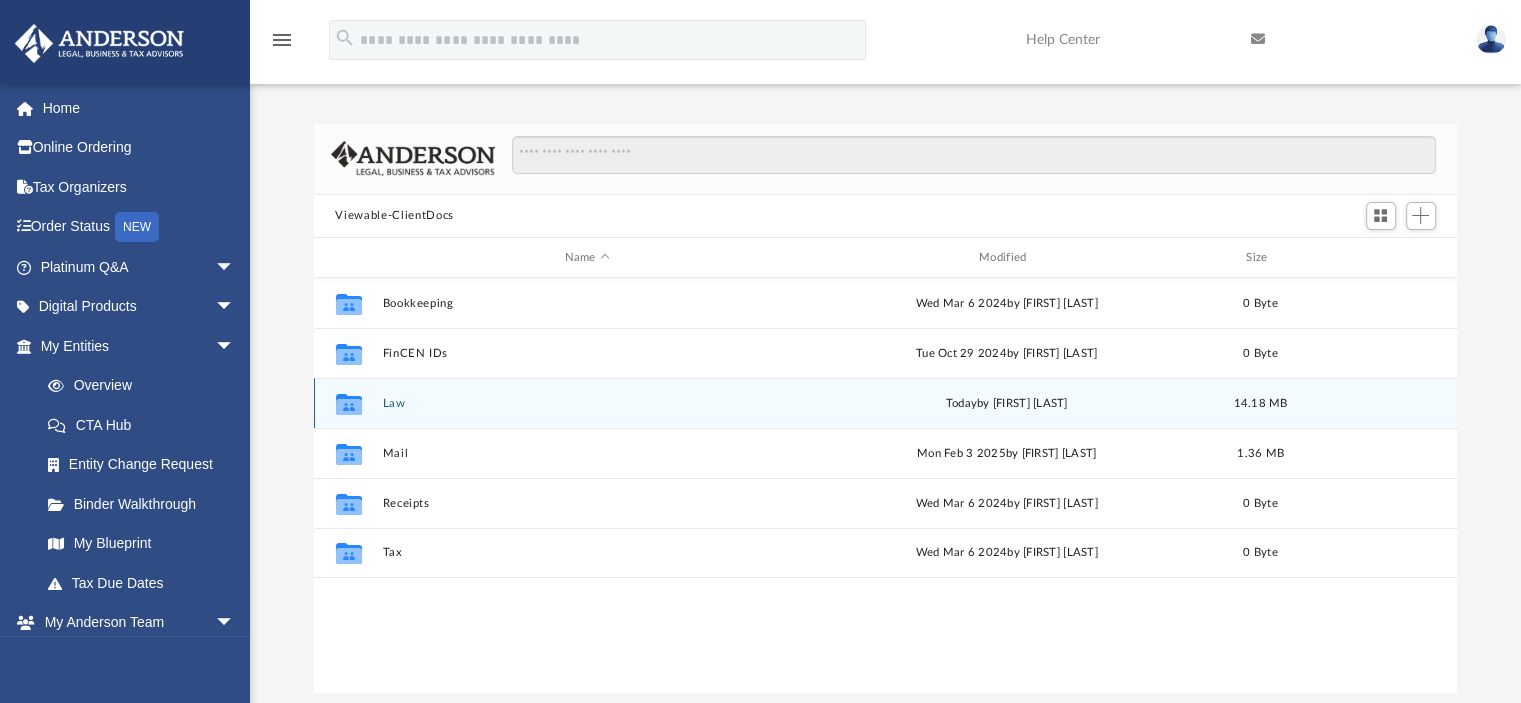 click on "today  by Samantha Mcpherson" at bounding box center [1006, 404] 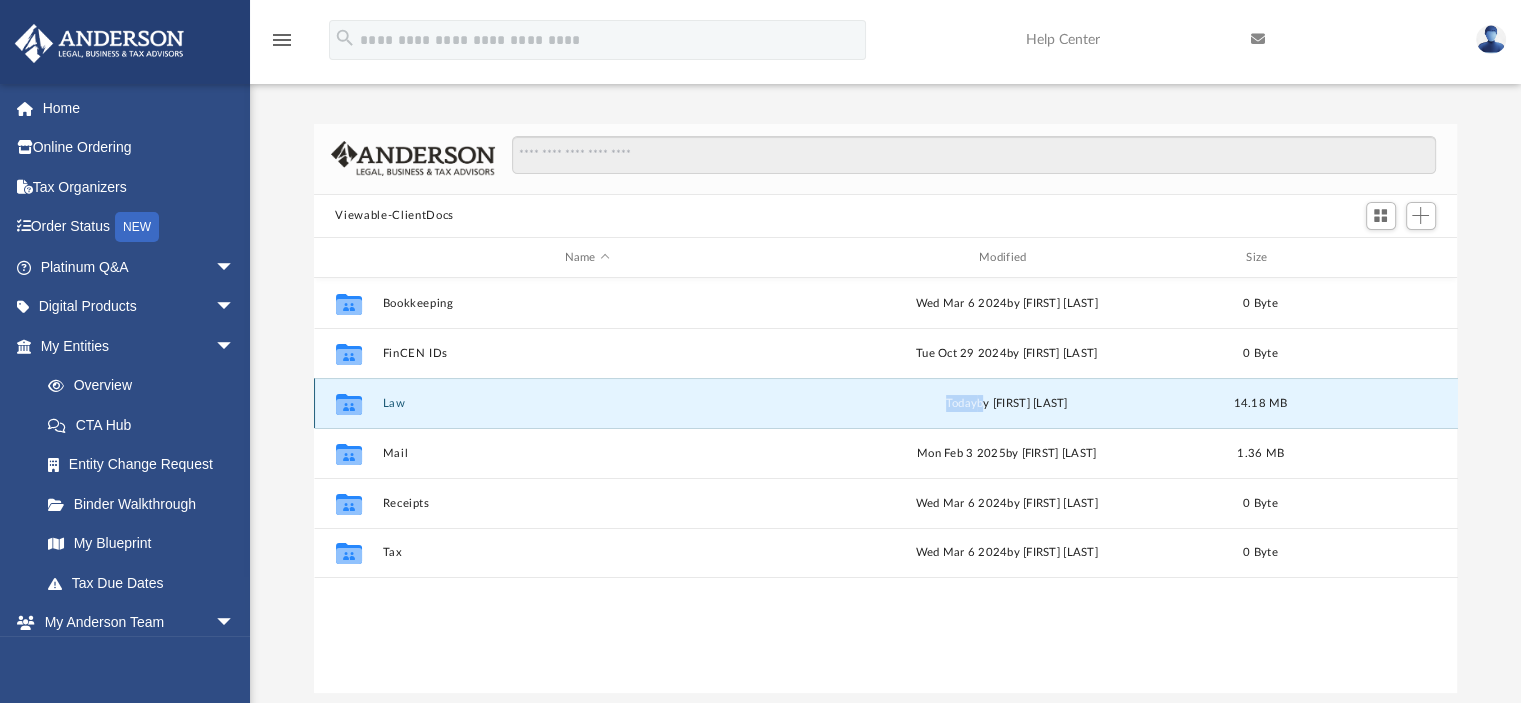click on "today  by Samantha Mcpherson" at bounding box center [1006, 404] 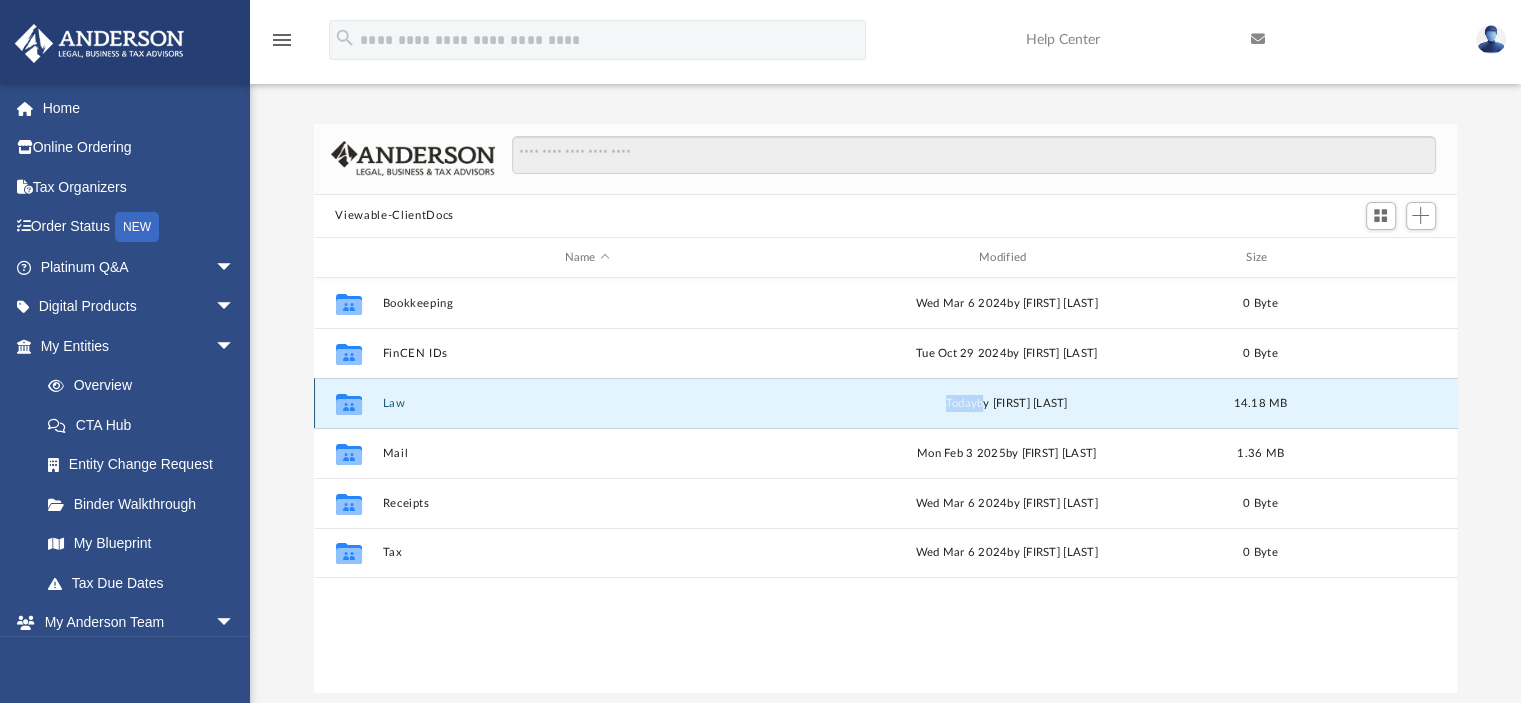 click on "Collaborated Folder Law today  by Samantha Mcpherson 14.18 MB" at bounding box center [886, 403] 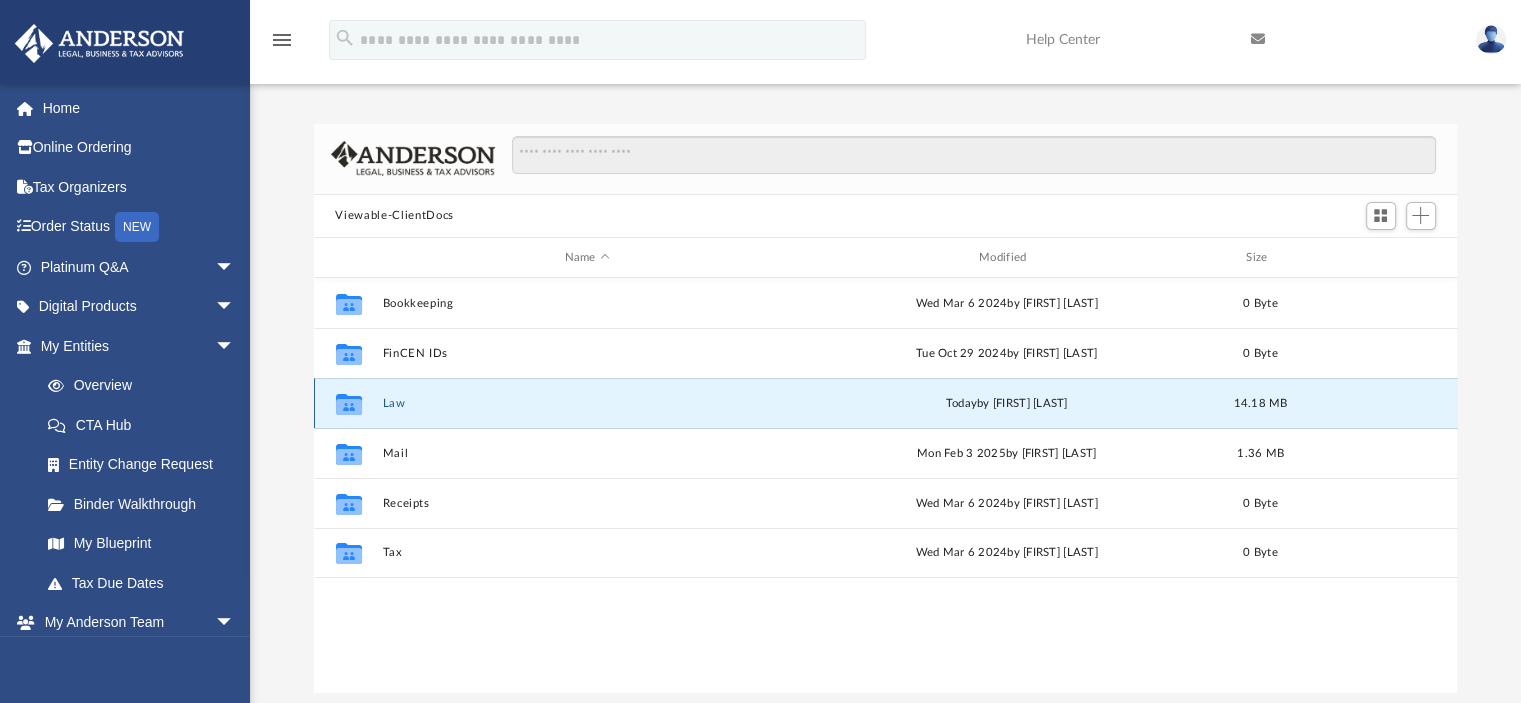 click 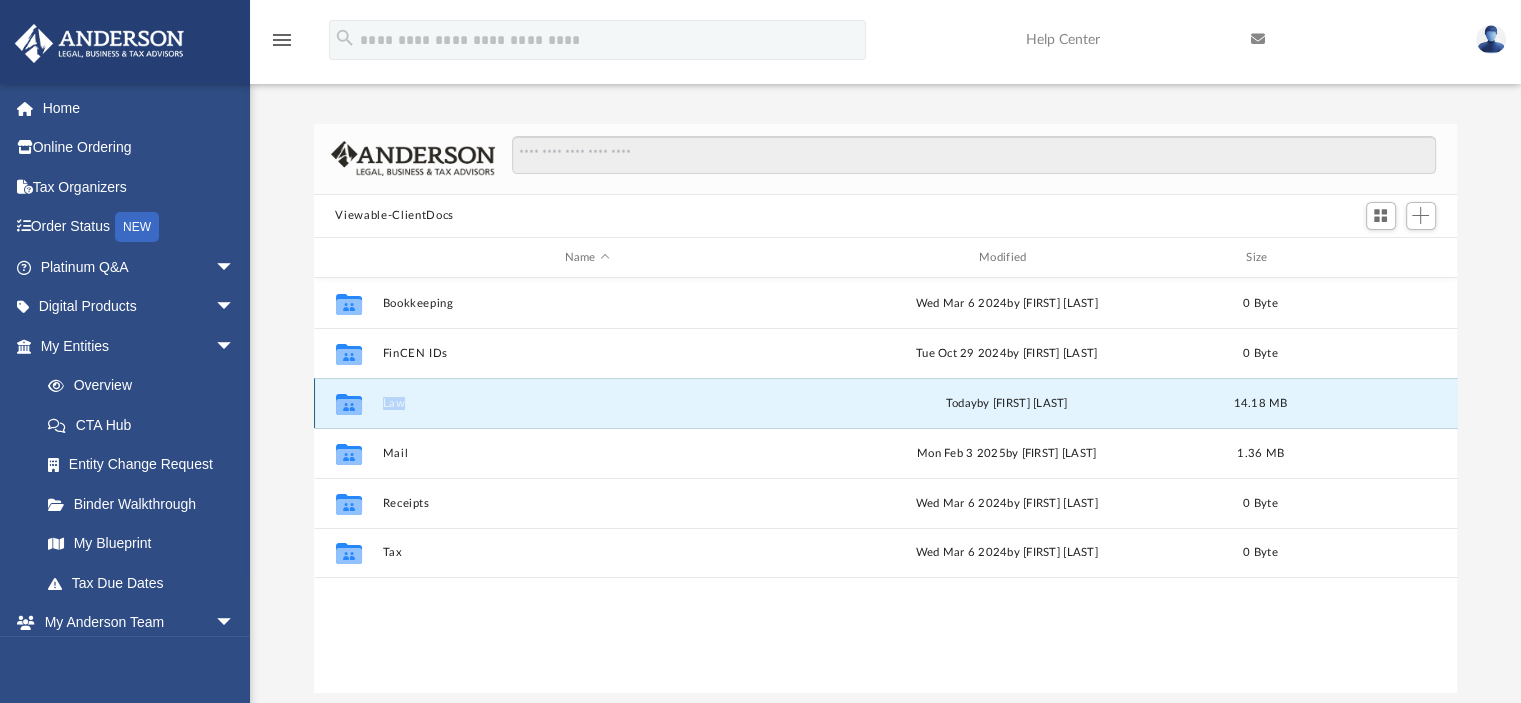 click 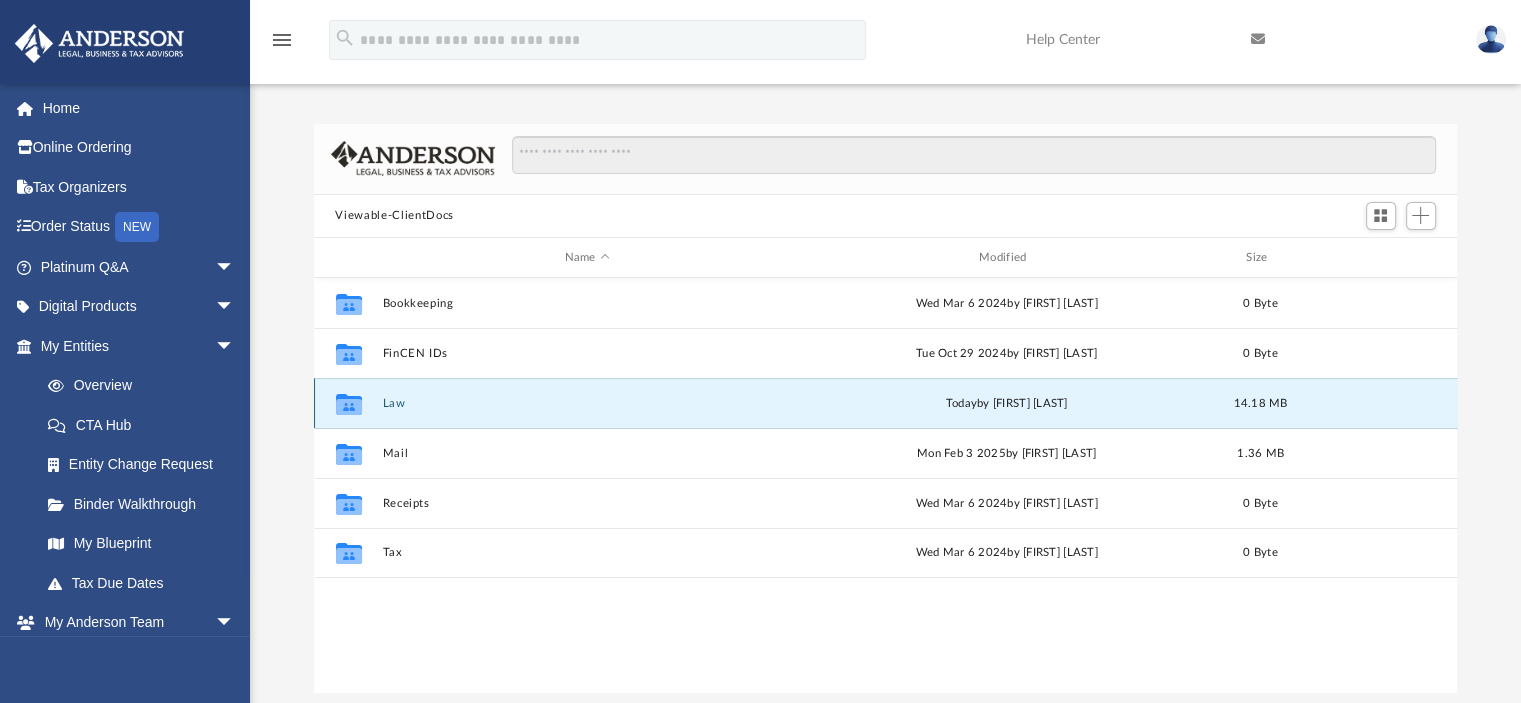 click 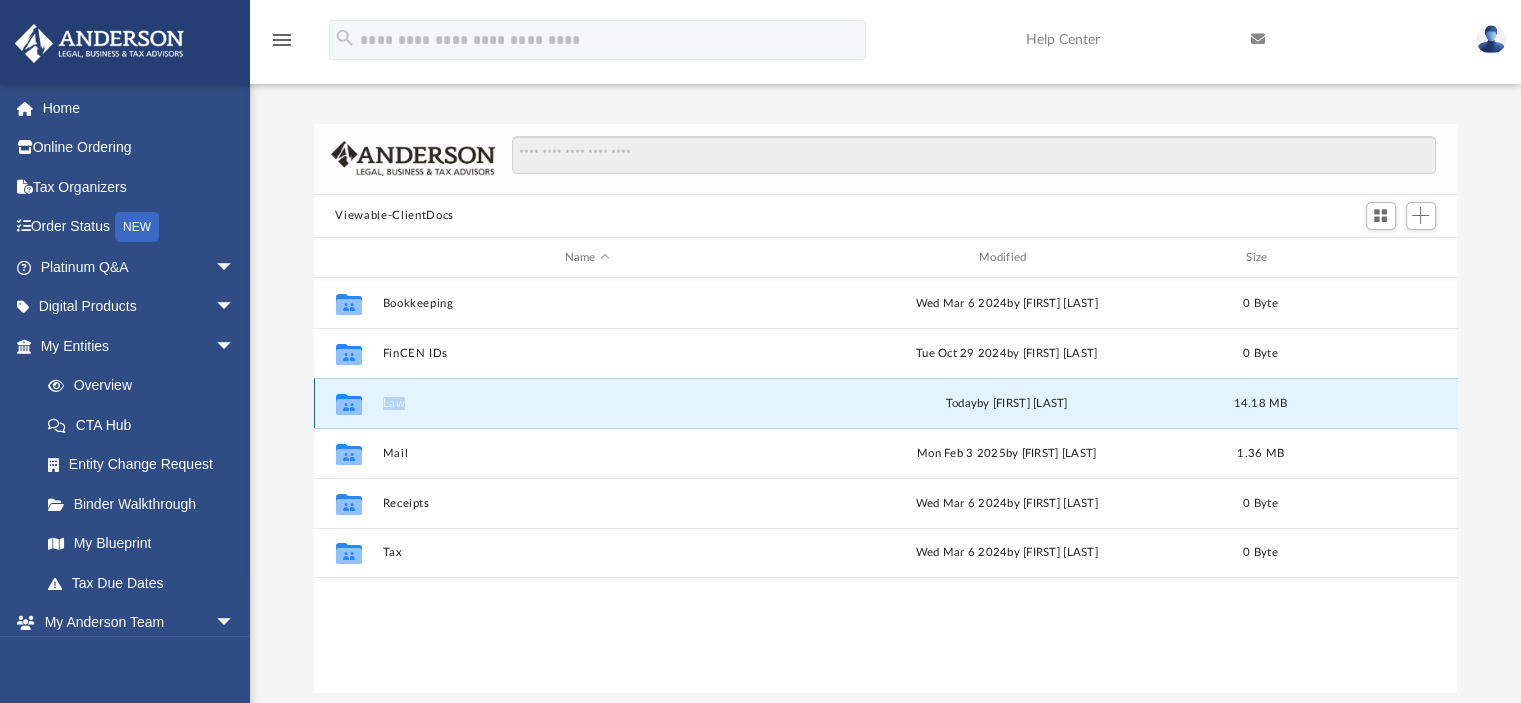 click 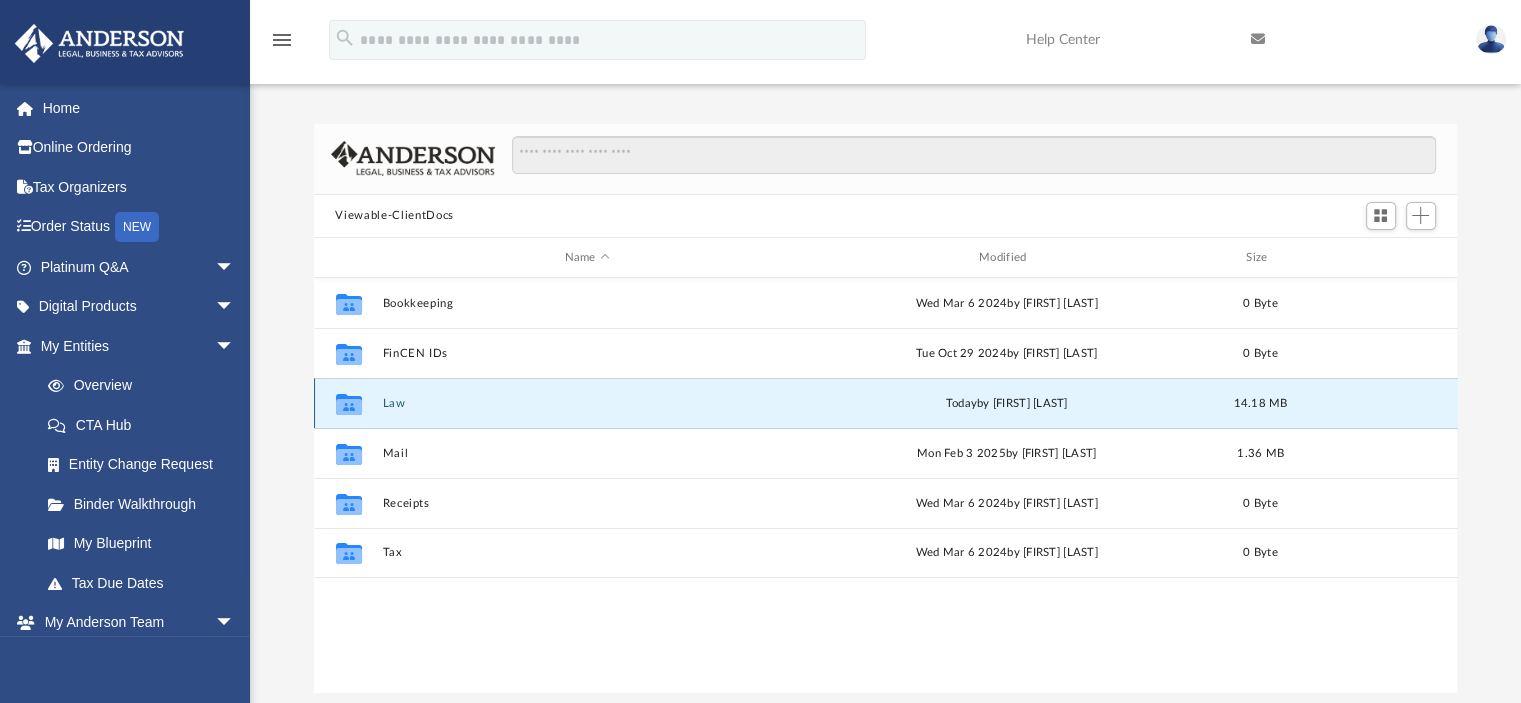 click on "today  by Samantha Mcpherson" at bounding box center [1006, 404] 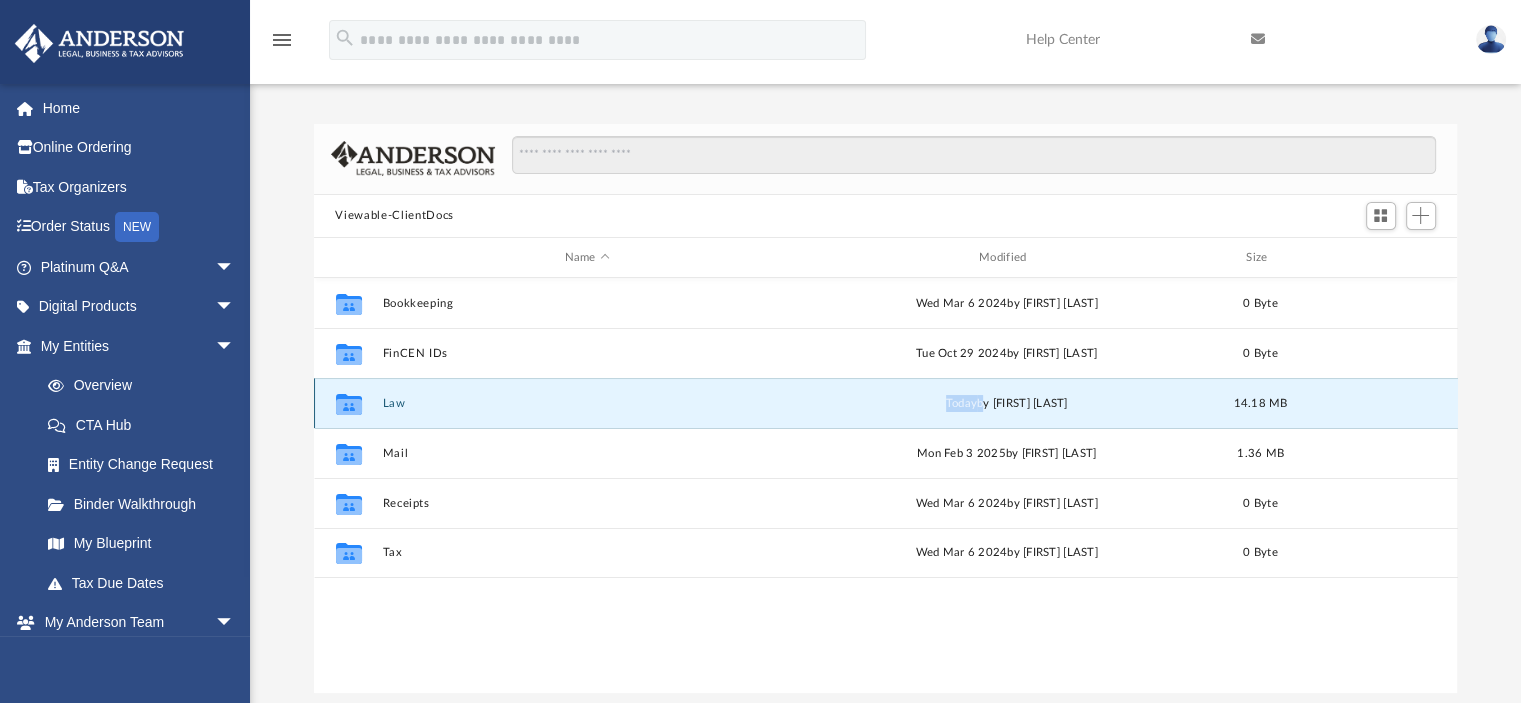click on "today  by Samantha Mcpherson" at bounding box center (1006, 404) 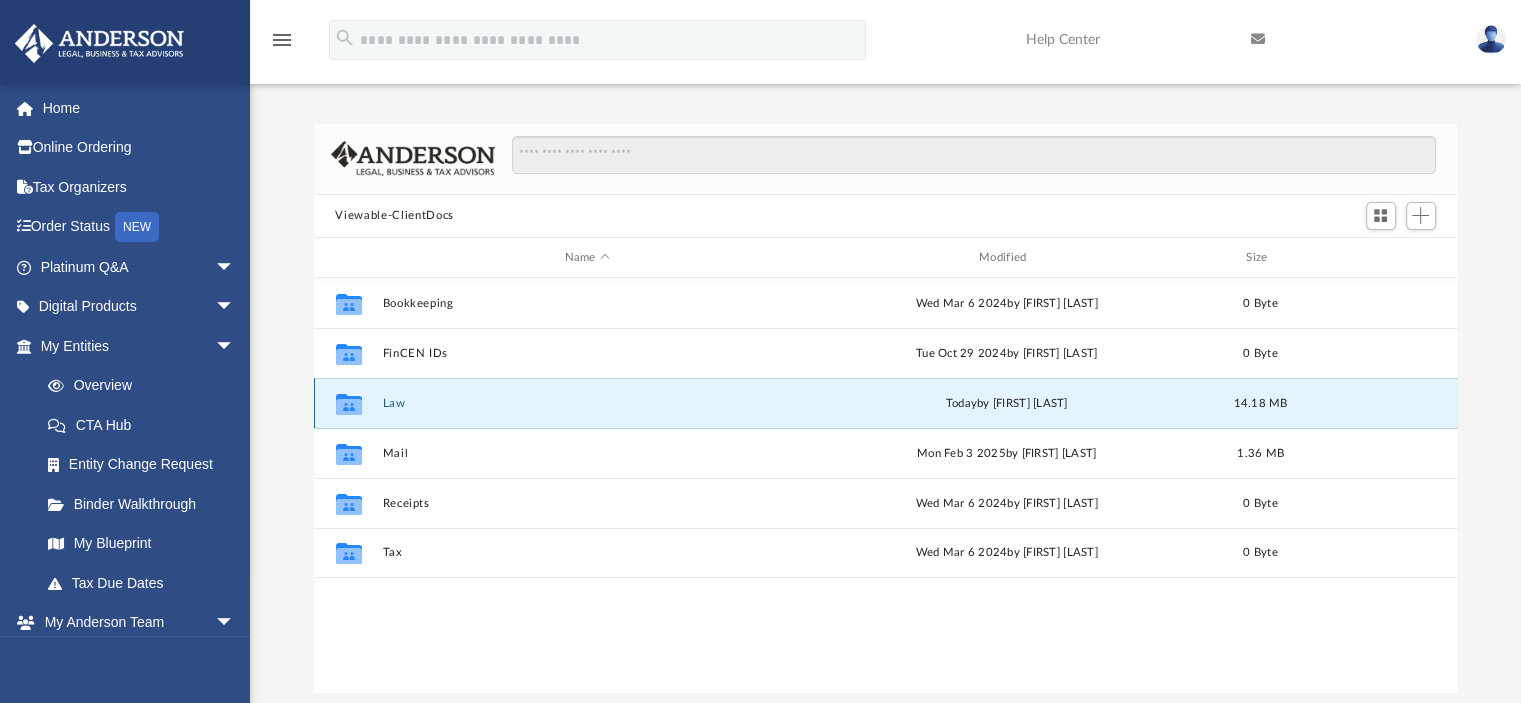 click on "14.18 MB" at bounding box center (1260, 404) 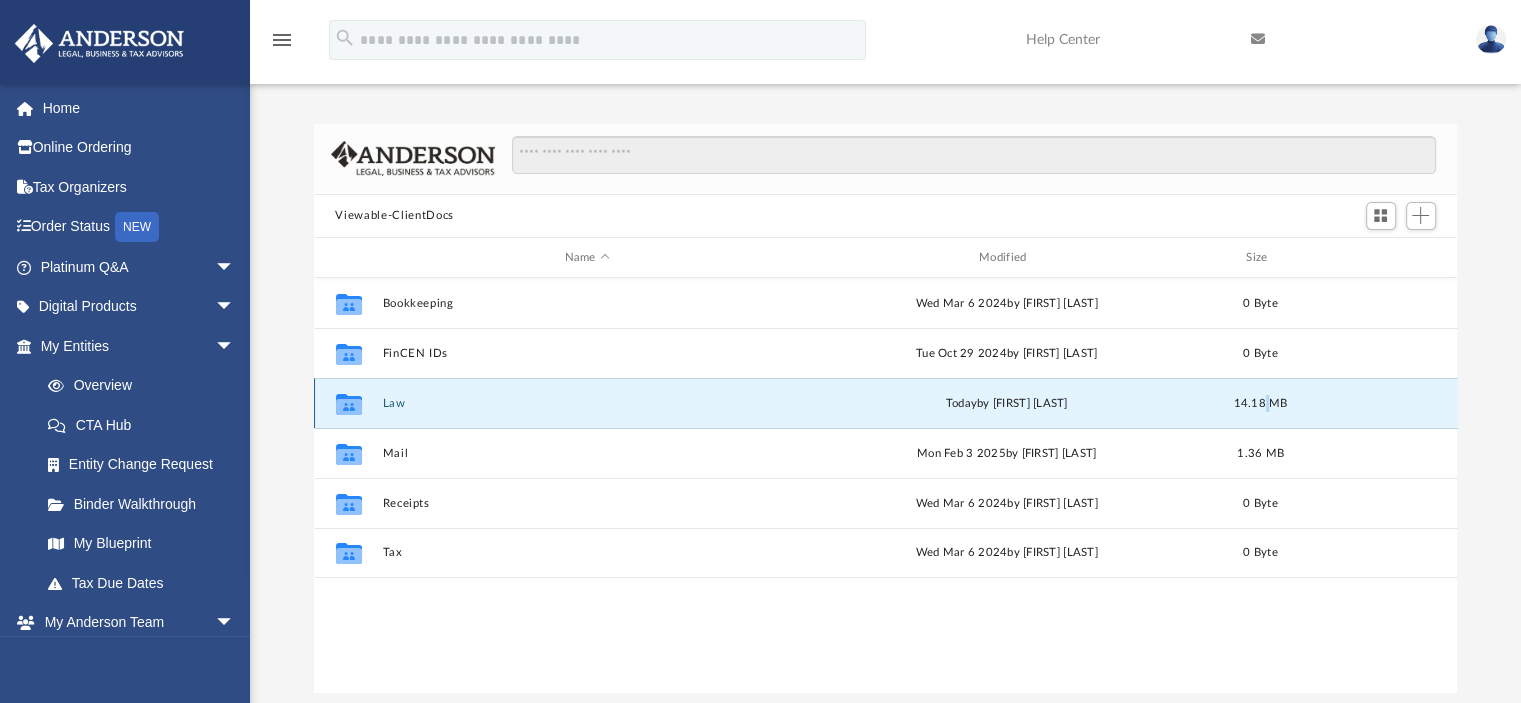 click on "14.18 MB" at bounding box center [1260, 404] 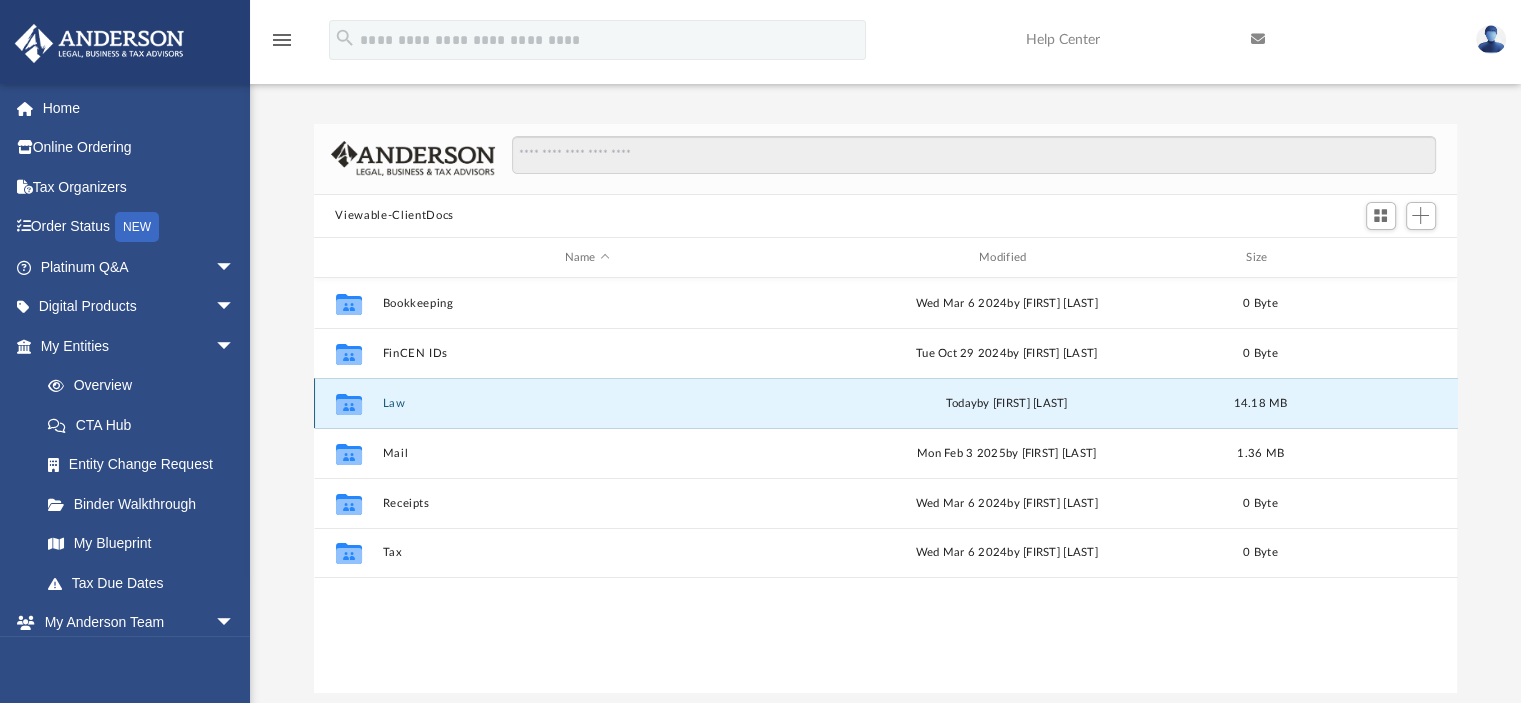 drag, startPoint x: 1137, startPoint y: 410, endPoint x: 874, endPoint y: 419, distance: 263.15396 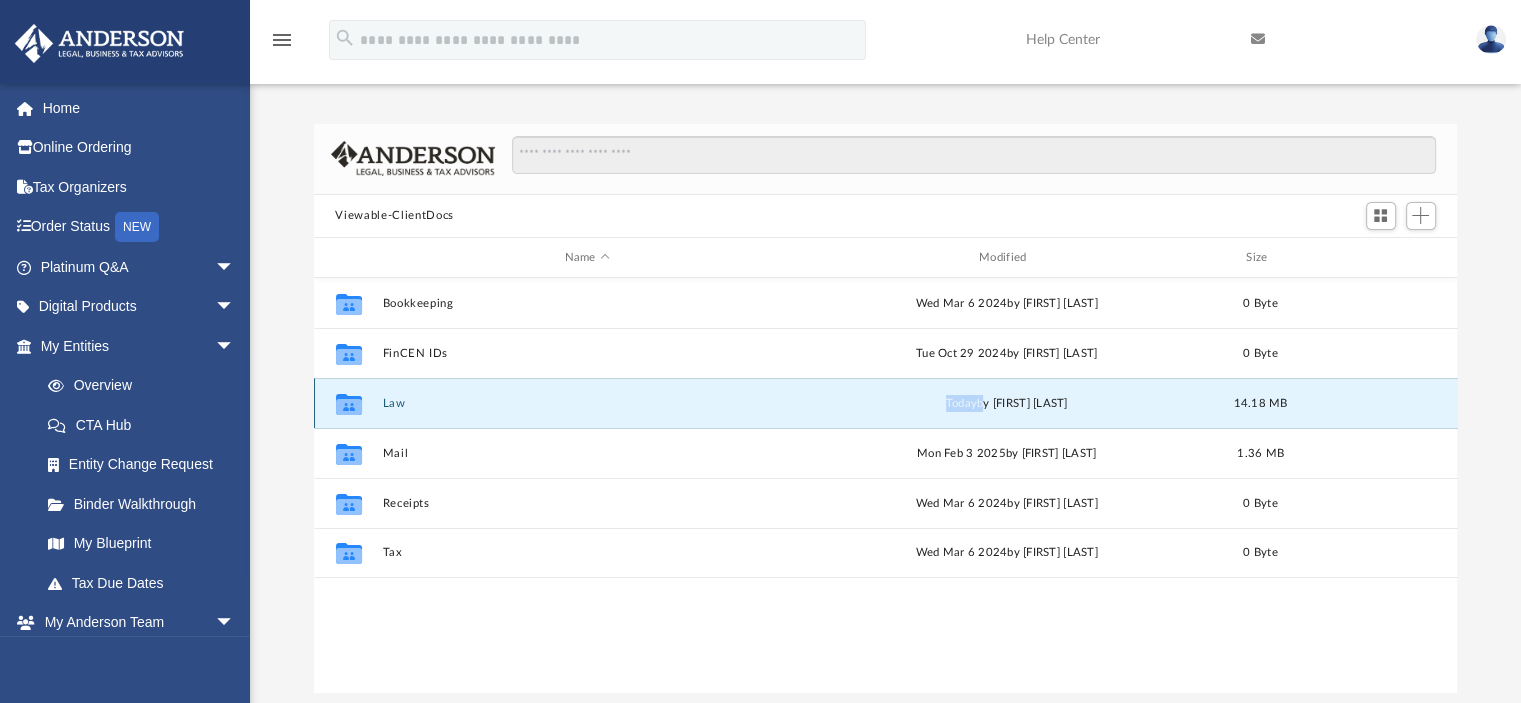click on "Collaborated Folder Law today  by Samantha Mcpherson 14.18 MB" at bounding box center [886, 403] 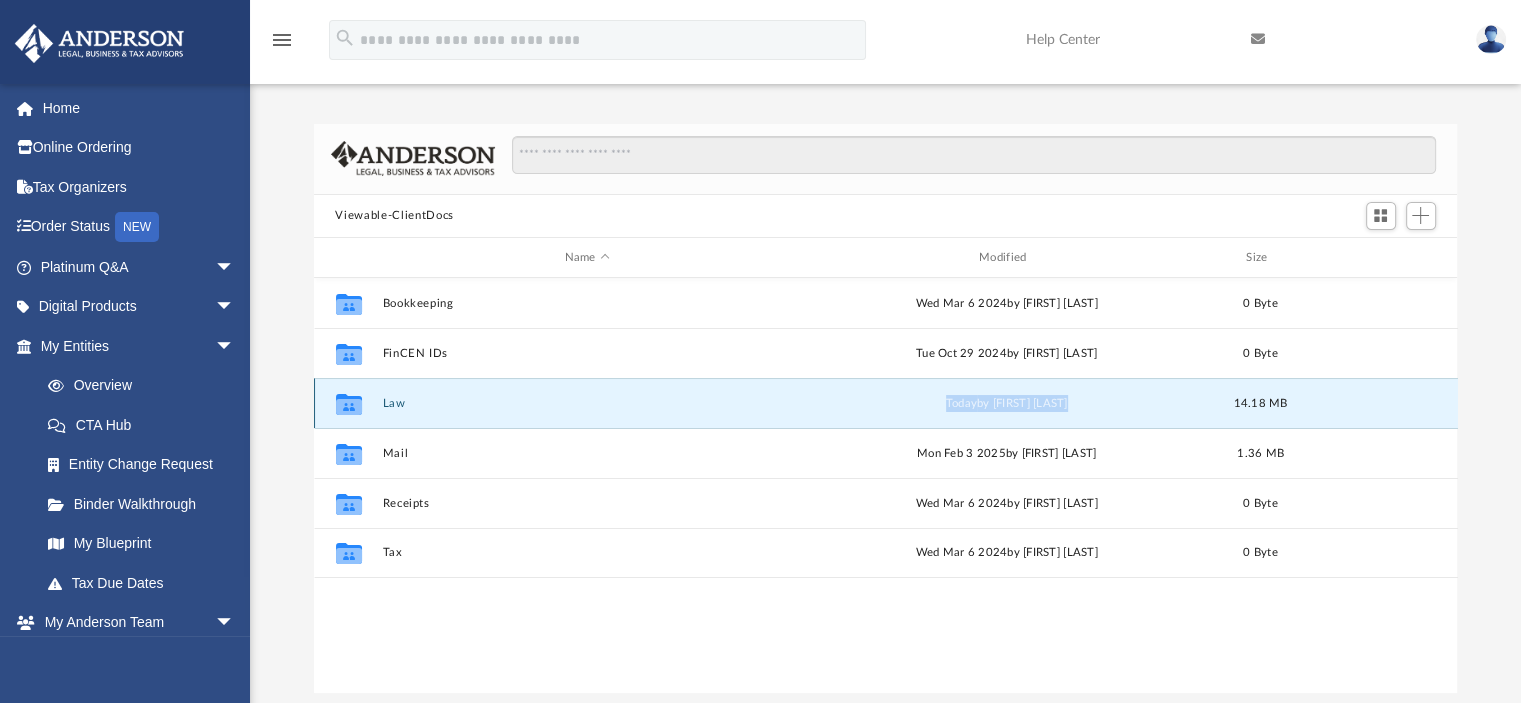 click on "Collaborated Folder Law today  by Samantha Mcpherson 14.18 MB" at bounding box center (886, 403) 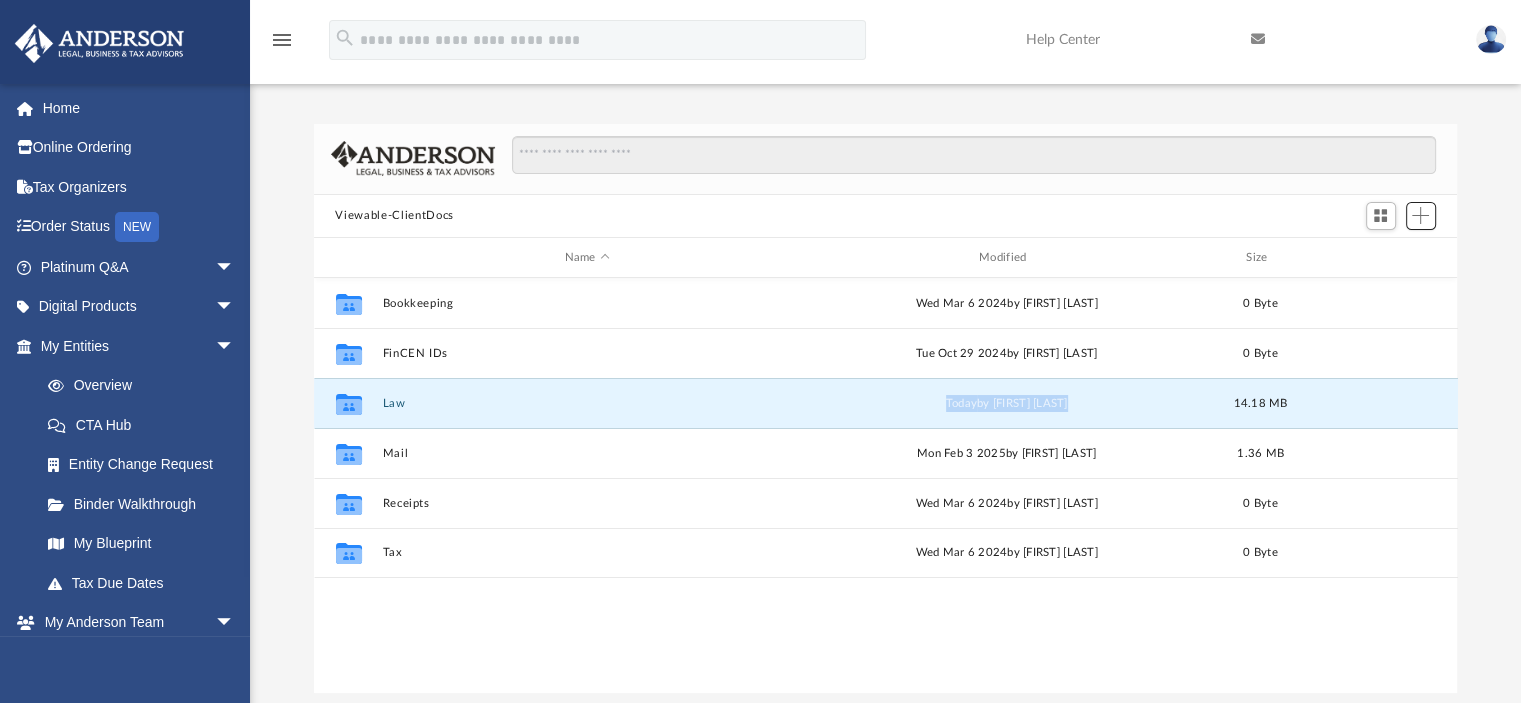 click at bounding box center (1421, 216) 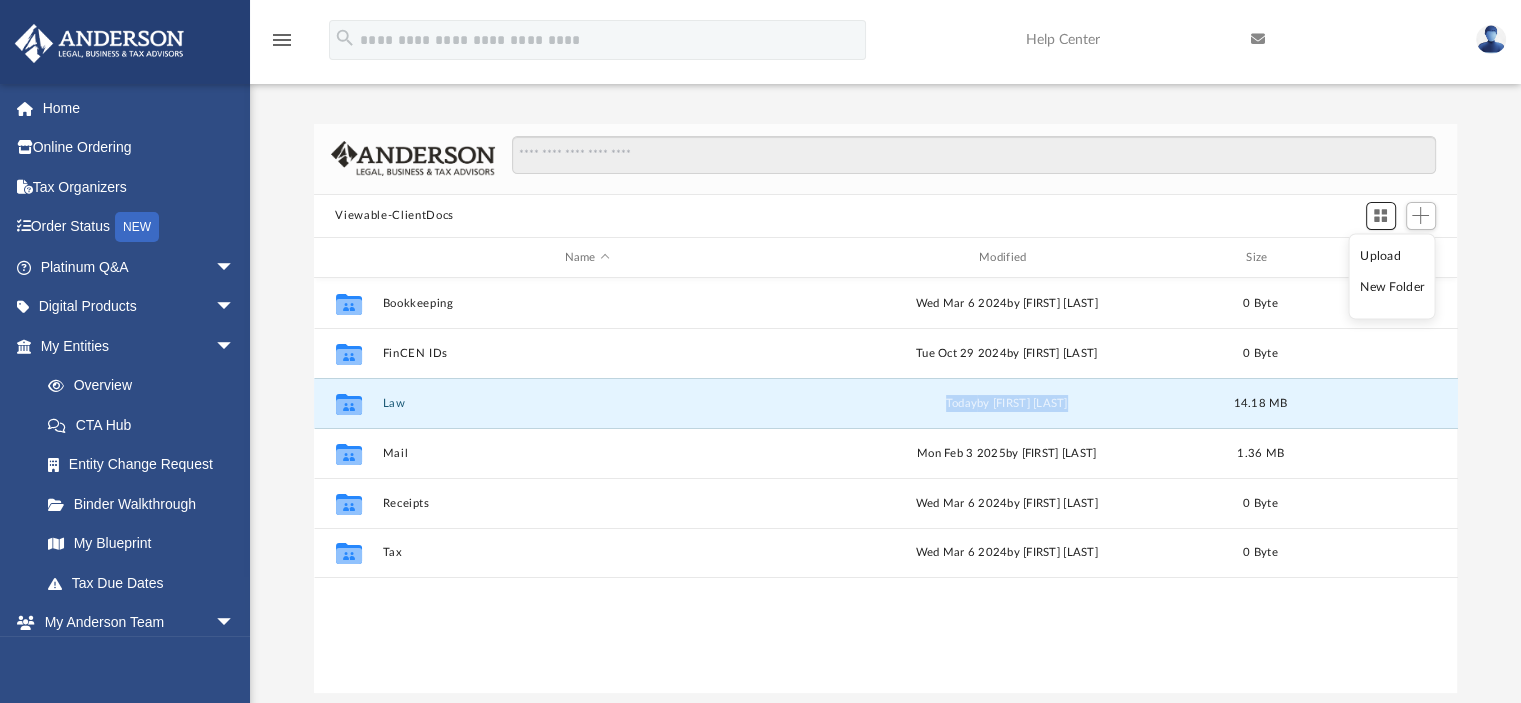 click at bounding box center (1380, 215) 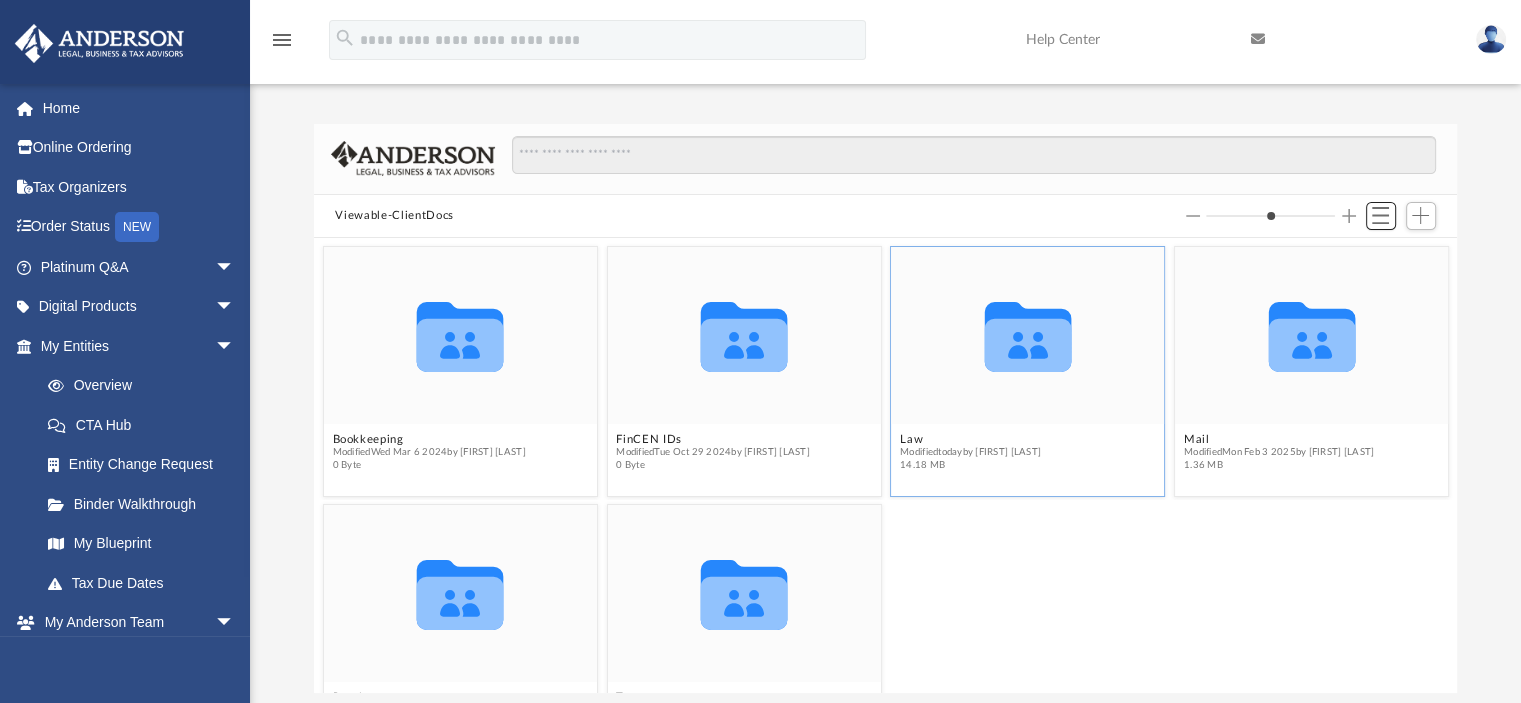 scroll, scrollTop: 16, scrollLeft: 16, axis: both 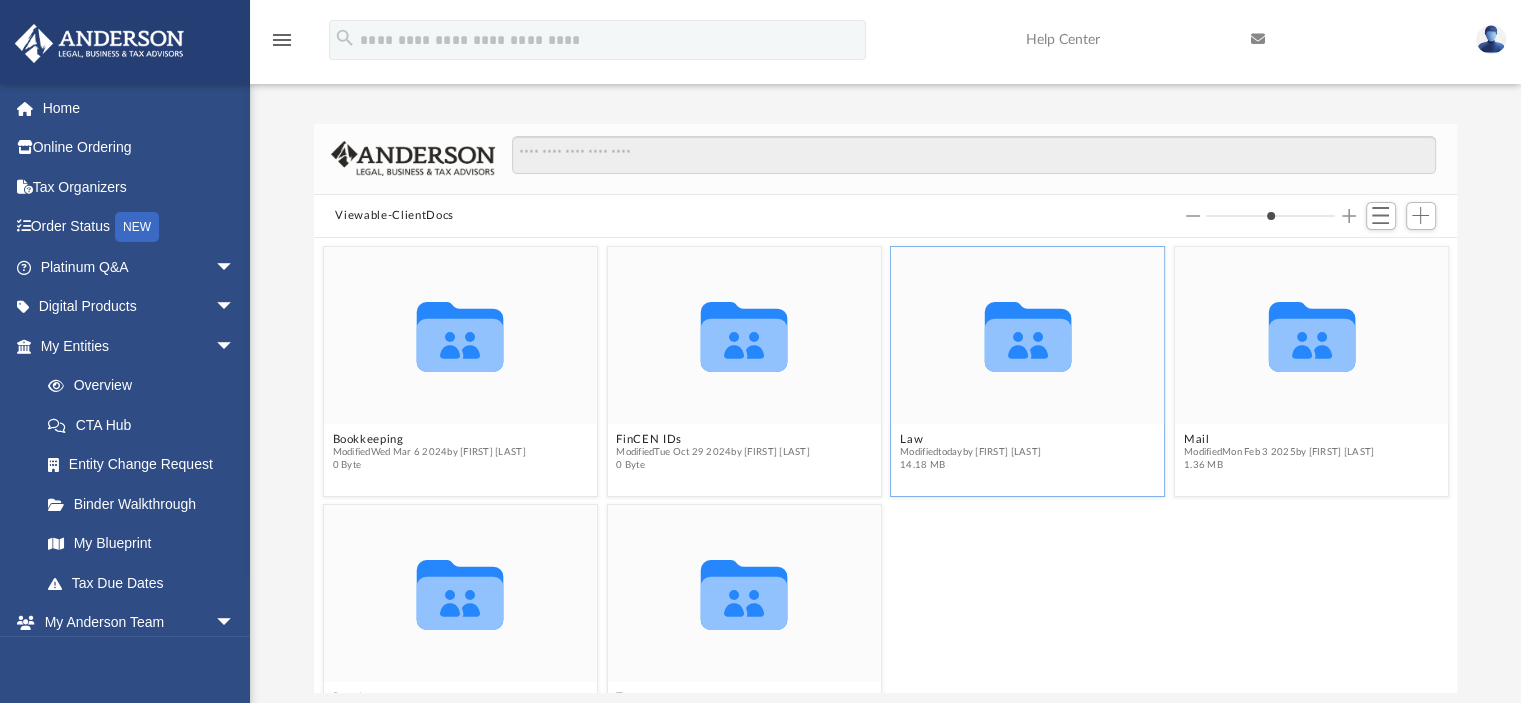 click 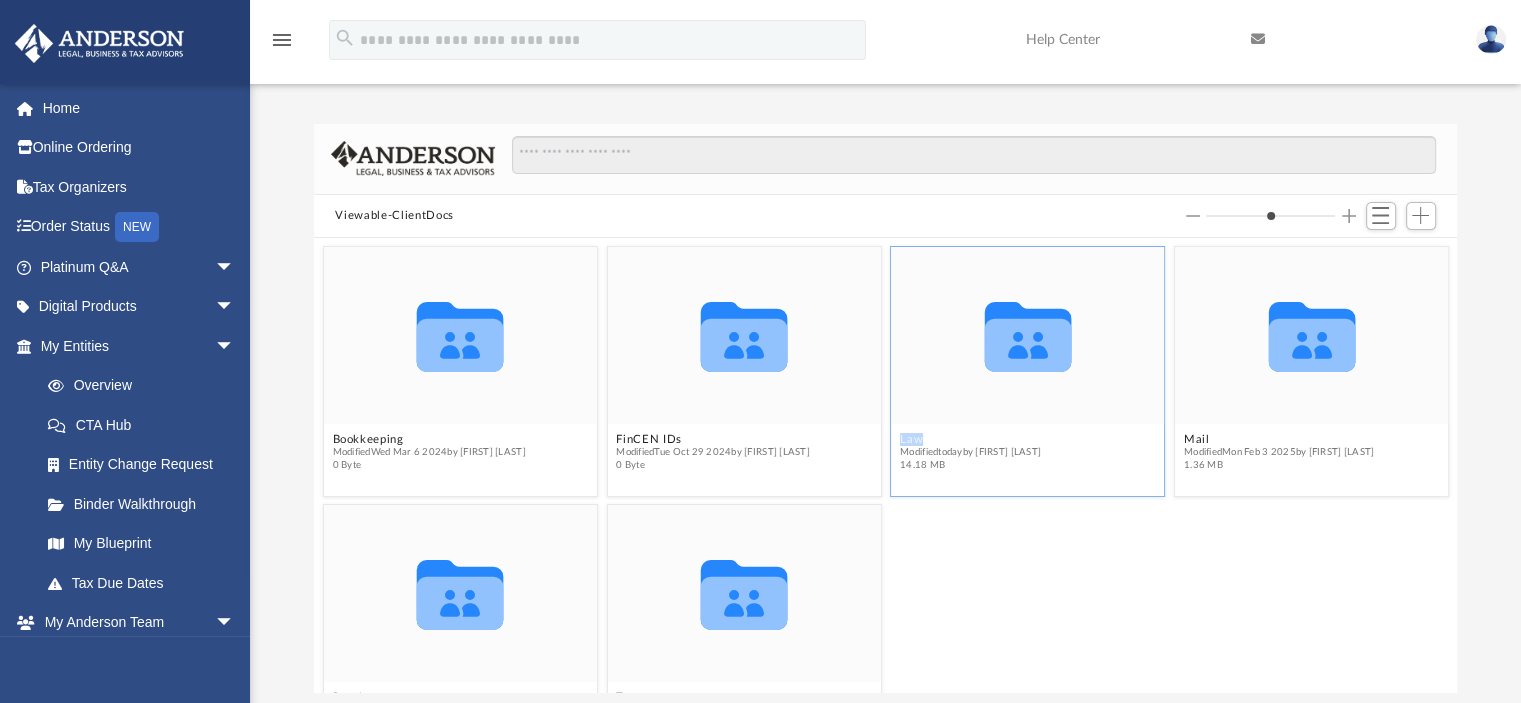 click 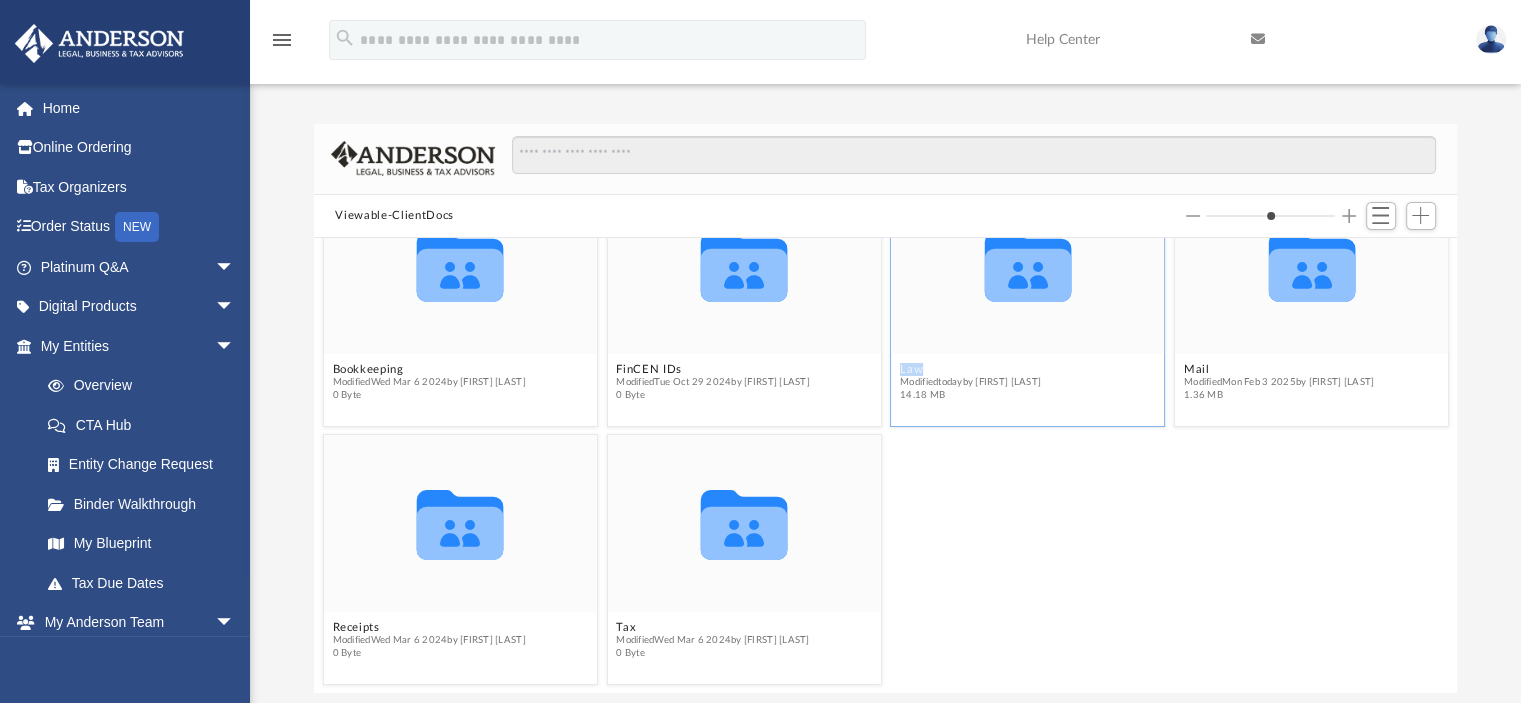 scroll, scrollTop: 0, scrollLeft: 0, axis: both 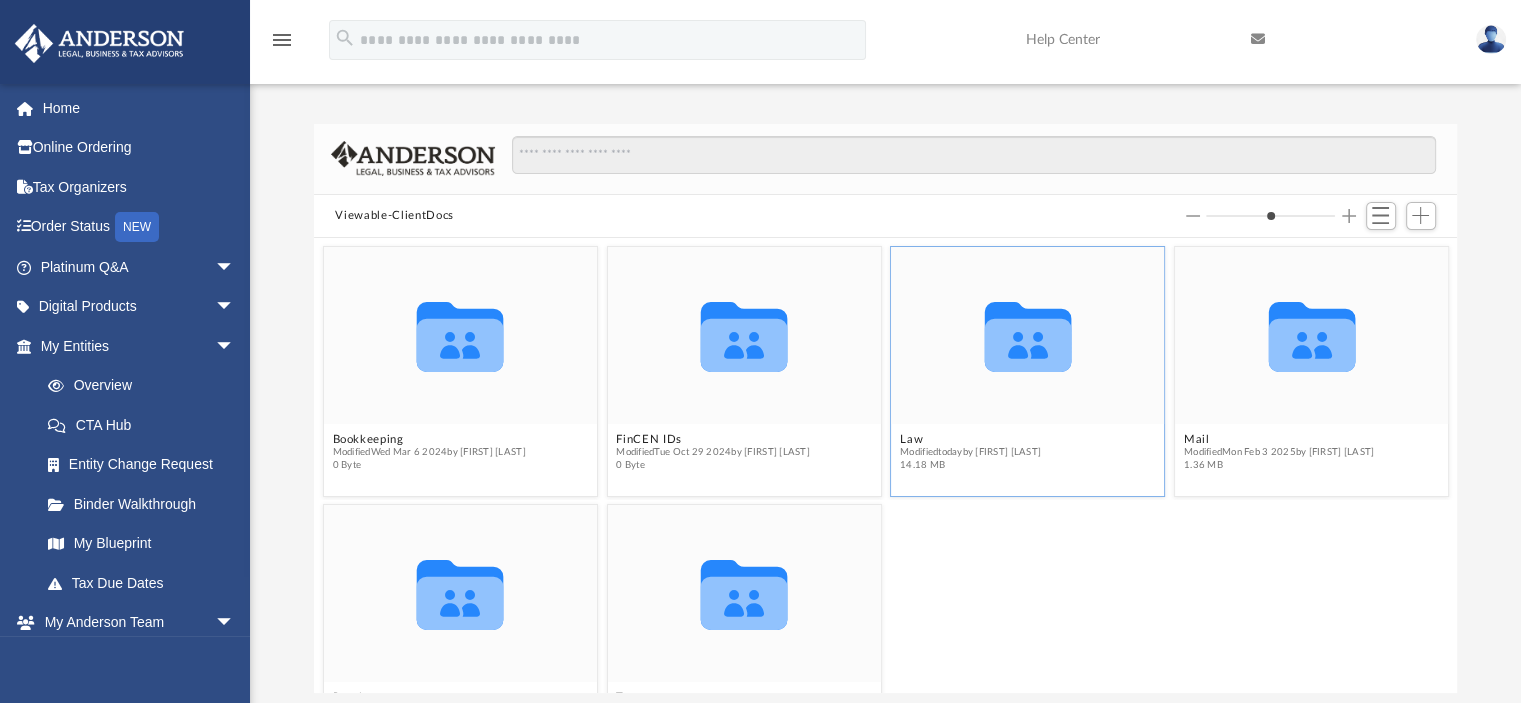 click 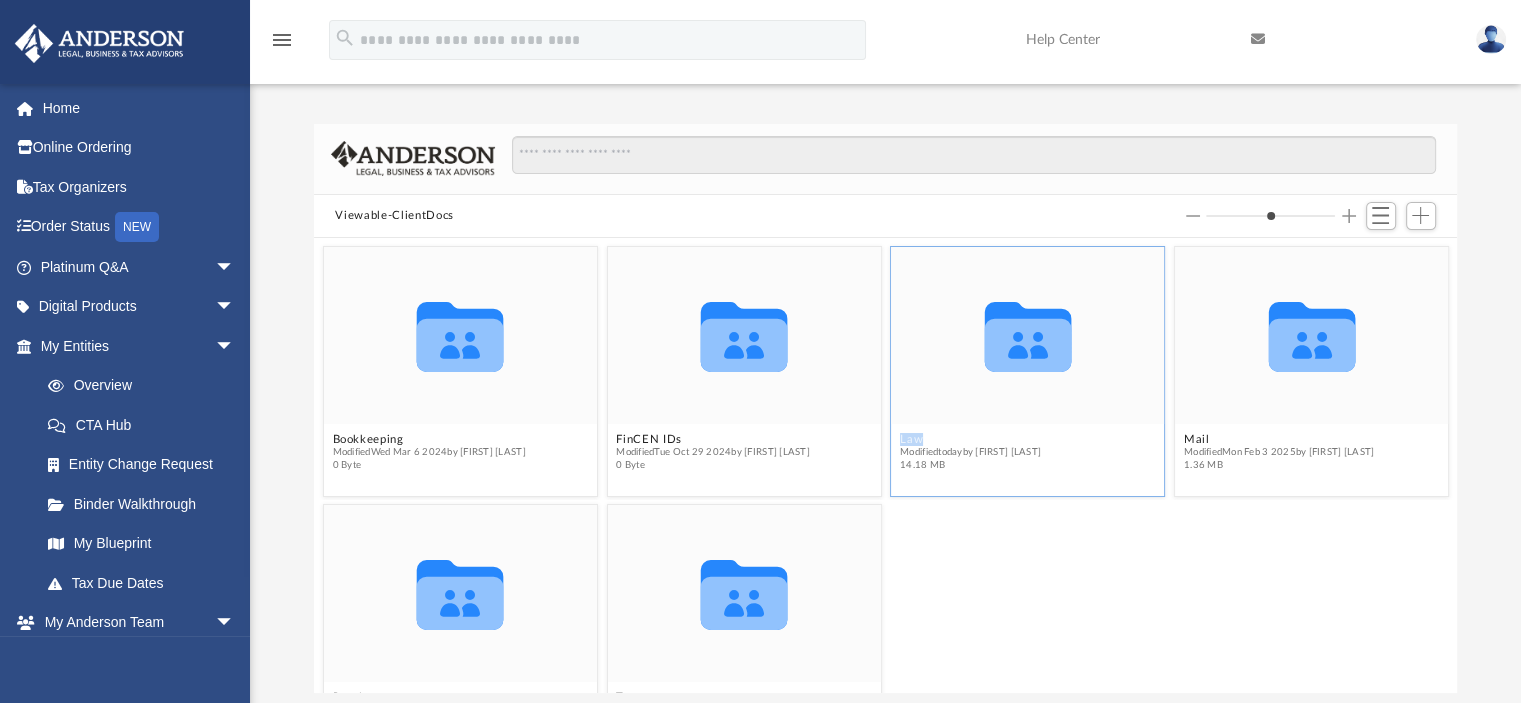 click 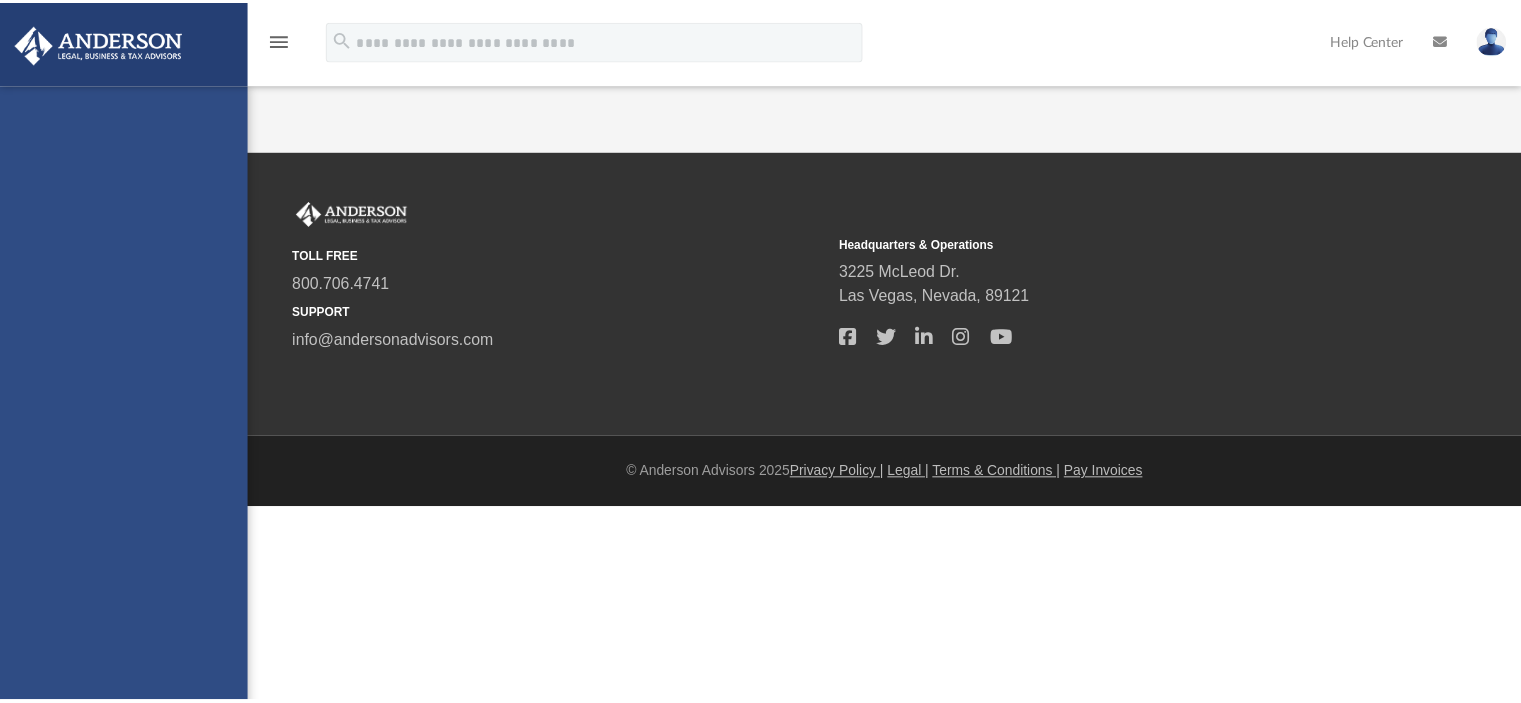 scroll, scrollTop: 0, scrollLeft: 0, axis: both 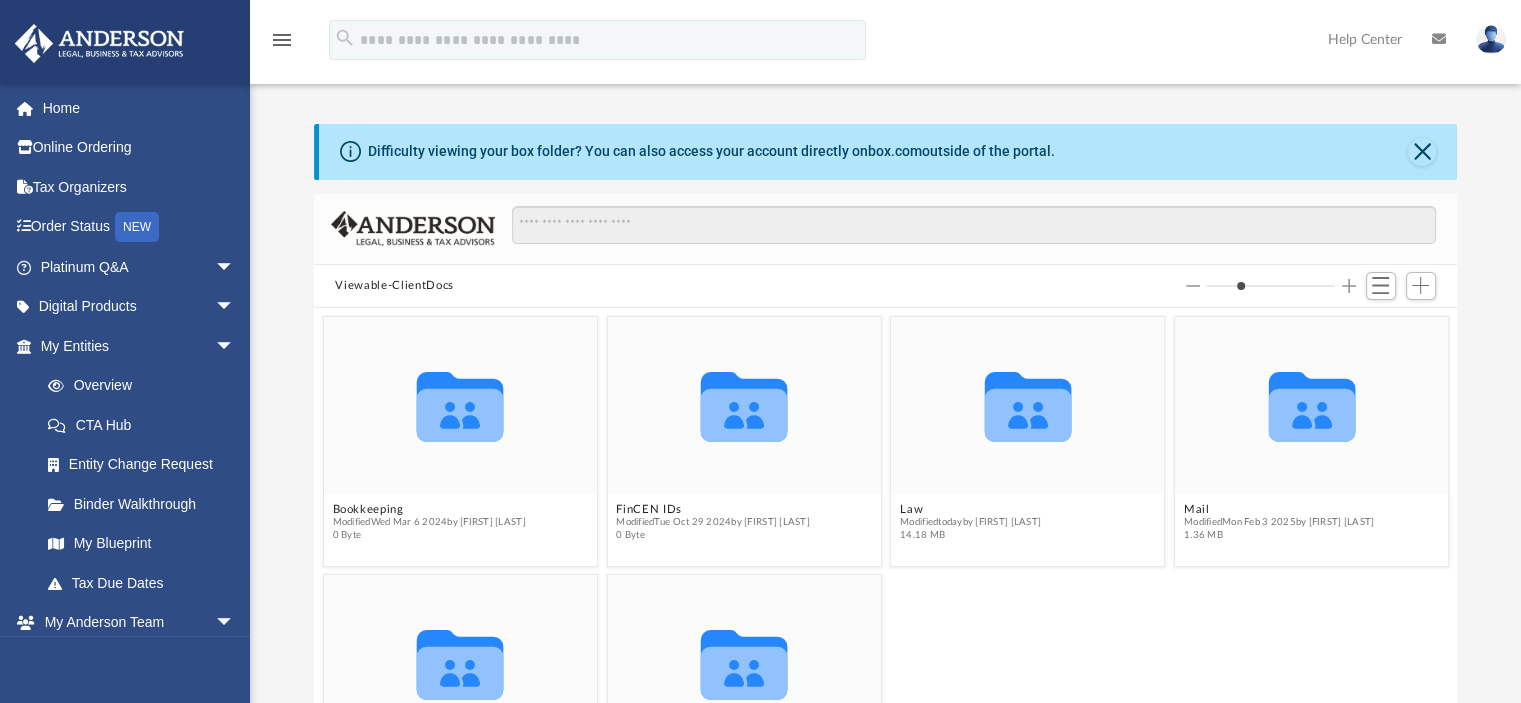 click 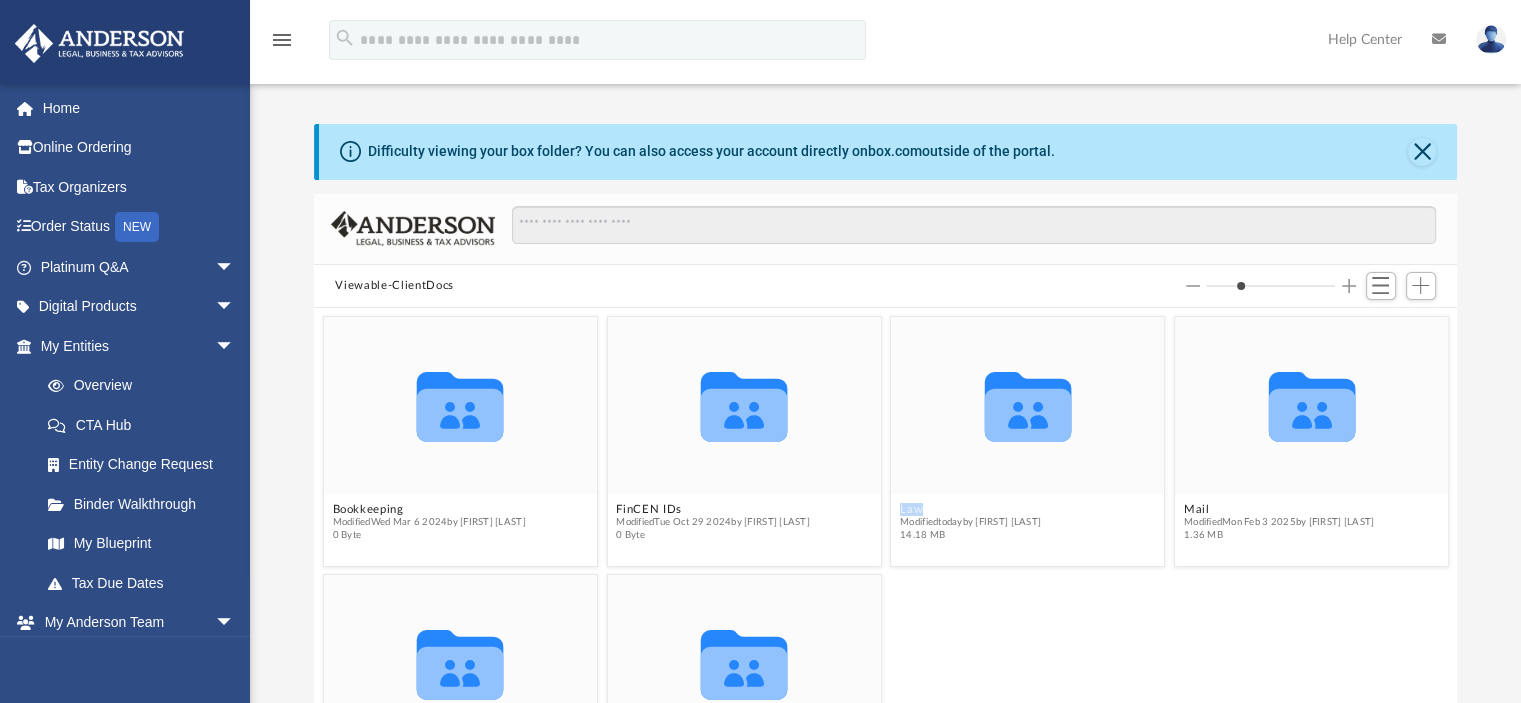 click 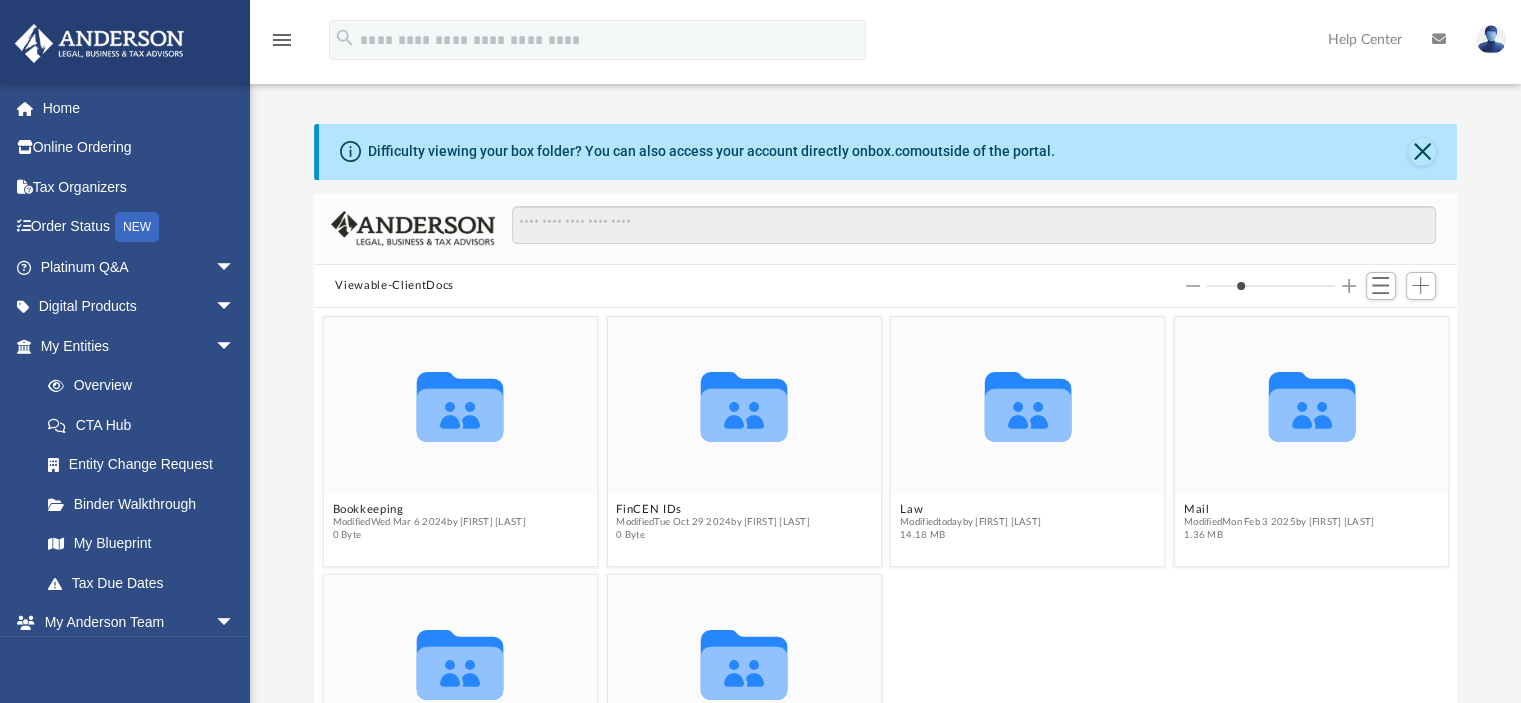 click 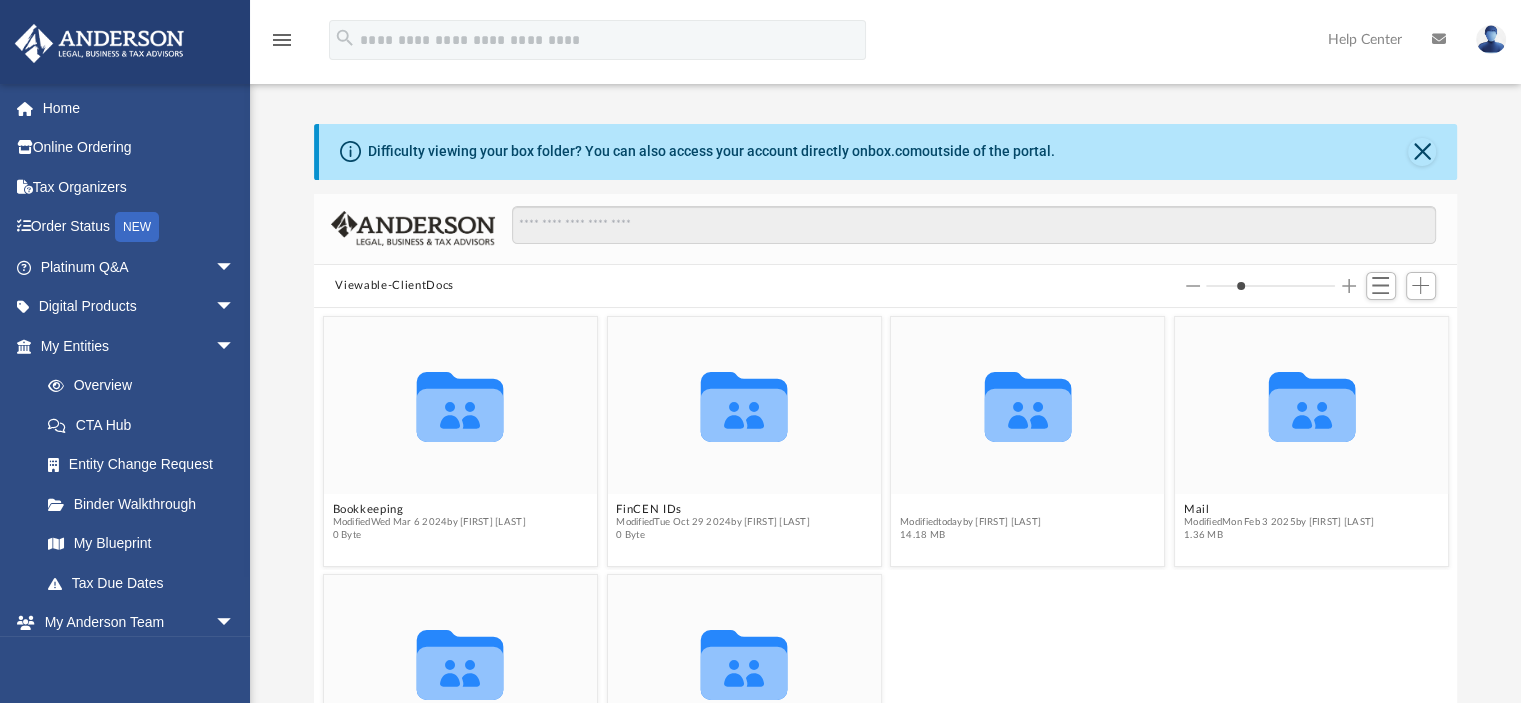 click on "Law" at bounding box center (970, 509) 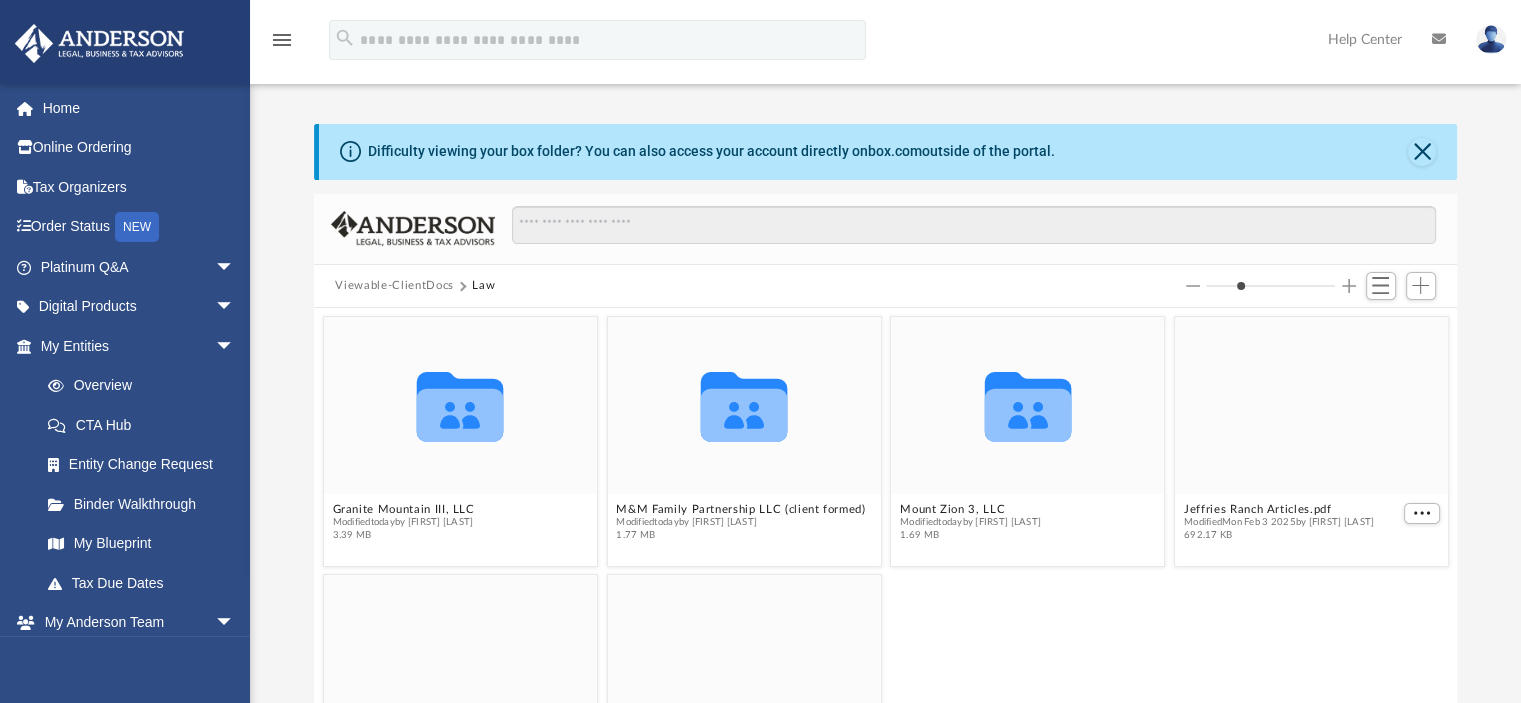 scroll, scrollTop: 70, scrollLeft: 0, axis: vertical 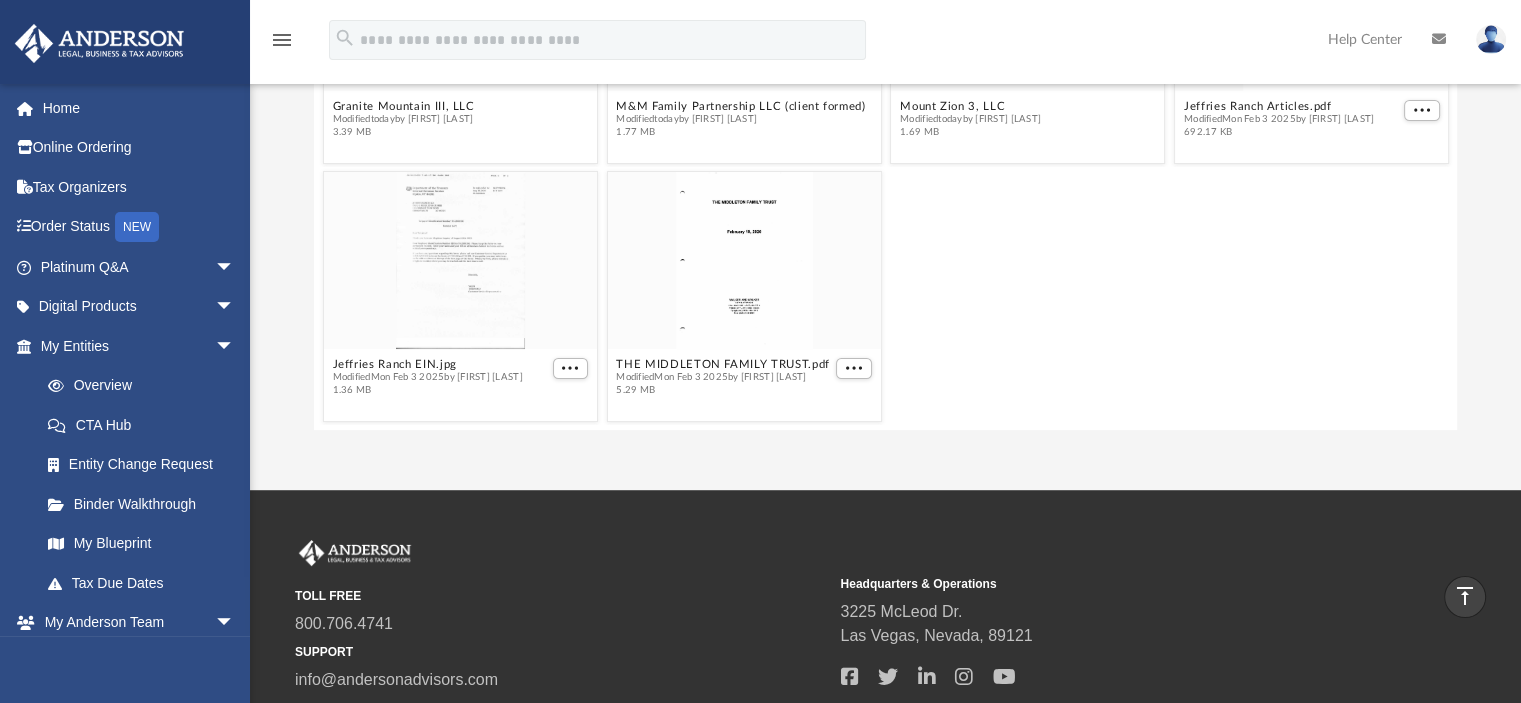 click at bounding box center [743, 260] 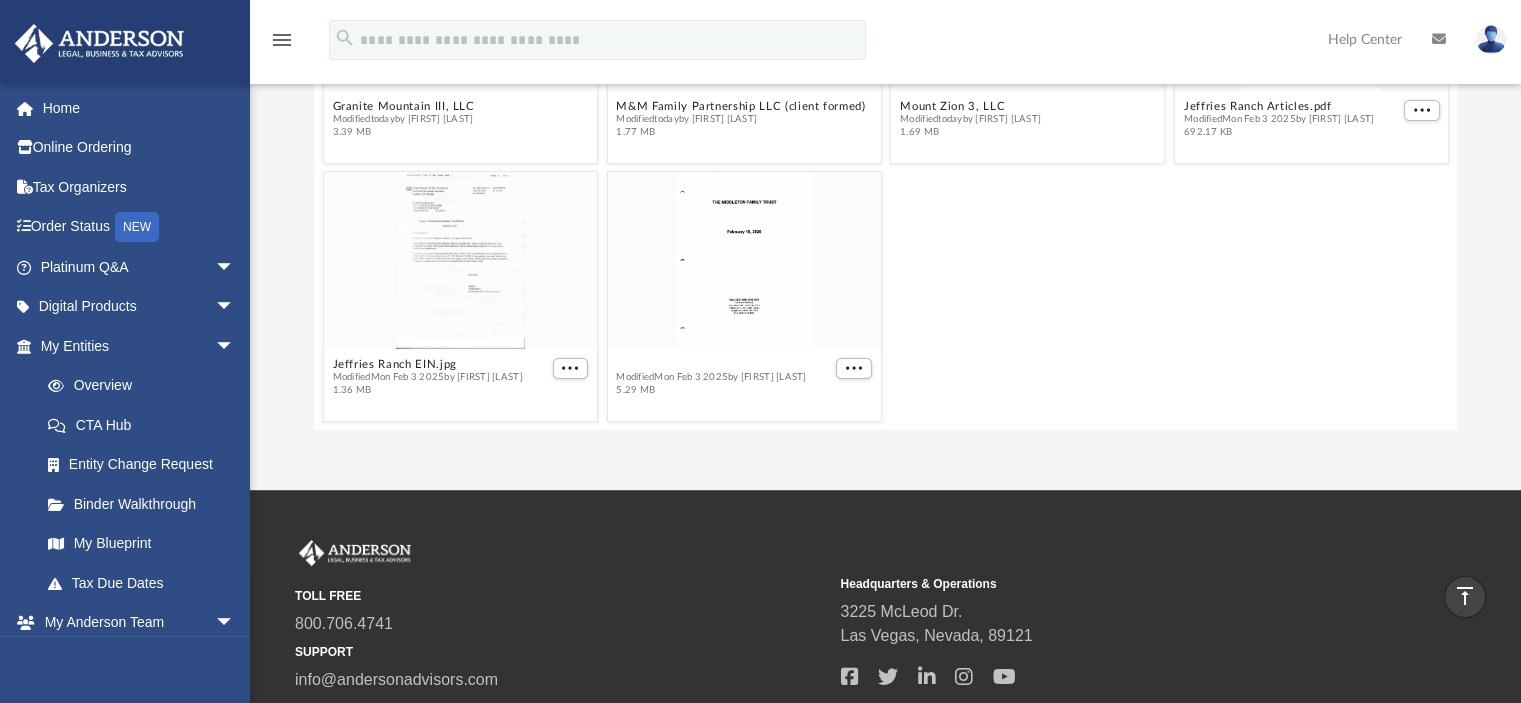 click on "Collaborated Folder Granite Mountain III, LLC Modified  today  by Samantha Mcpherson 3.39 MB Collaborated Folder M&M Family Partnership LLC (client formed) Modified  today  by Samantha Mcpherson 1.77 MB Collaborated Folder Mount Zion 3, LLC Modified  today  by Samantha Mcpherson 1.69 MB Jeffries Ranch Articles.pdf Modified  Mon Feb 3 2025  by Tonya Middleton 692.17 KB Jeffries Ranch EIN.jpg Modified  Mon Feb 3 2025  by Mary Levy 1.36 MB THE MIDDLETON FAMILY TRUST.pdf Modified  Mon Feb 3 2025  by Tonya Middleton 5.29 MB" at bounding box center [886, 202] 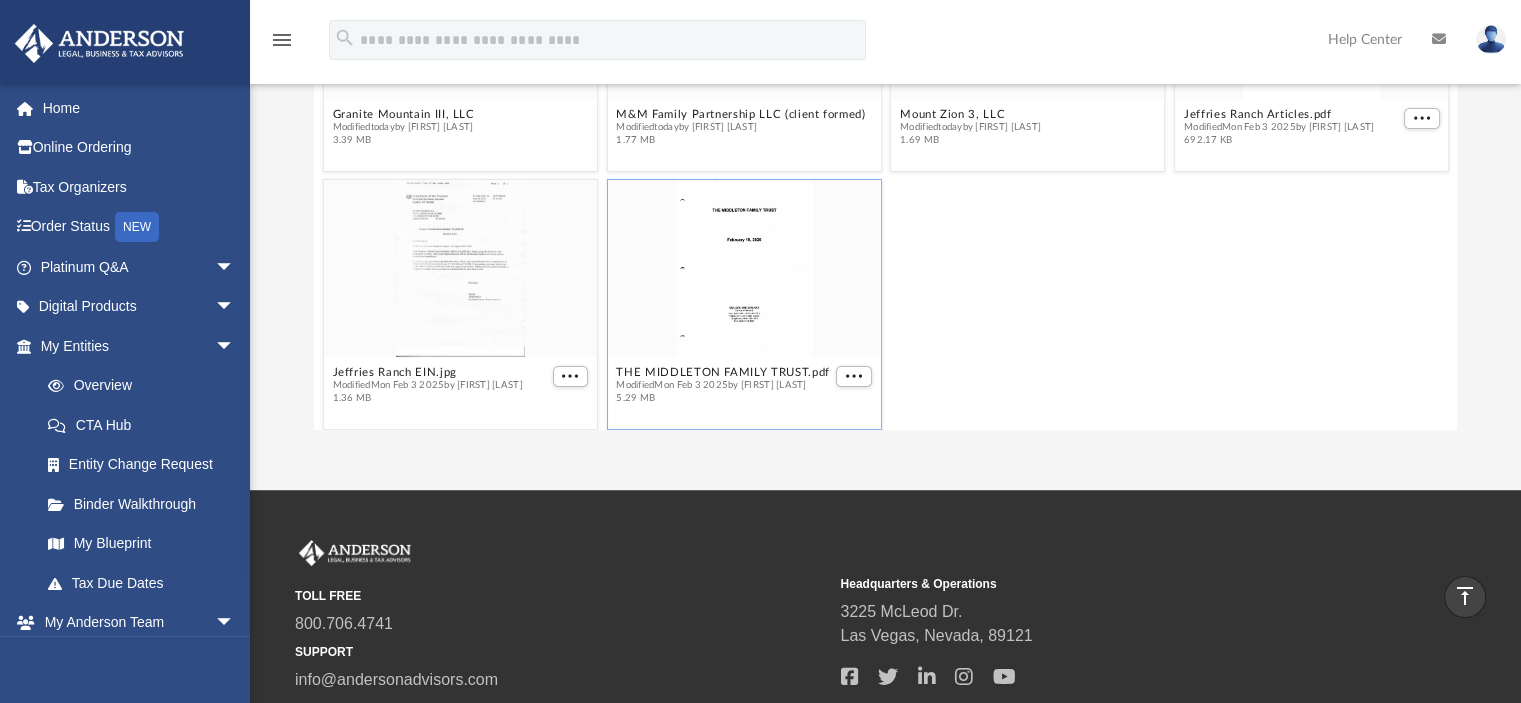 click on "Modified  Mon Feb 3 2025  by Tonya Middleton" at bounding box center [723, 385] 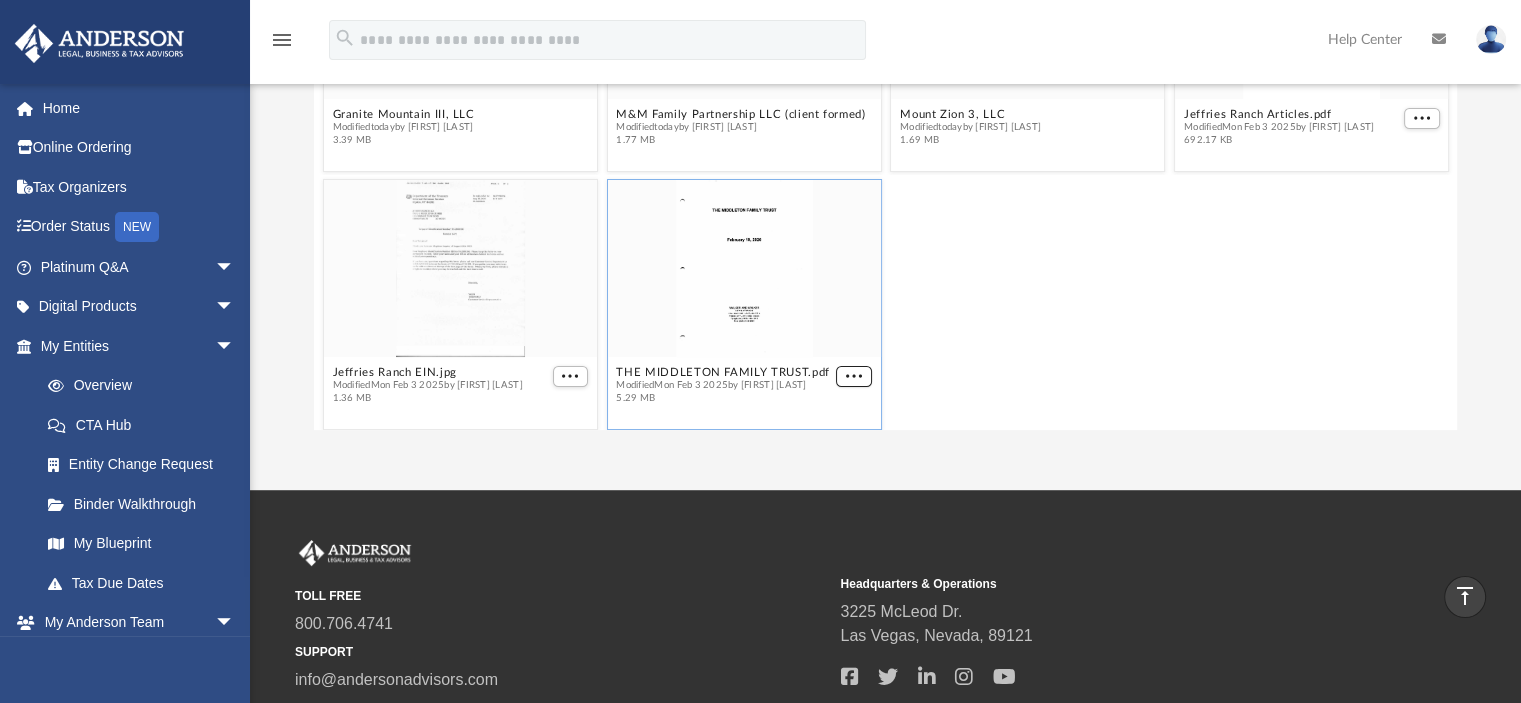 click at bounding box center [854, 376] 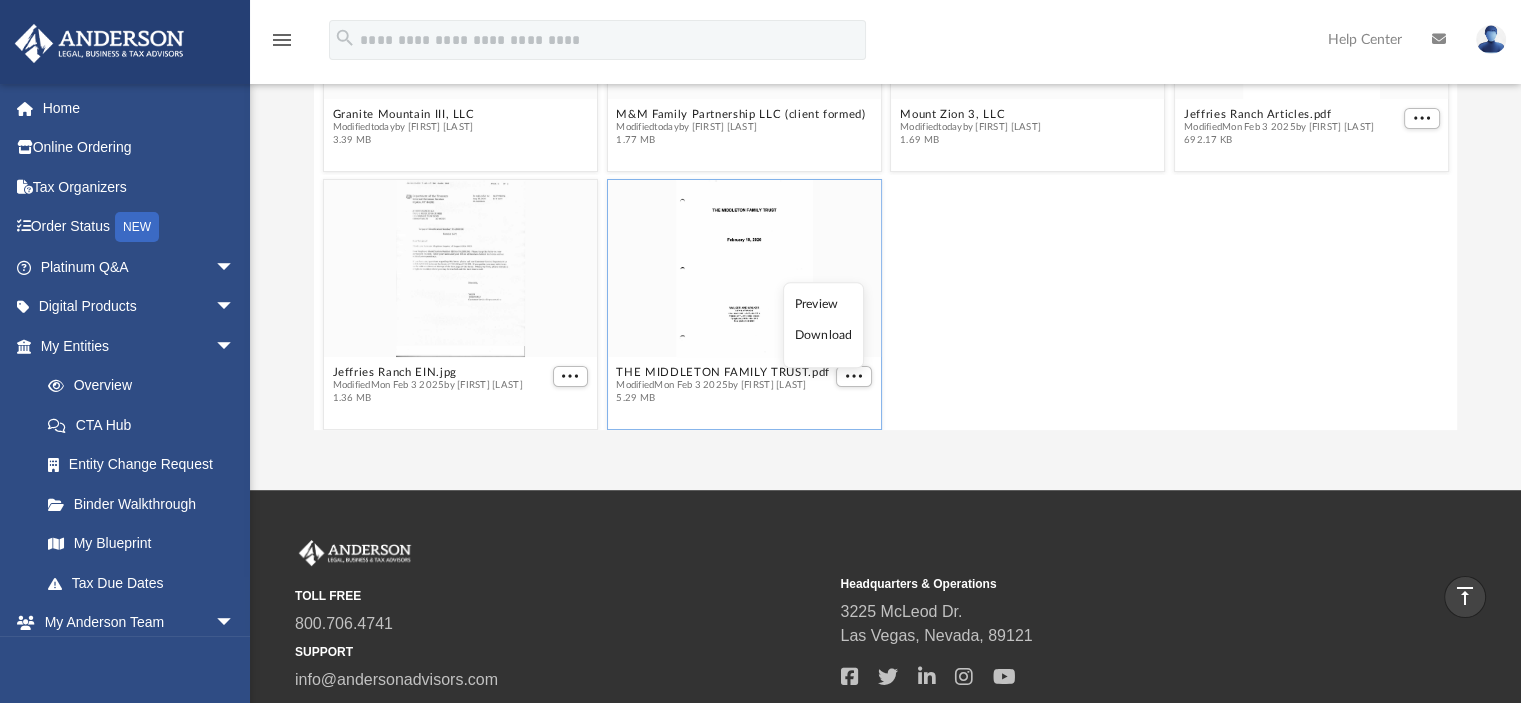 click on "Preview" at bounding box center [823, 304] 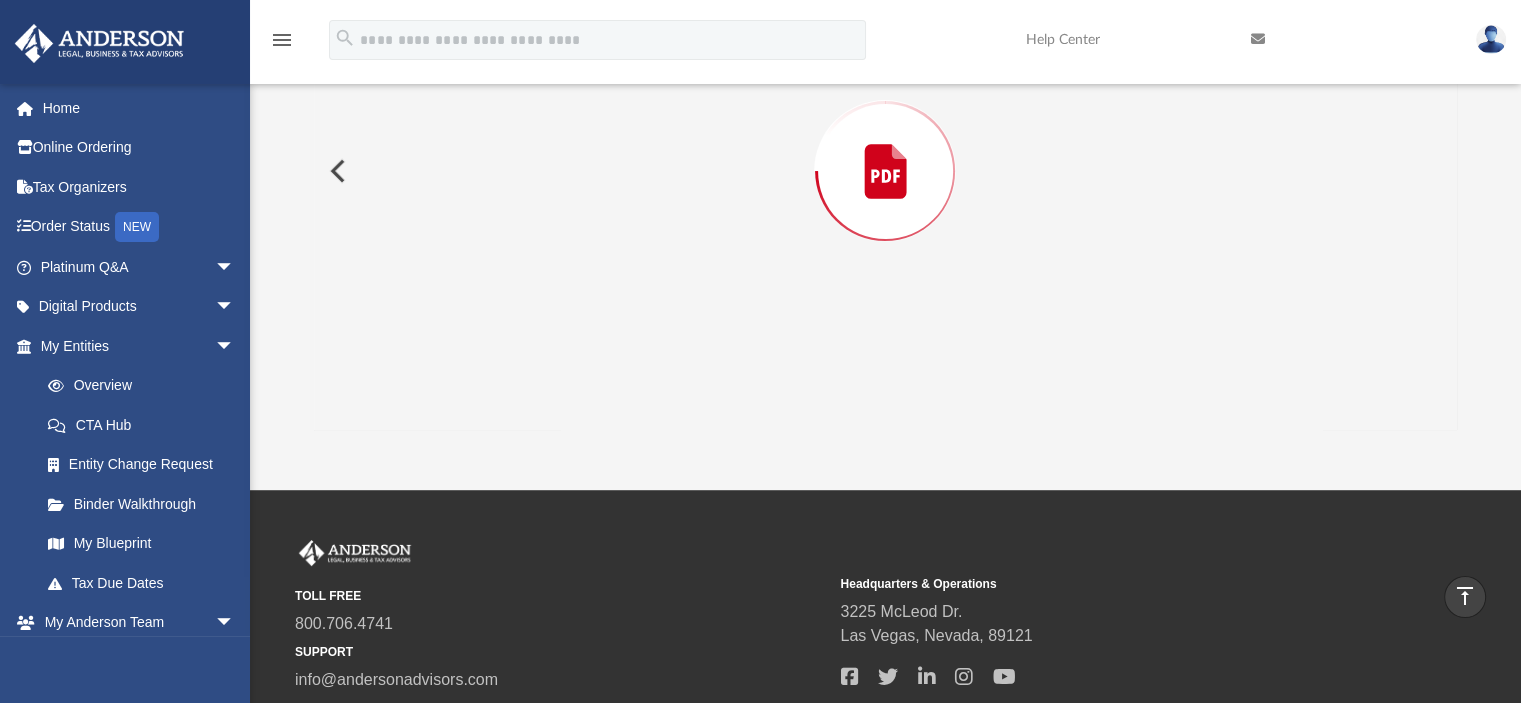 scroll, scrollTop: 193, scrollLeft: 0, axis: vertical 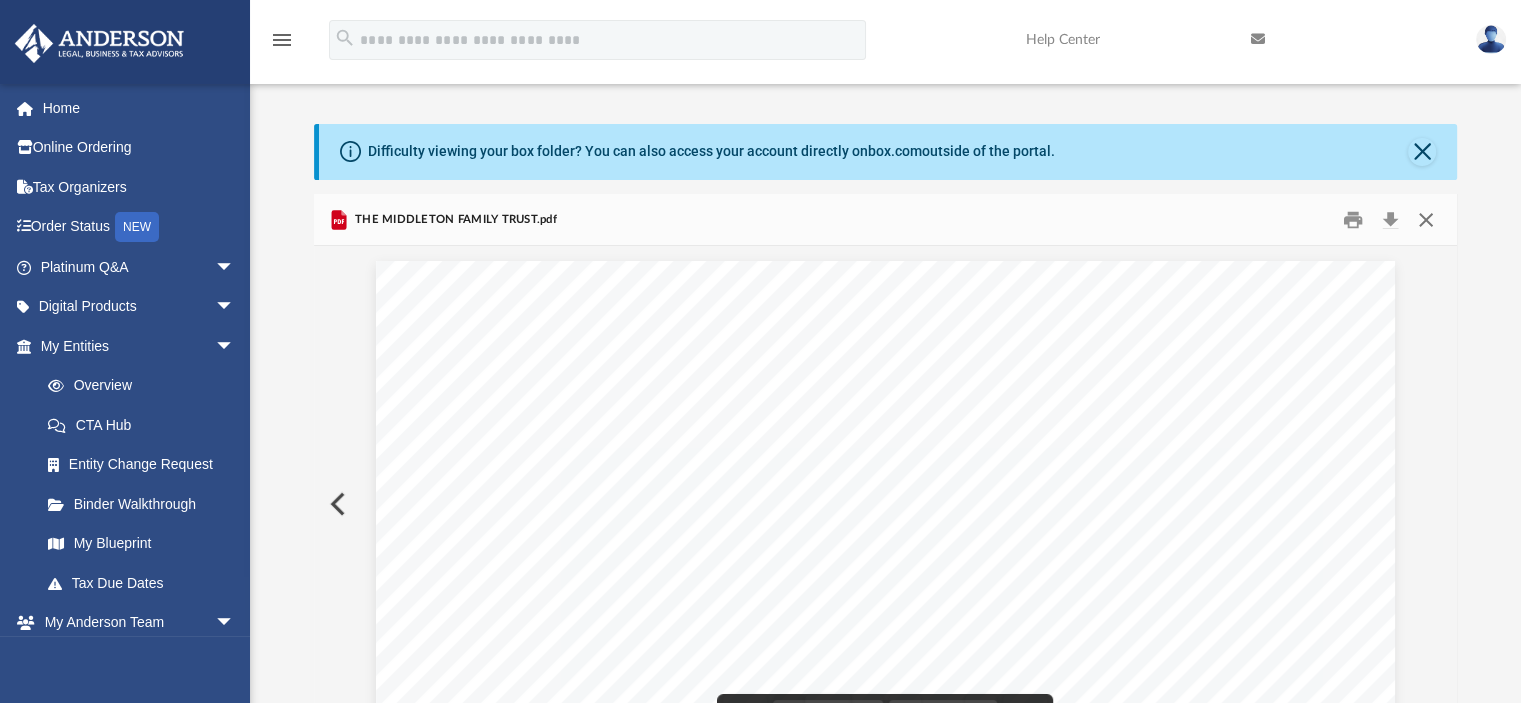 click at bounding box center [1426, 219] 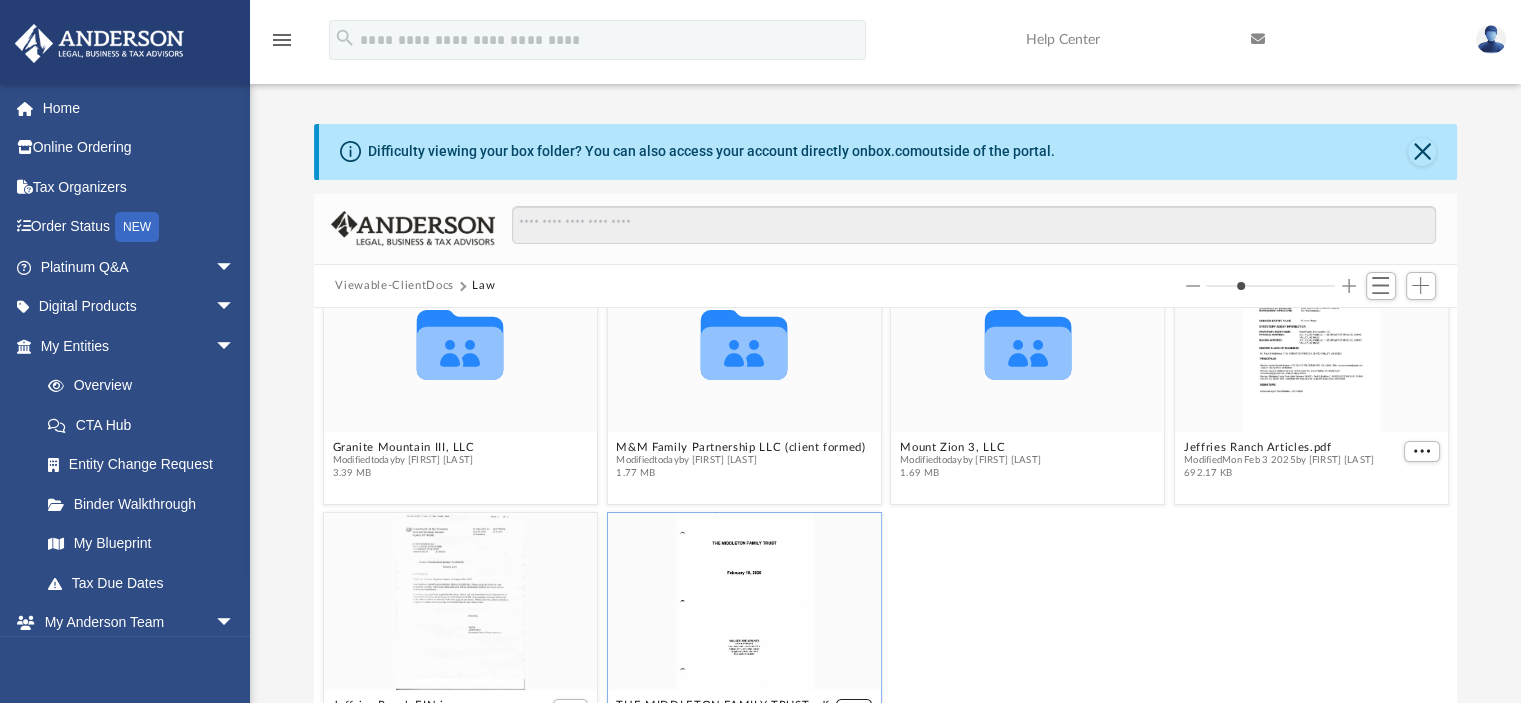 scroll, scrollTop: 14, scrollLeft: 0, axis: vertical 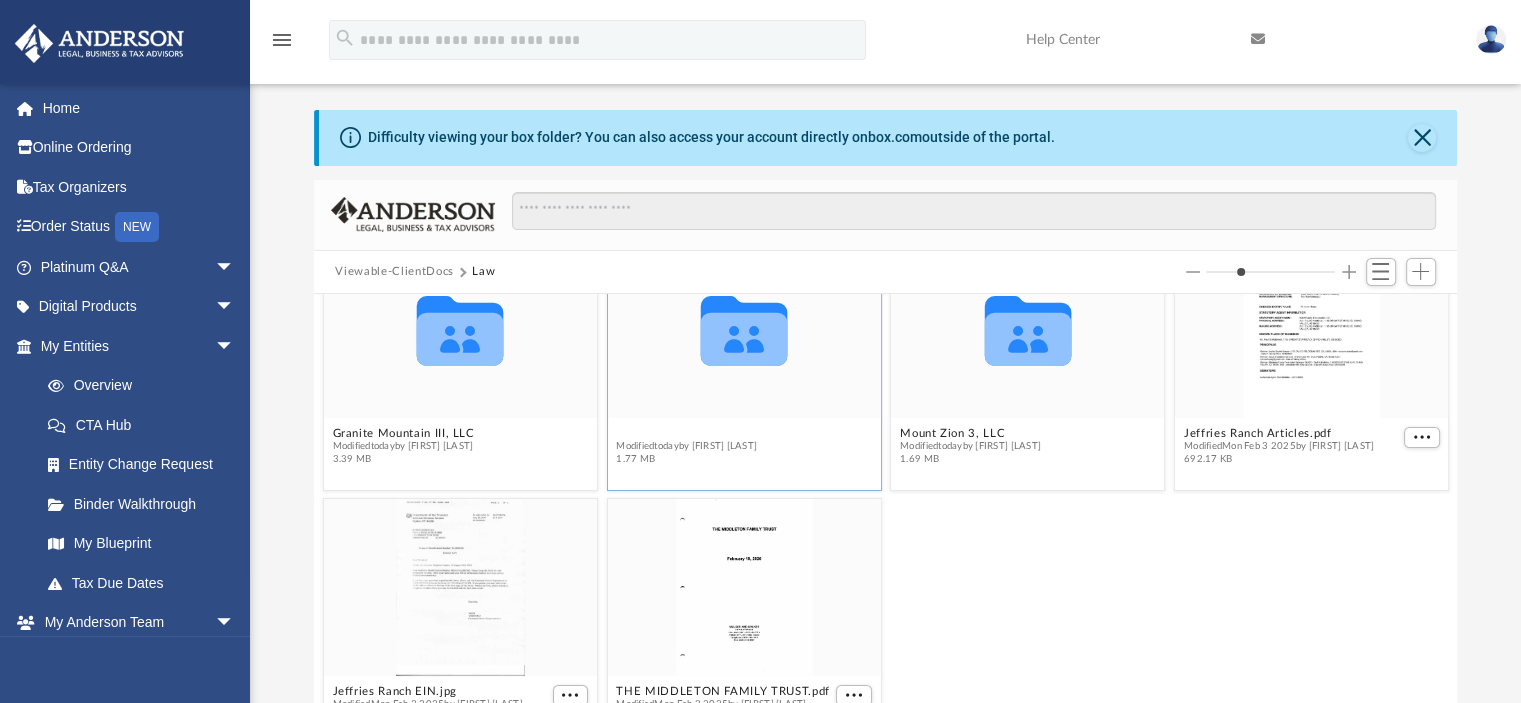 click on "Collaborated Folder M&M Family Partnership LLC (client formed) Modified  today  by Samantha Mcpherson 1.77 MB" at bounding box center [743, 357] 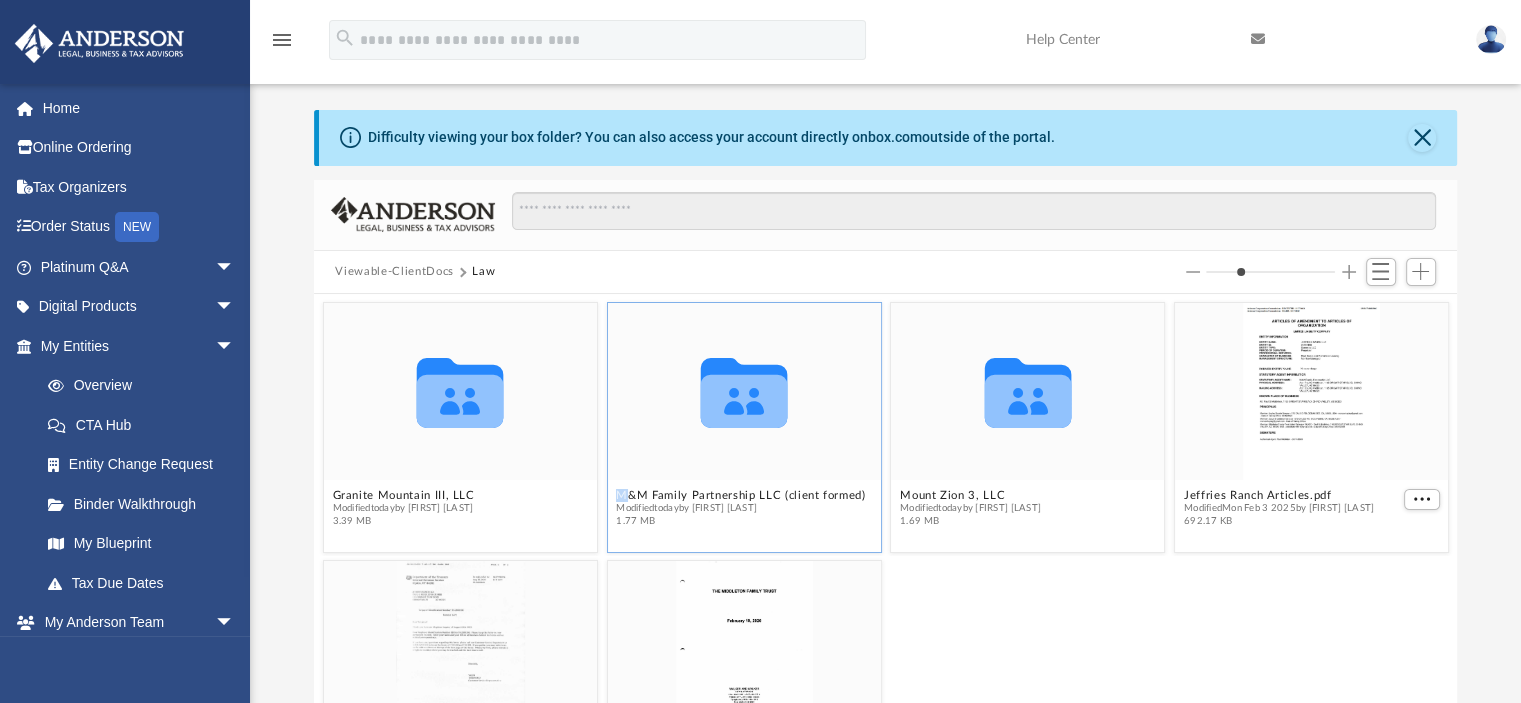 click on "Collaborated Folder" 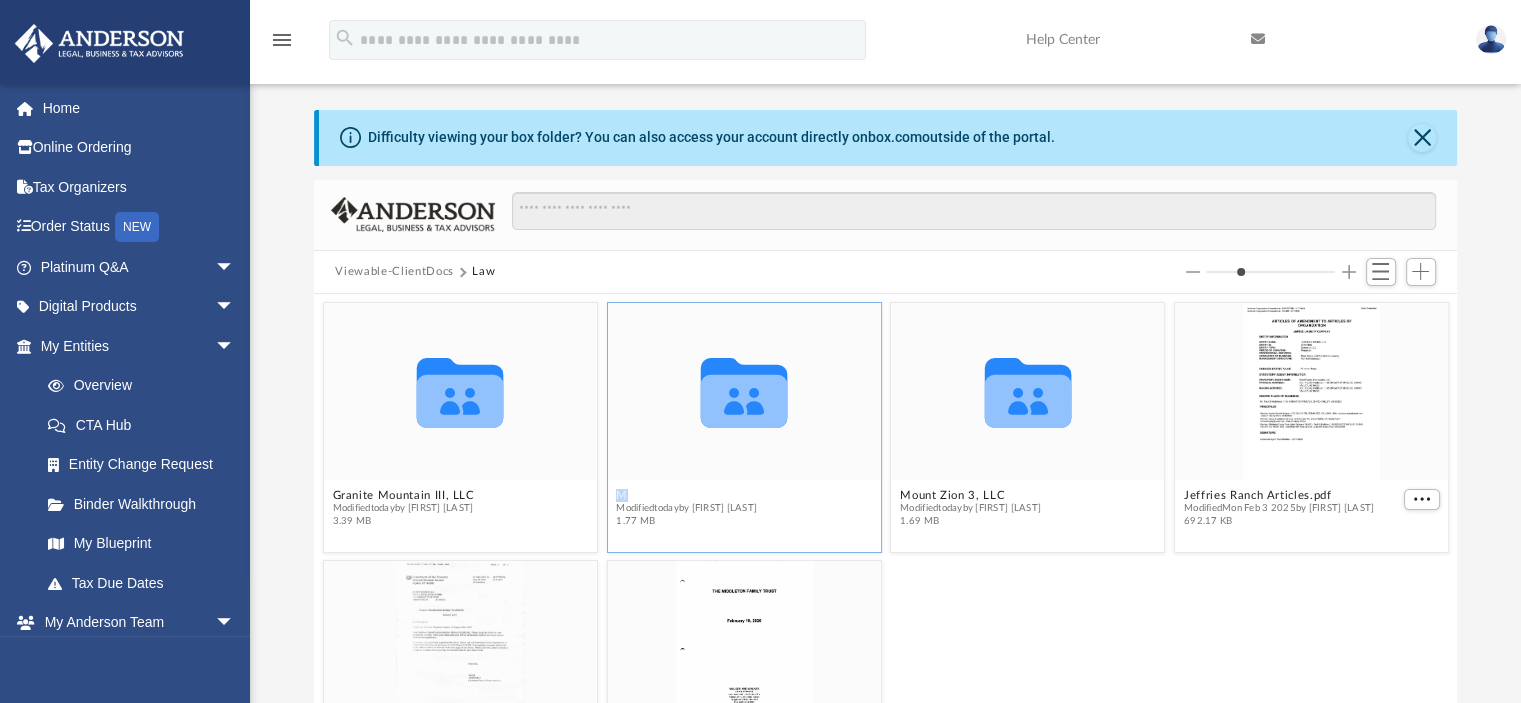 click on "M&M Family Partnership LLC (client formed)" at bounding box center (740, 495) 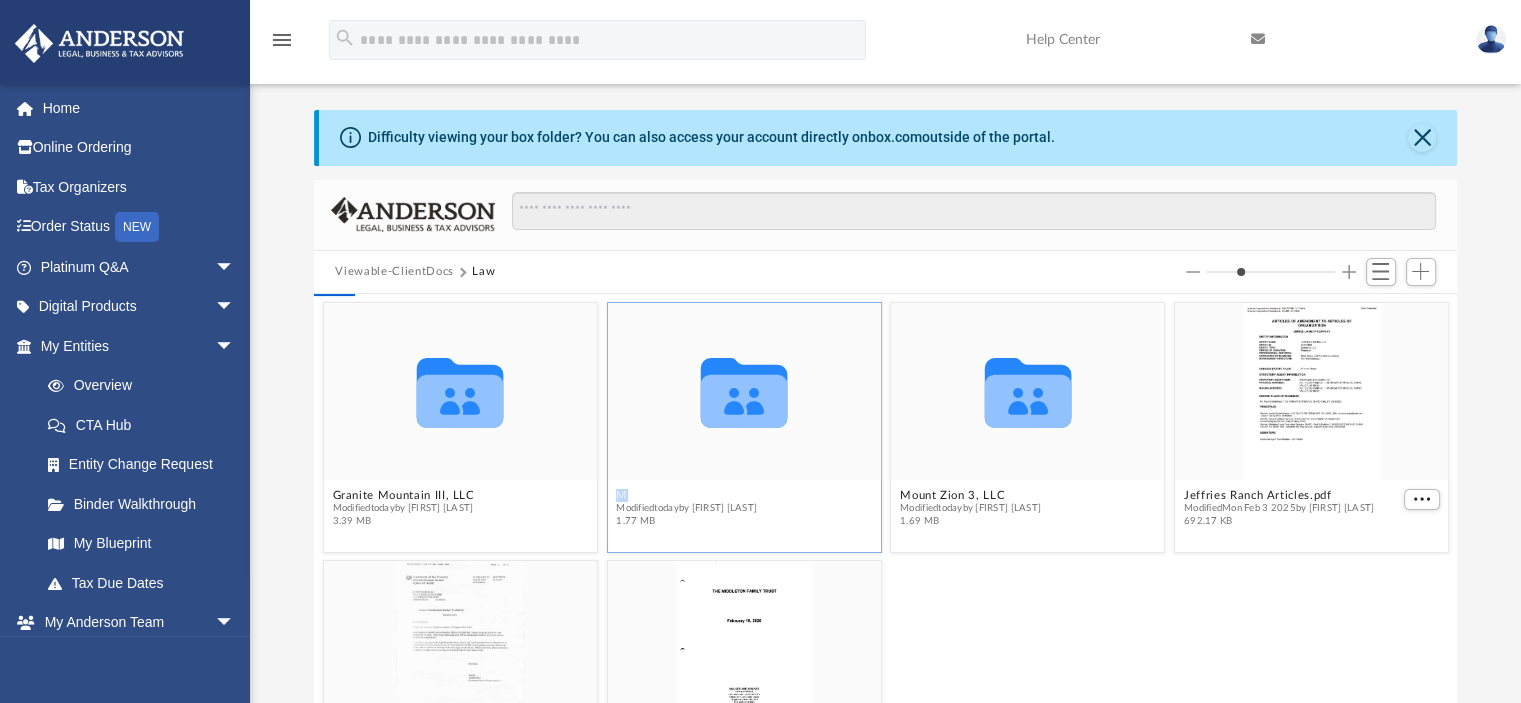 click on "M&M Family Partnership LLC (client formed)" at bounding box center (740, 495) 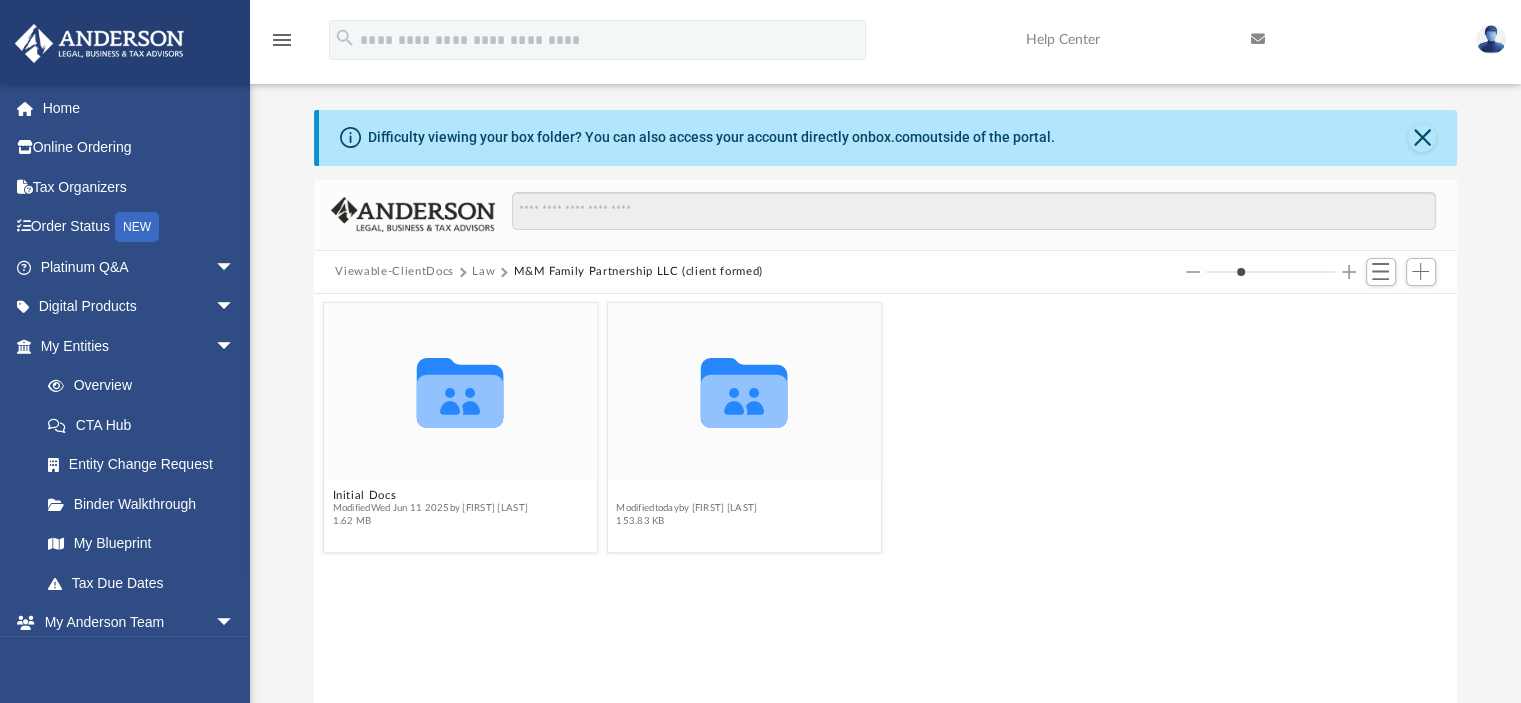 click on "Meeting Minutes" at bounding box center (686, 495) 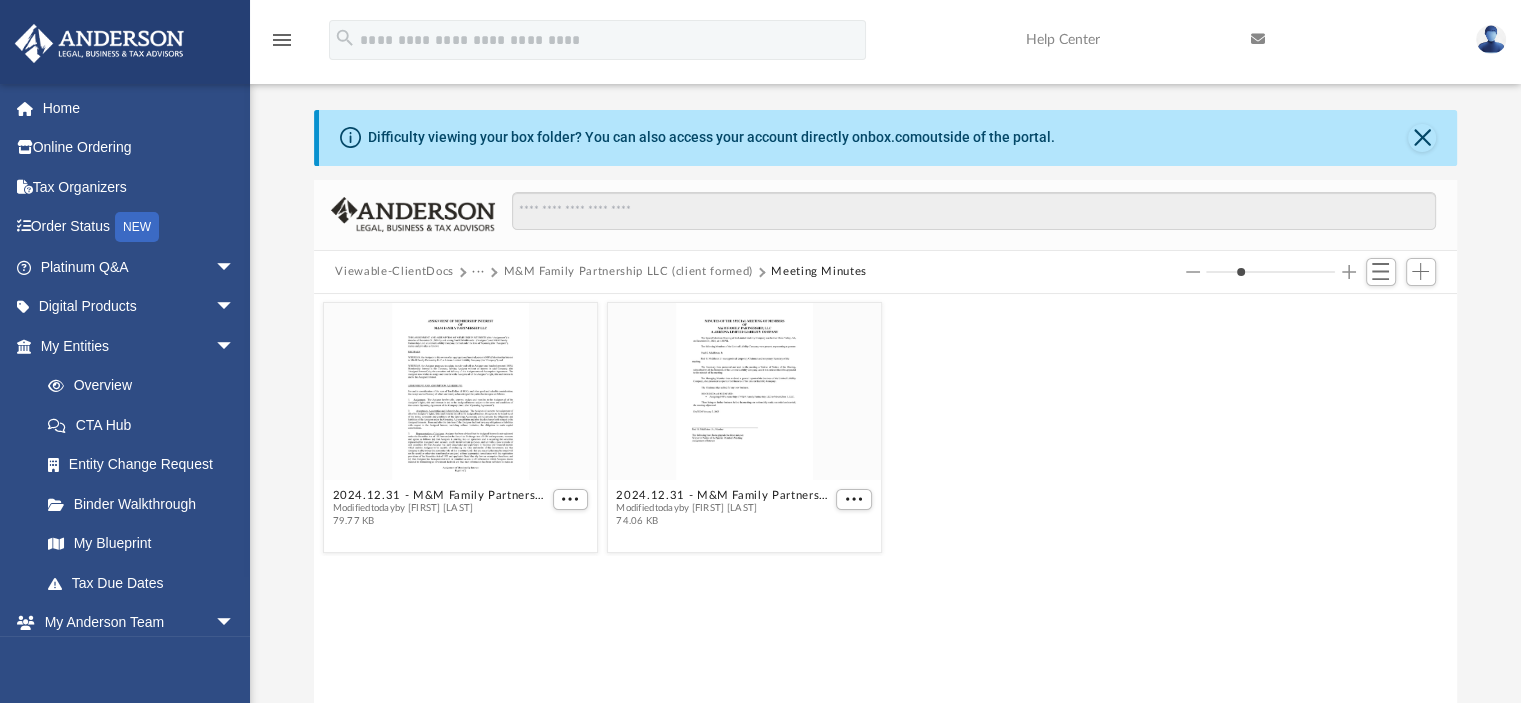 click at bounding box center [459, 391] 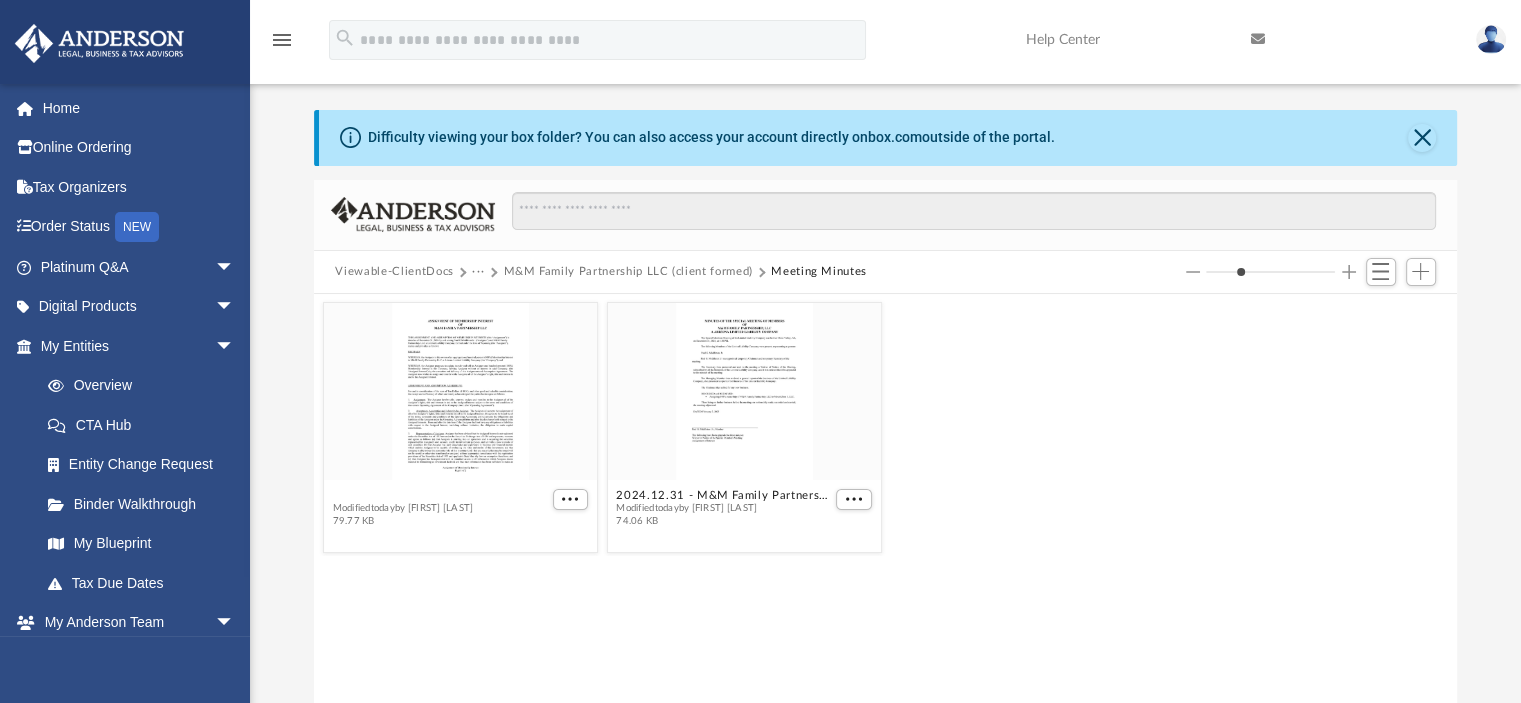 click on "2024.12.31 - M&M Family Partnership, LLC -  Assignment of Interest.pdf" at bounding box center (440, 495) 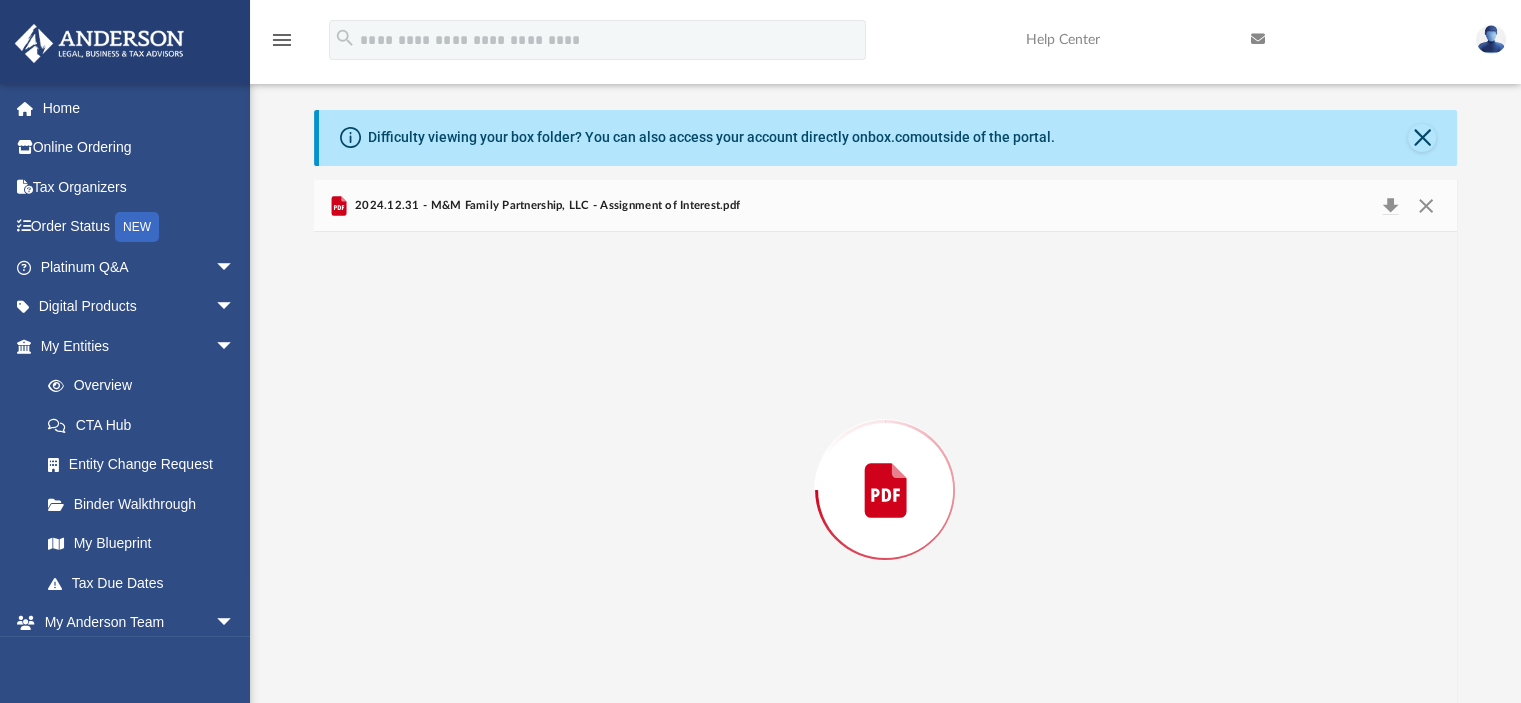 scroll, scrollTop: 59, scrollLeft: 0, axis: vertical 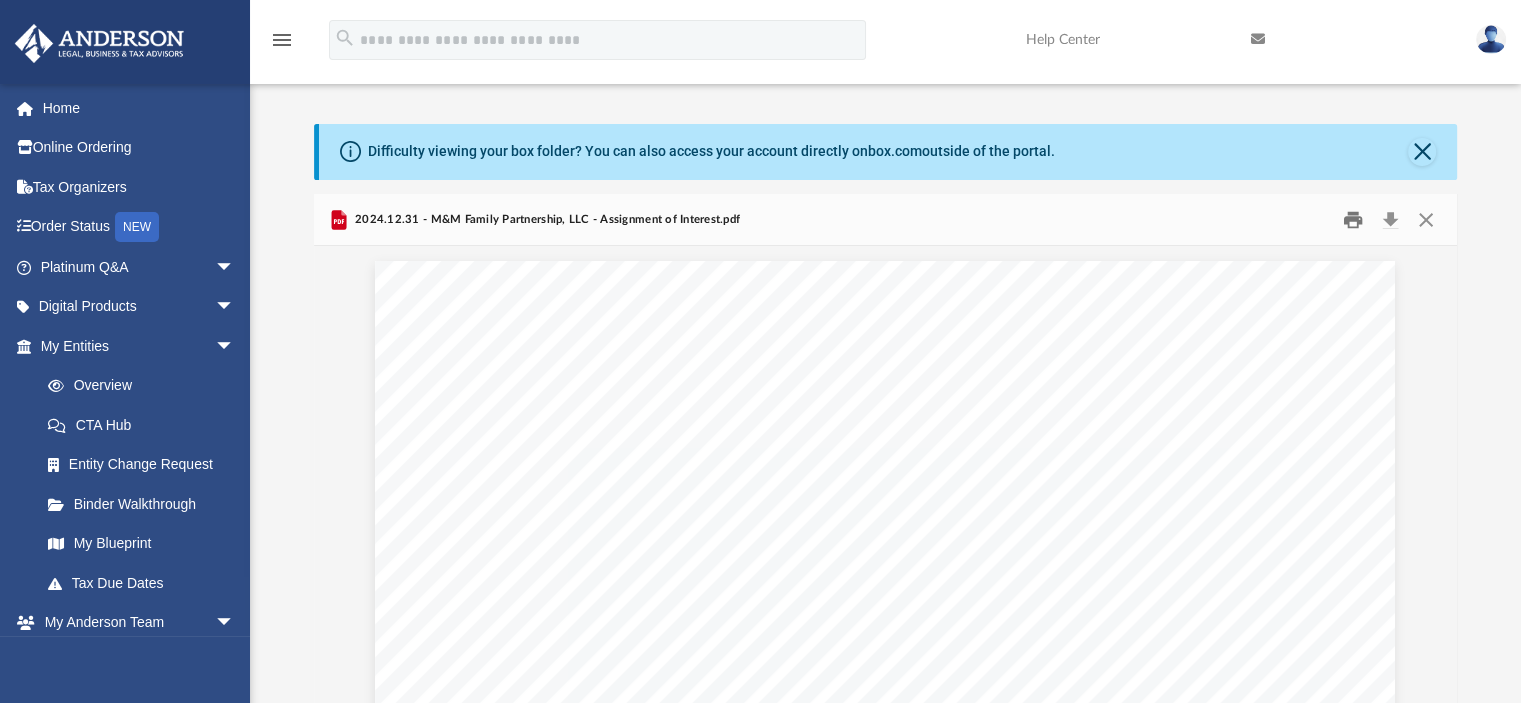 drag, startPoint x: 1351, startPoint y: 225, endPoint x: 1362, endPoint y: 231, distance: 12.529964 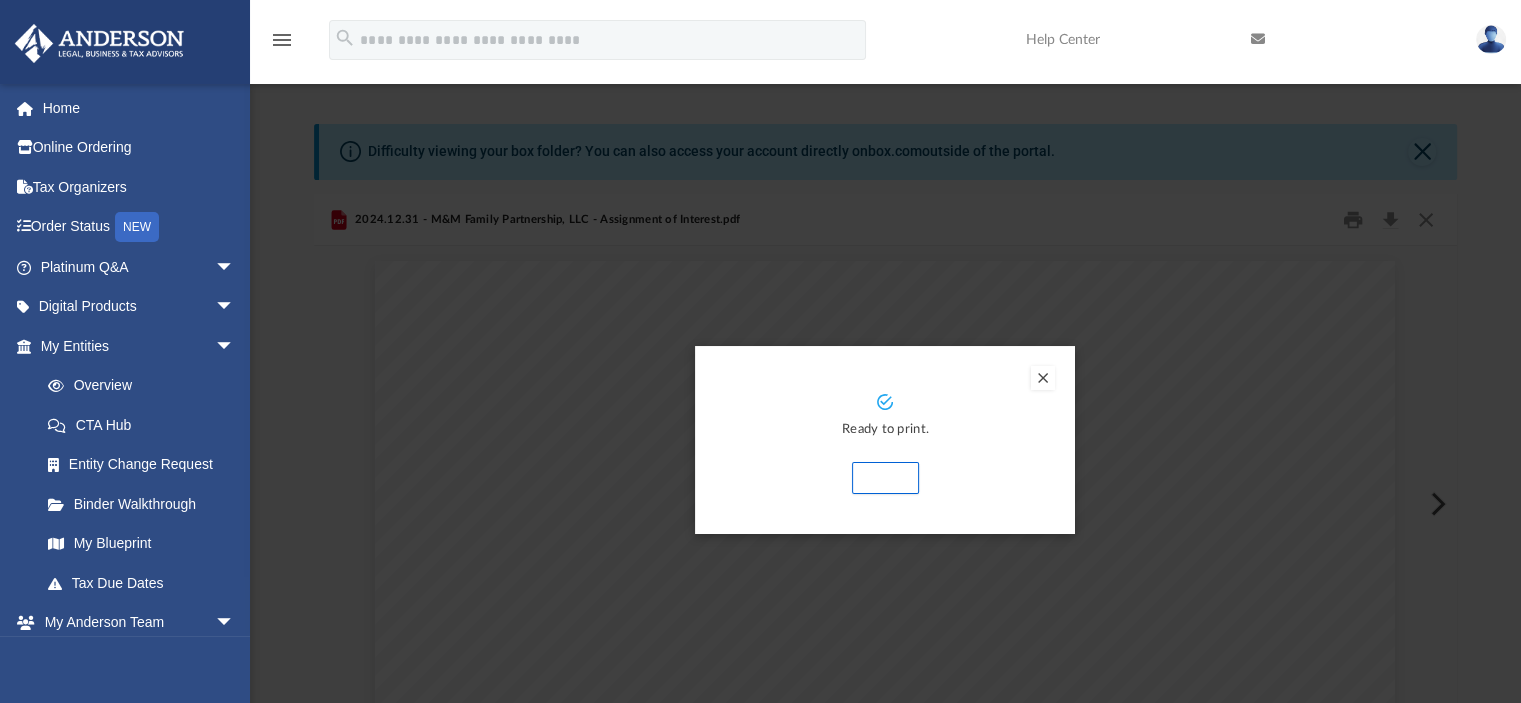 click on "Print" at bounding box center (885, 478) 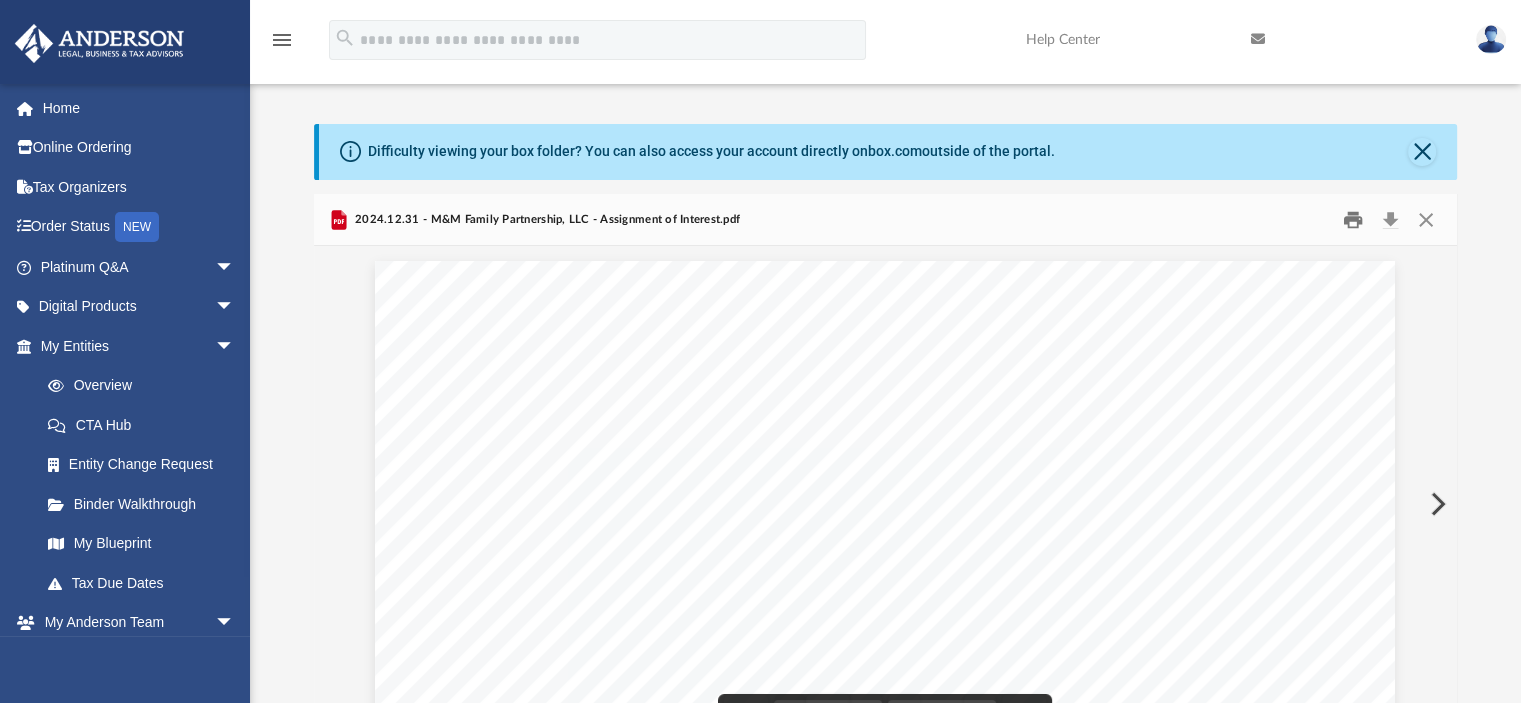 click at bounding box center (1353, 219) 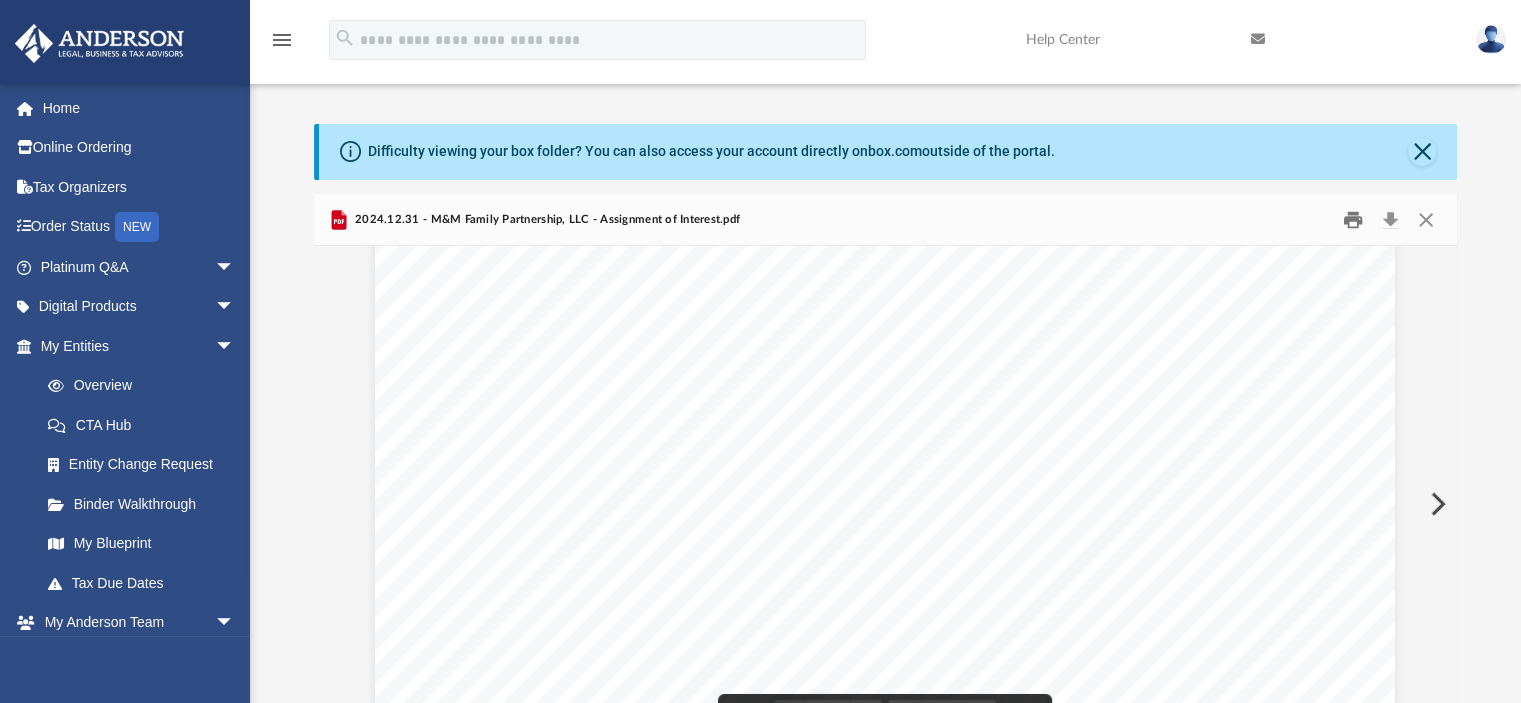 scroll, scrollTop: 0, scrollLeft: 0, axis: both 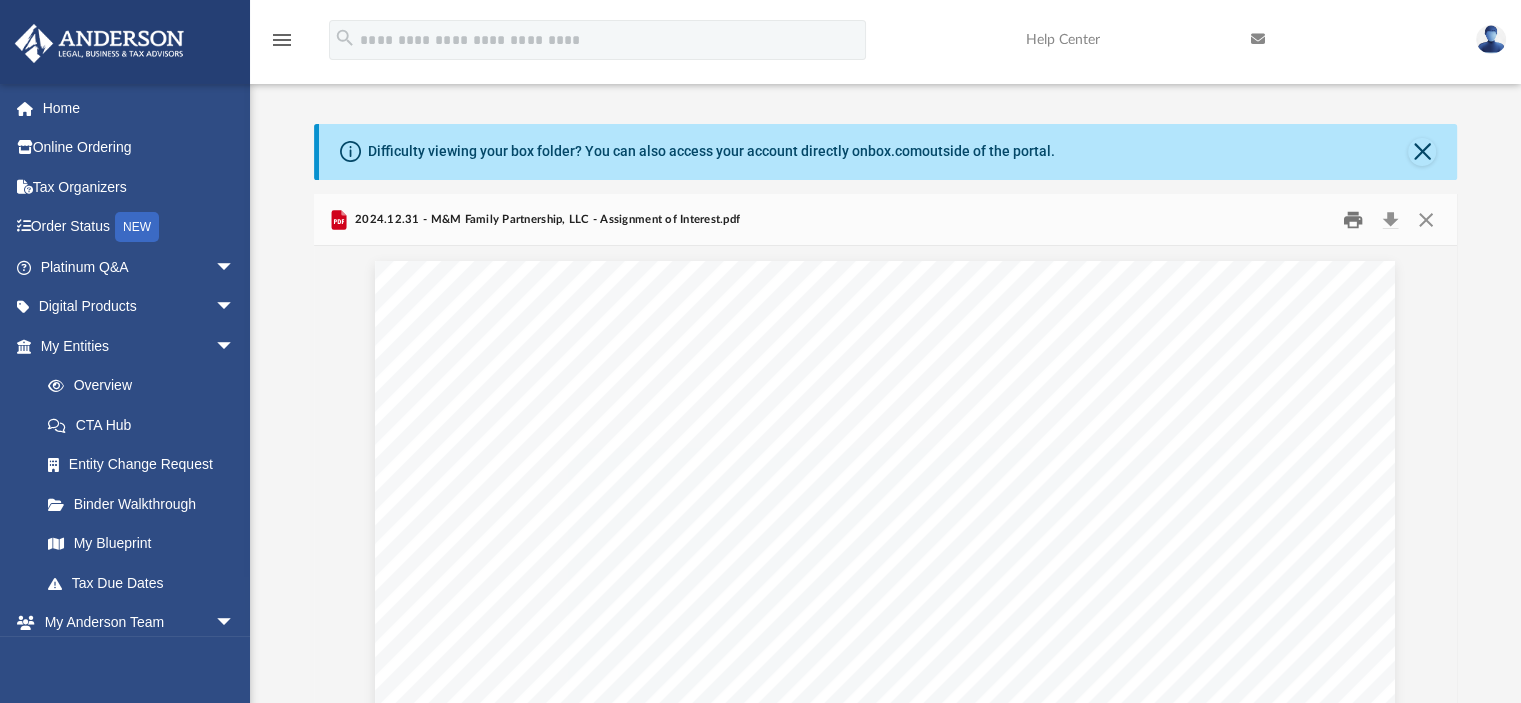 click at bounding box center (1353, 219) 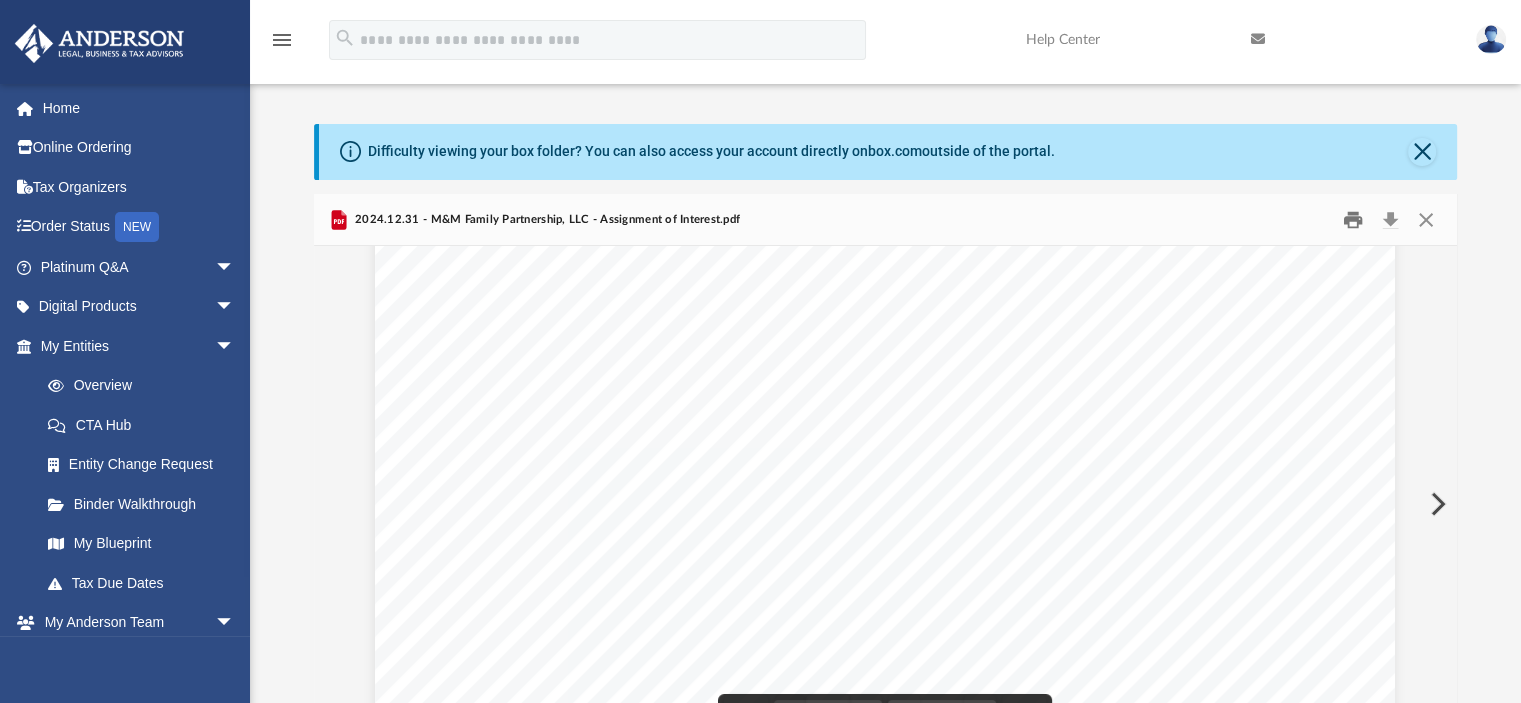 scroll, scrollTop: 0, scrollLeft: 0, axis: both 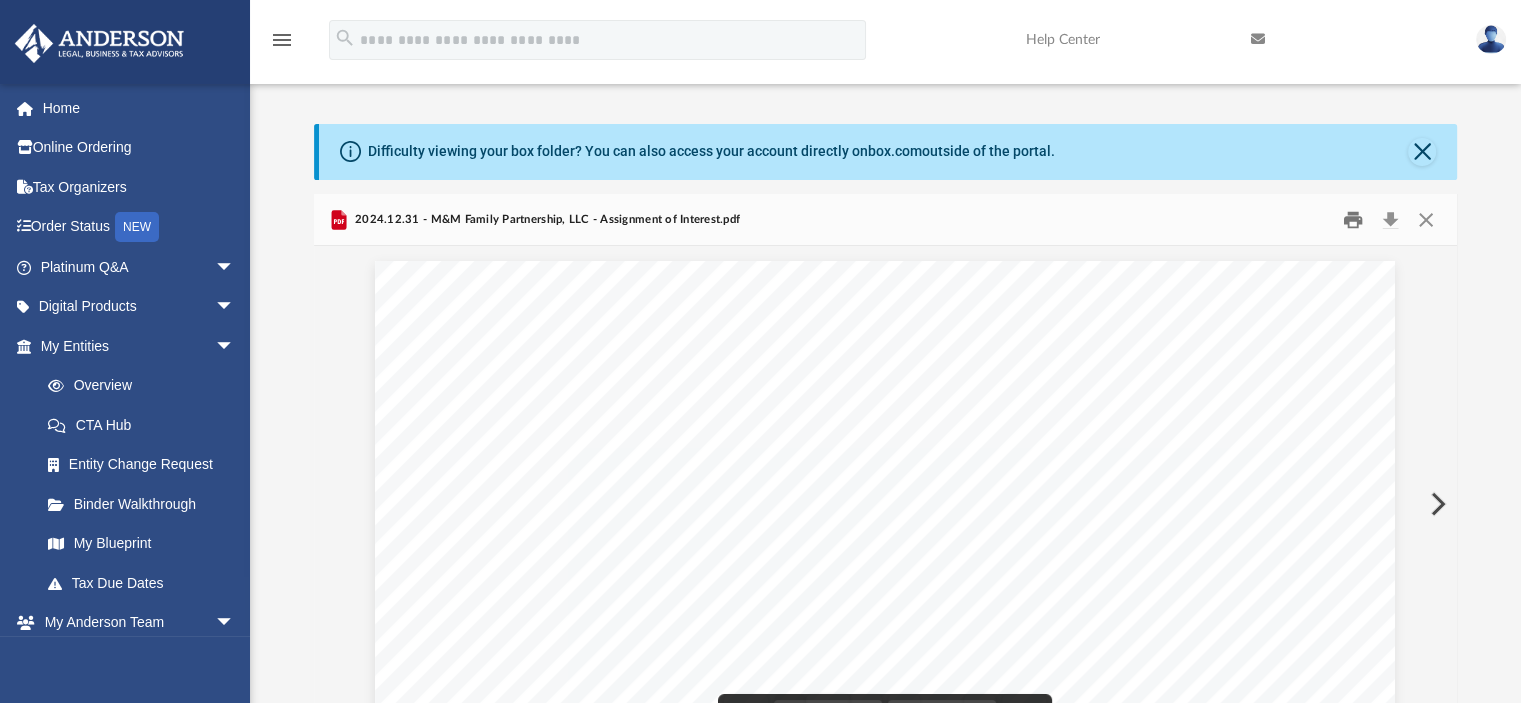 click at bounding box center (1353, 219) 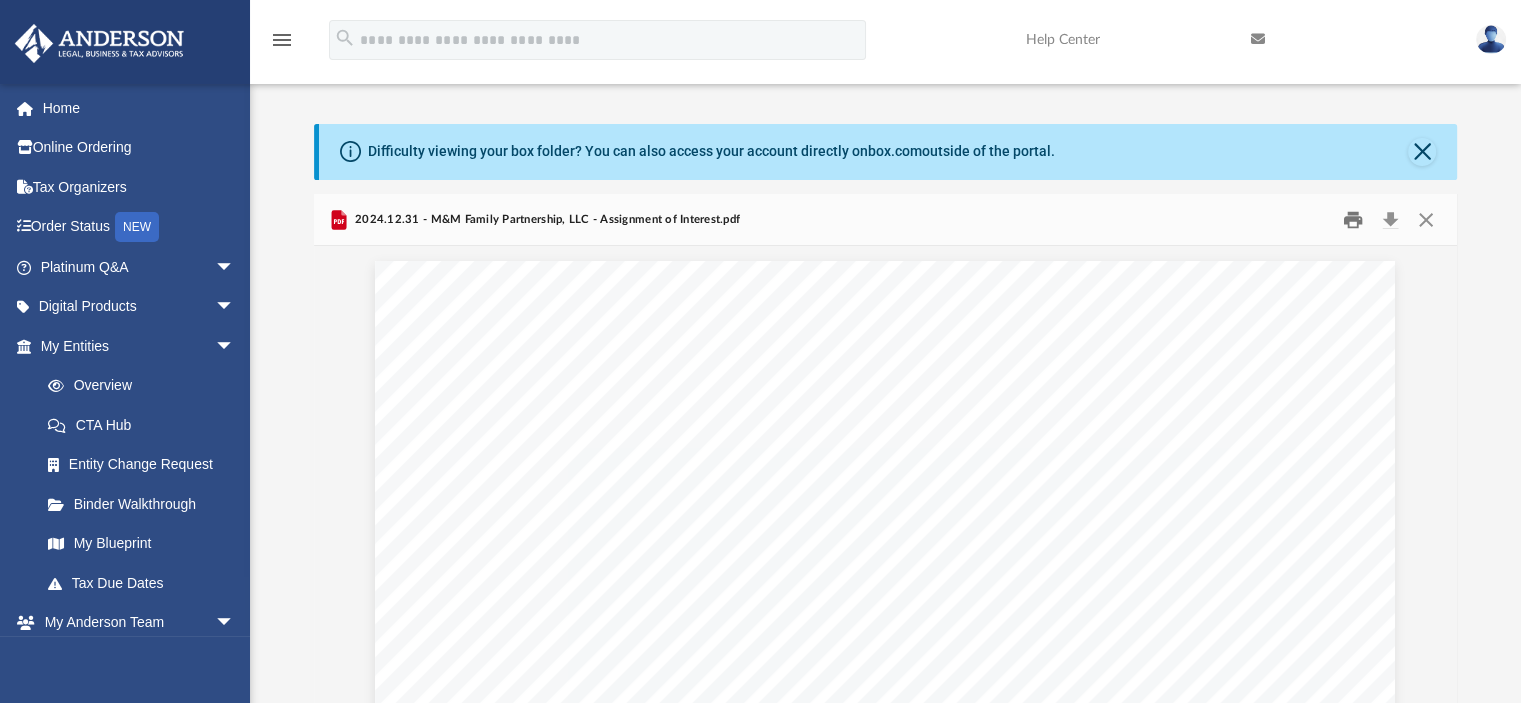 click at bounding box center (1353, 219) 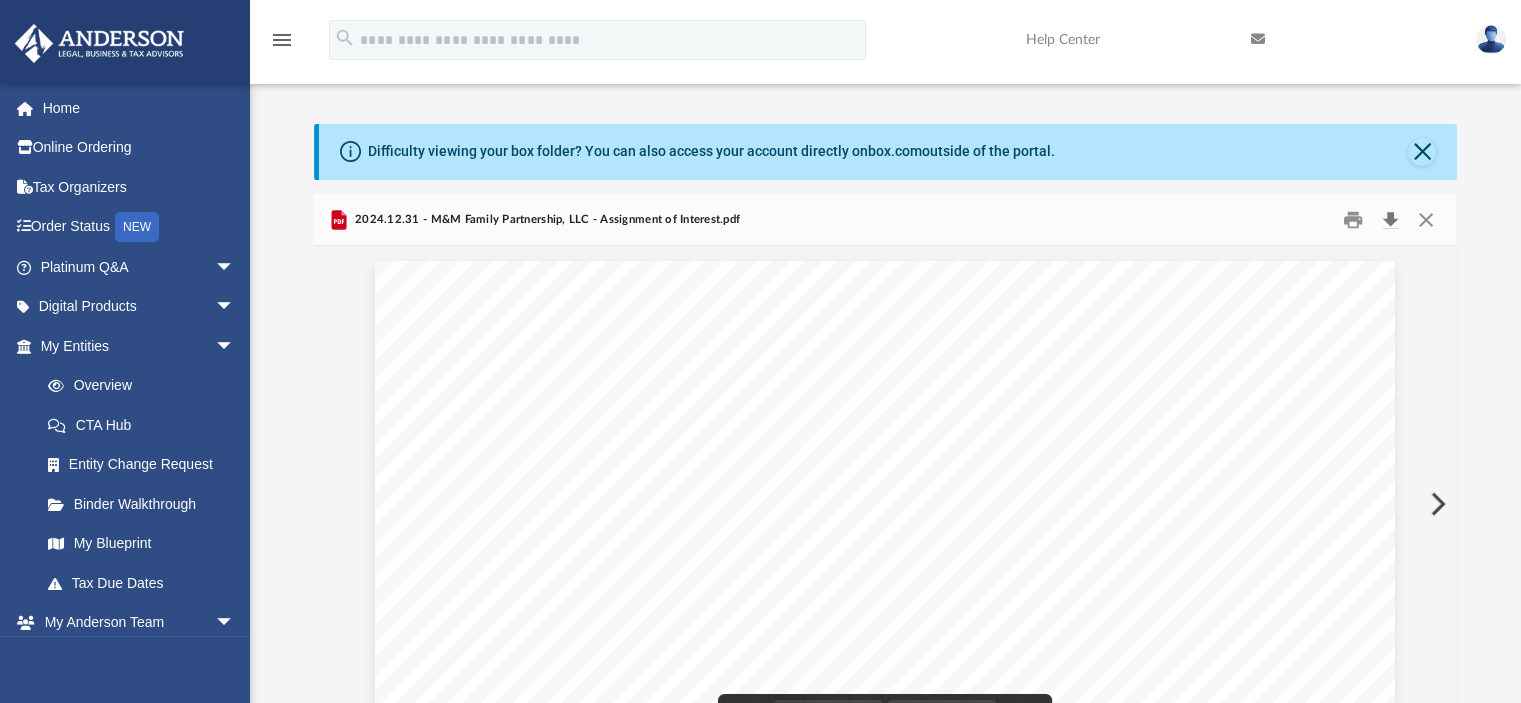 click at bounding box center (1391, 219) 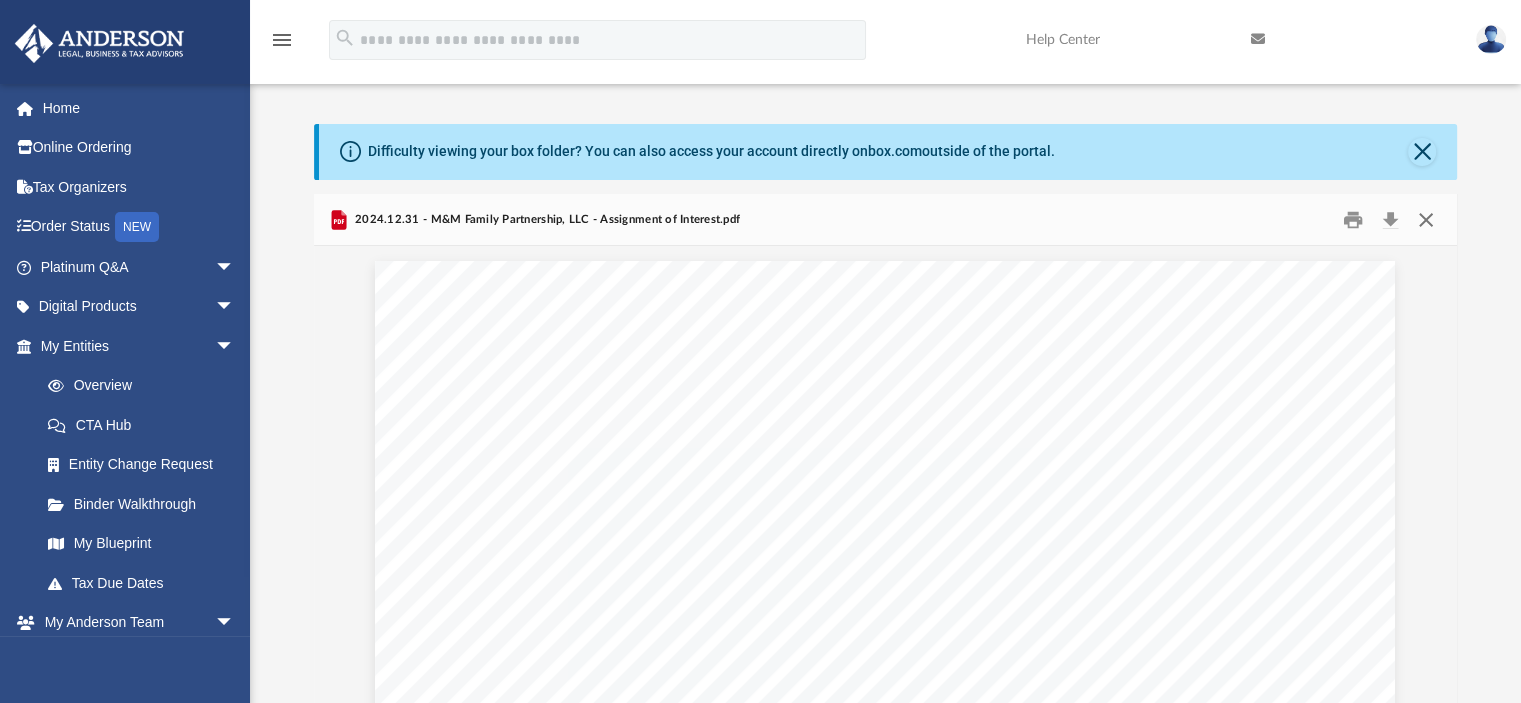 click at bounding box center [1426, 219] 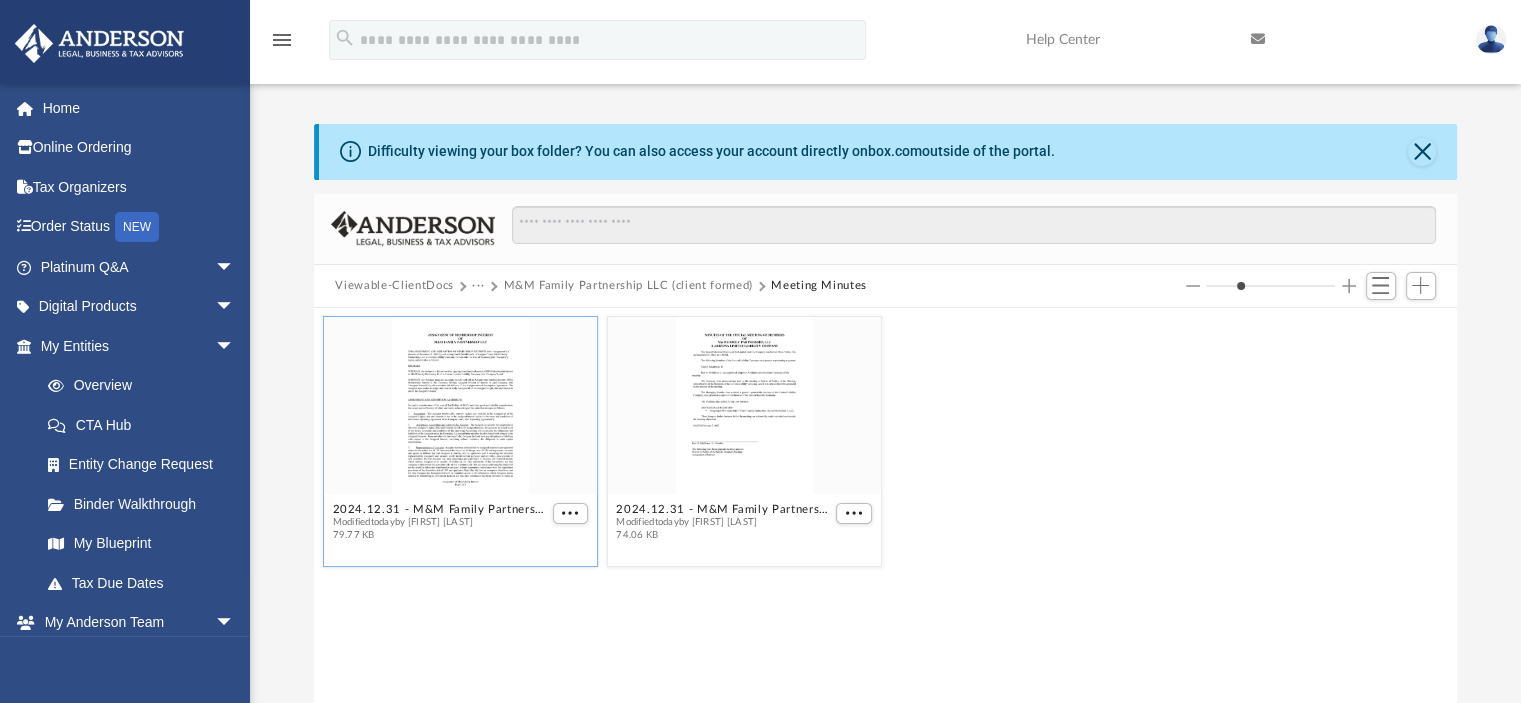 click at bounding box center (743, 405) 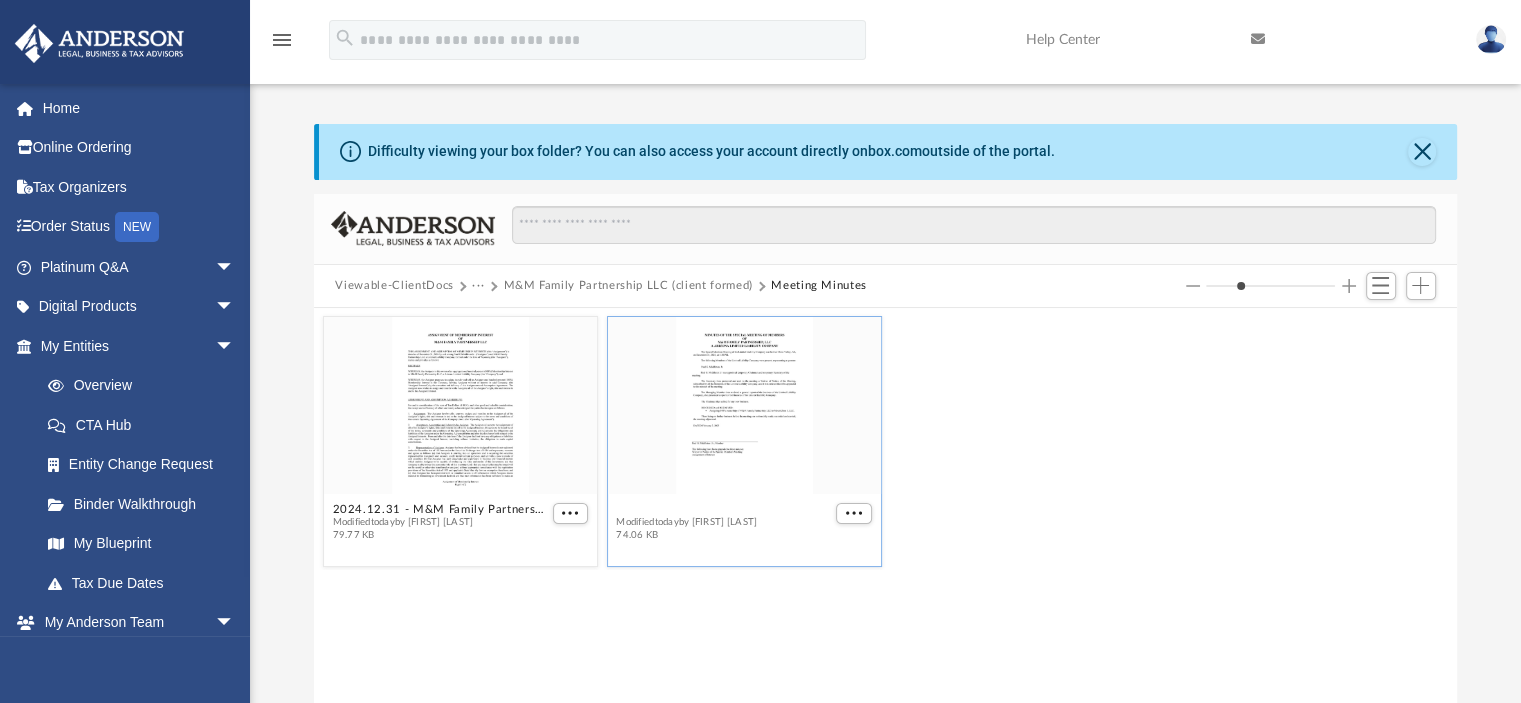 click on "2024.12.31 - M&M Family Partnership, LLC -  Special Members Meeting.pdf" at bounding box center [724, 509] 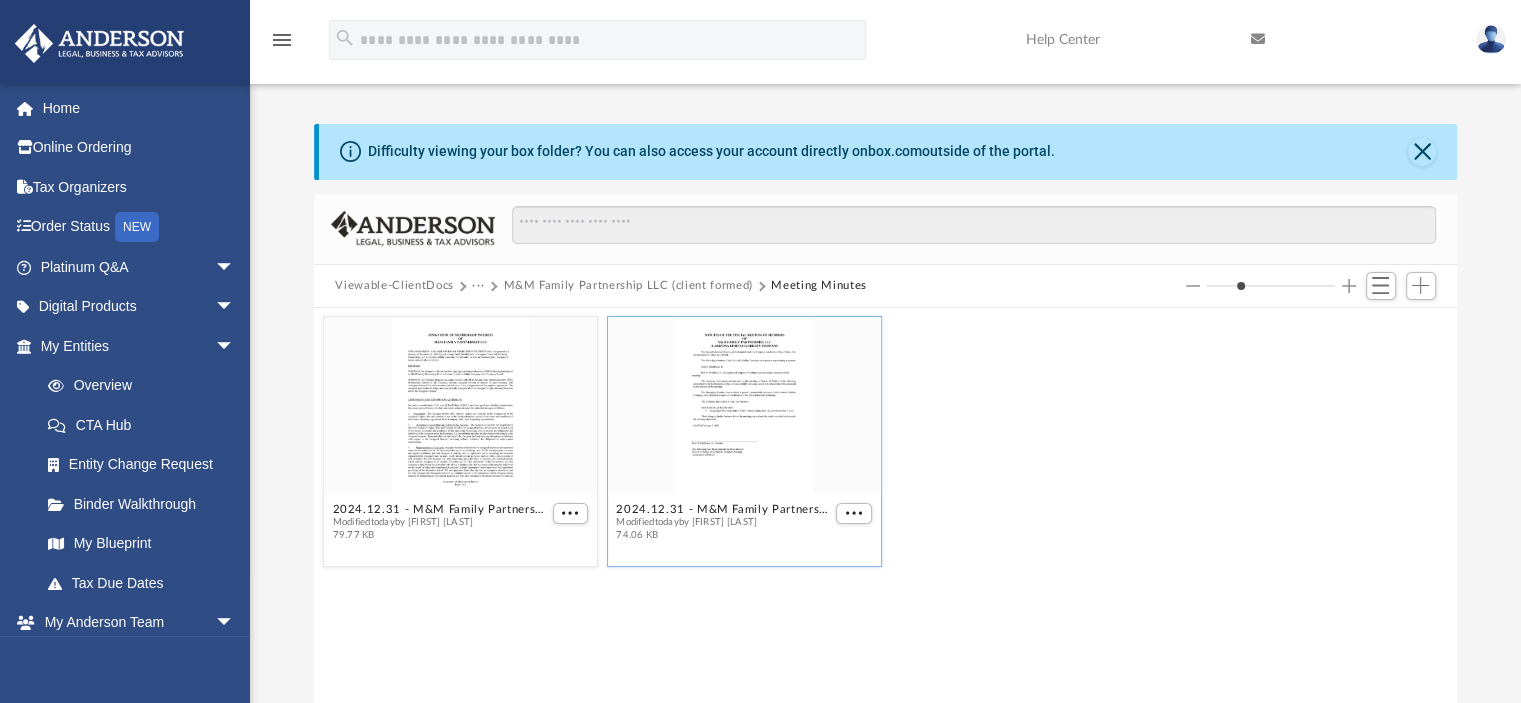 scroll, scrollTop: 59, scrollLeft: 0, axis: vertical 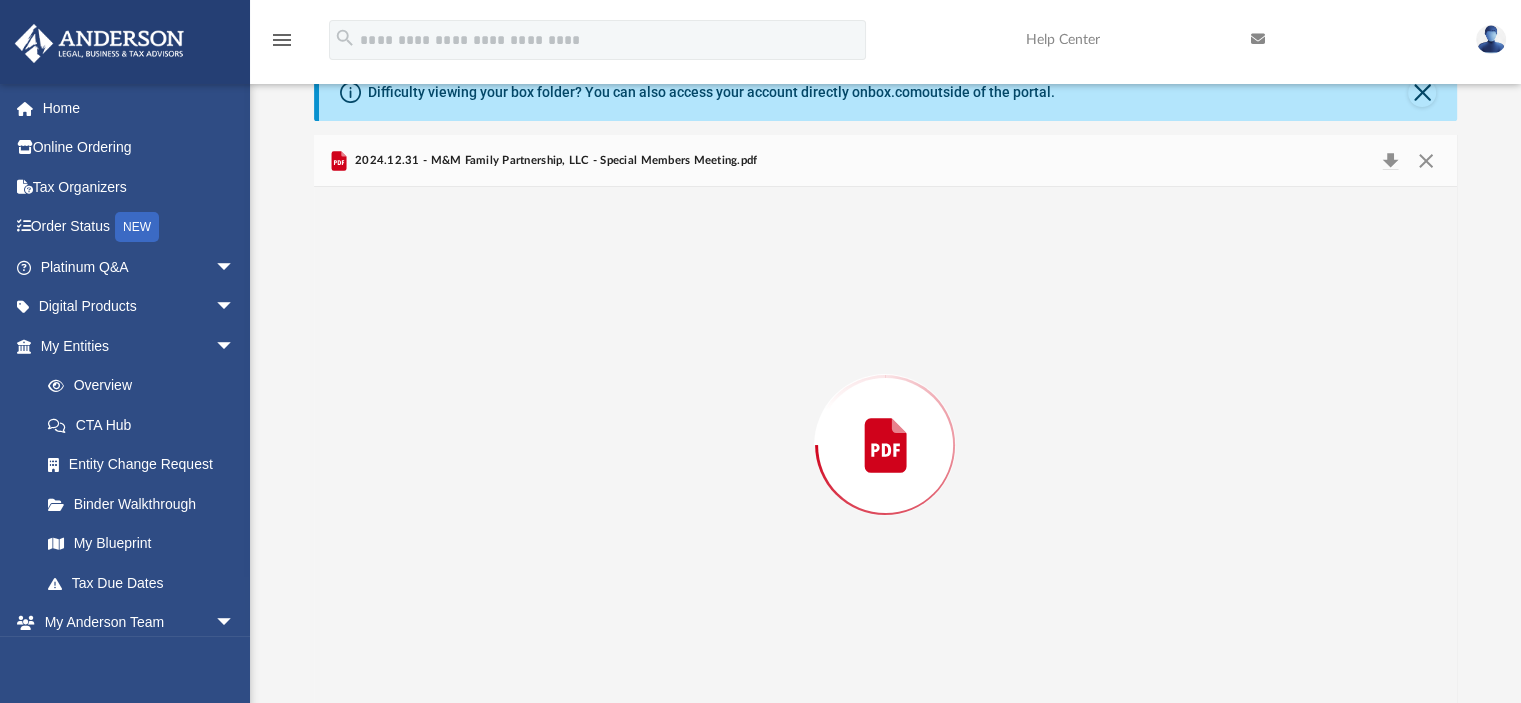 click at bounding box center [886, 445] 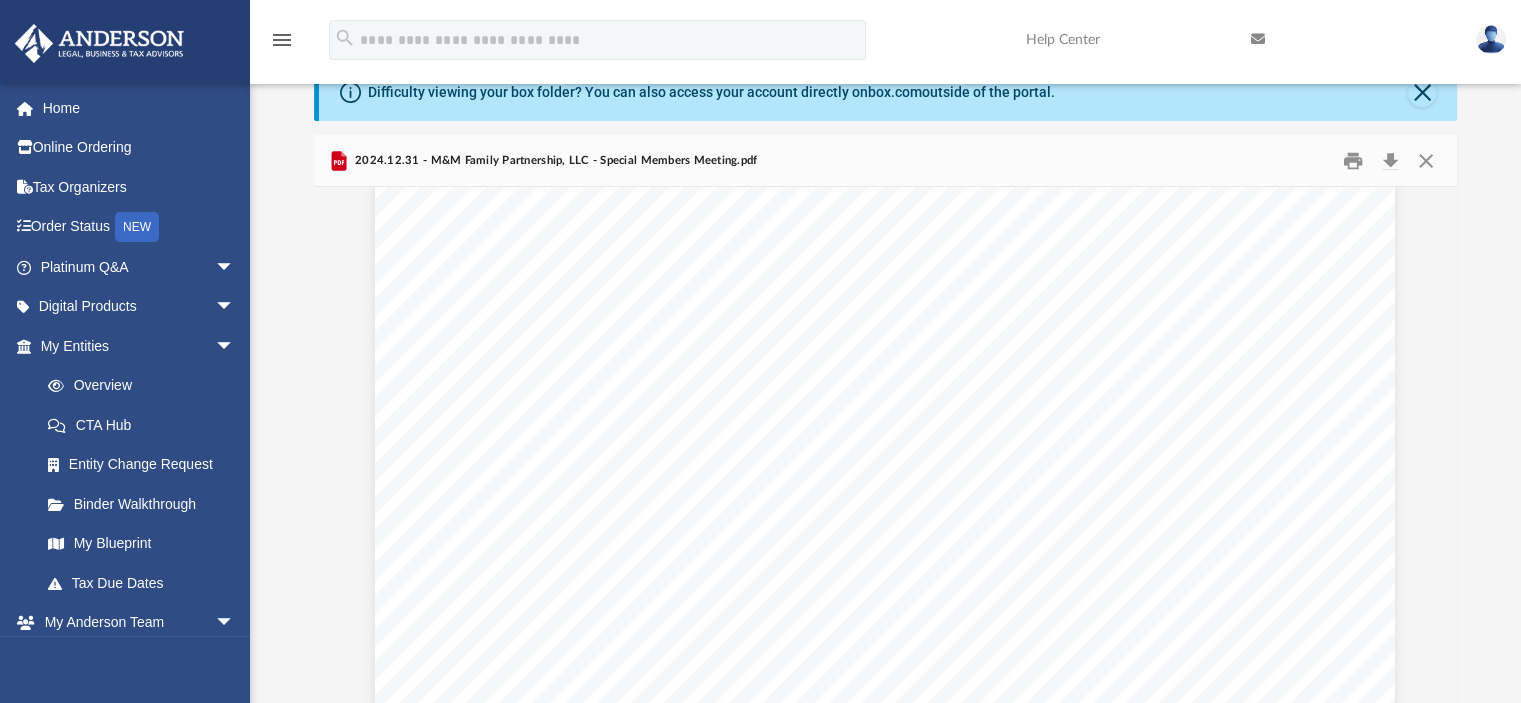 scroll, scrollTop: 0, scrollLeft: 0, axis: both 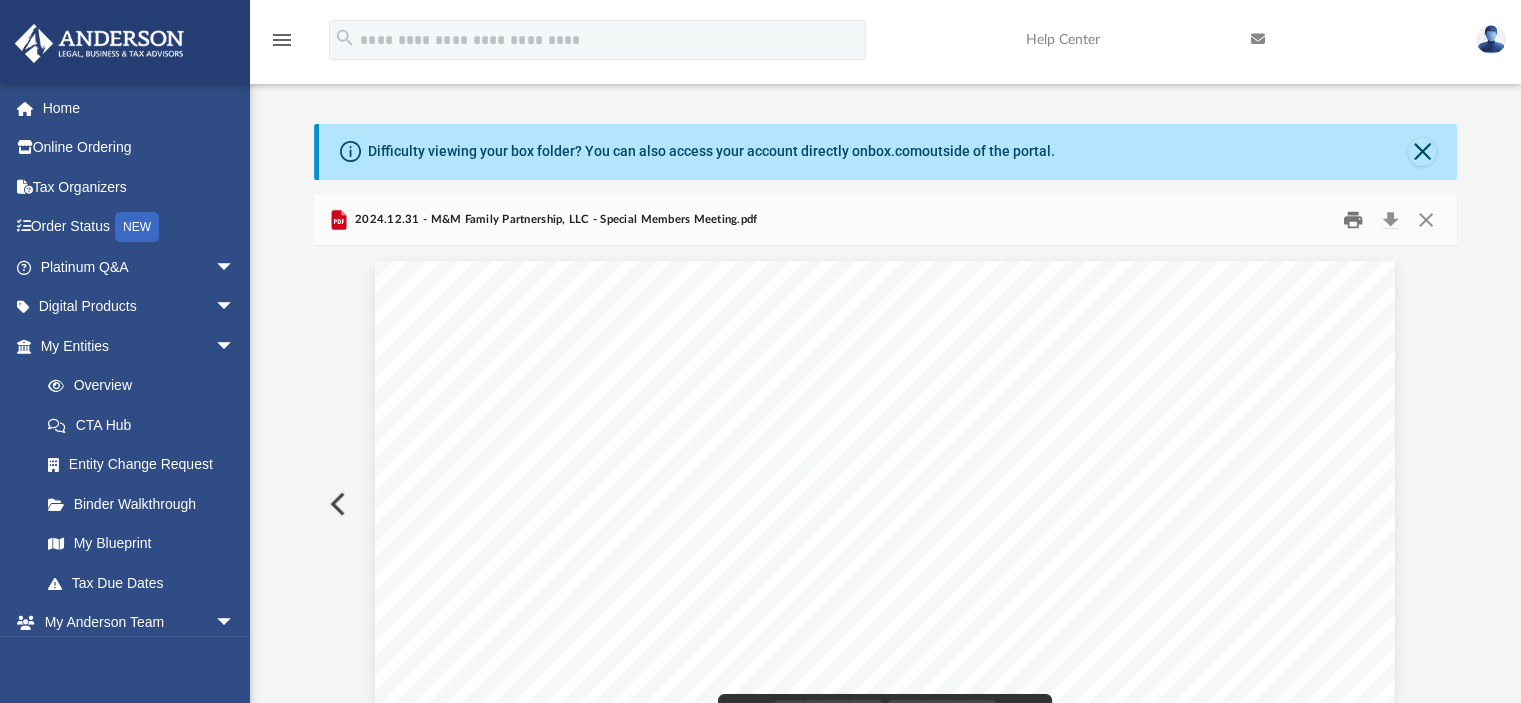 click at bounding box center [1353, 219] 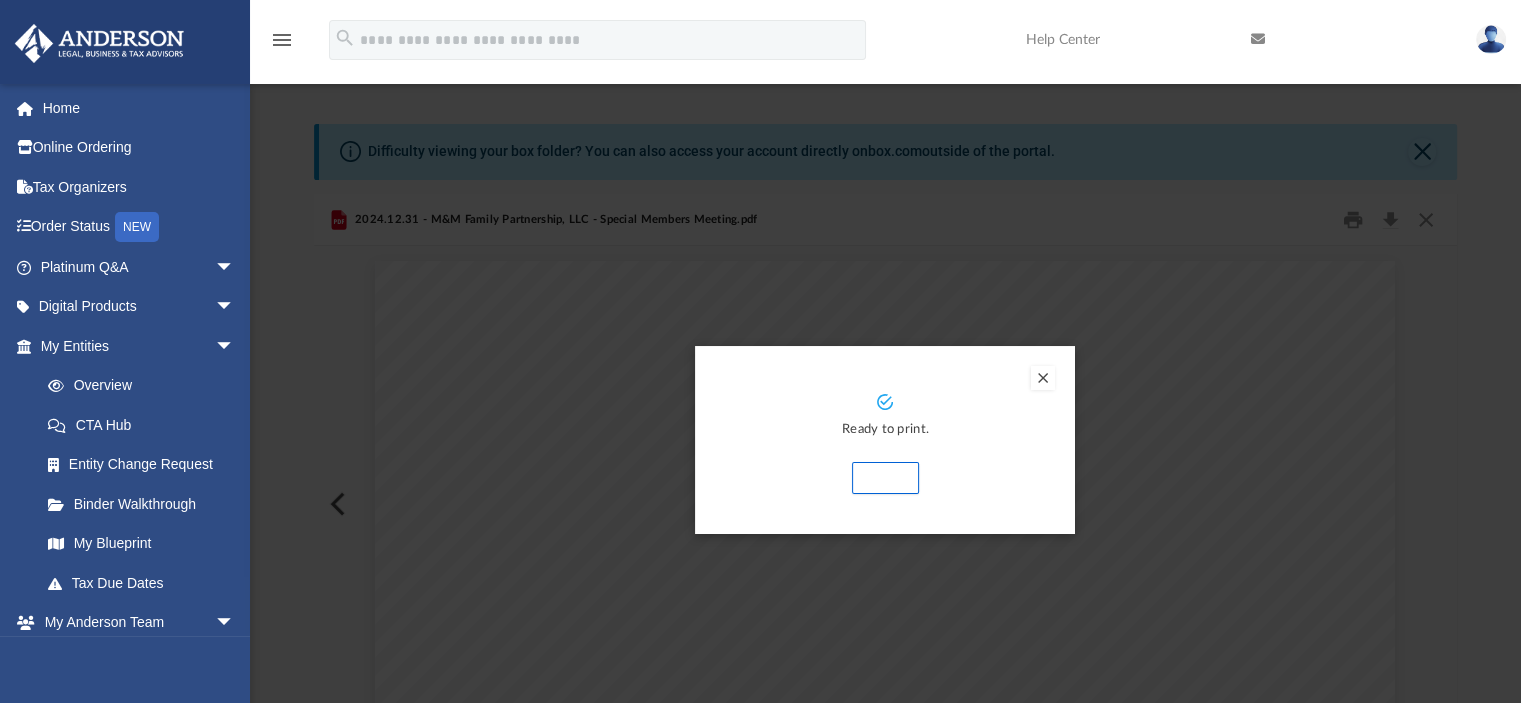 click on "Print" at bounding box center (885, 478) 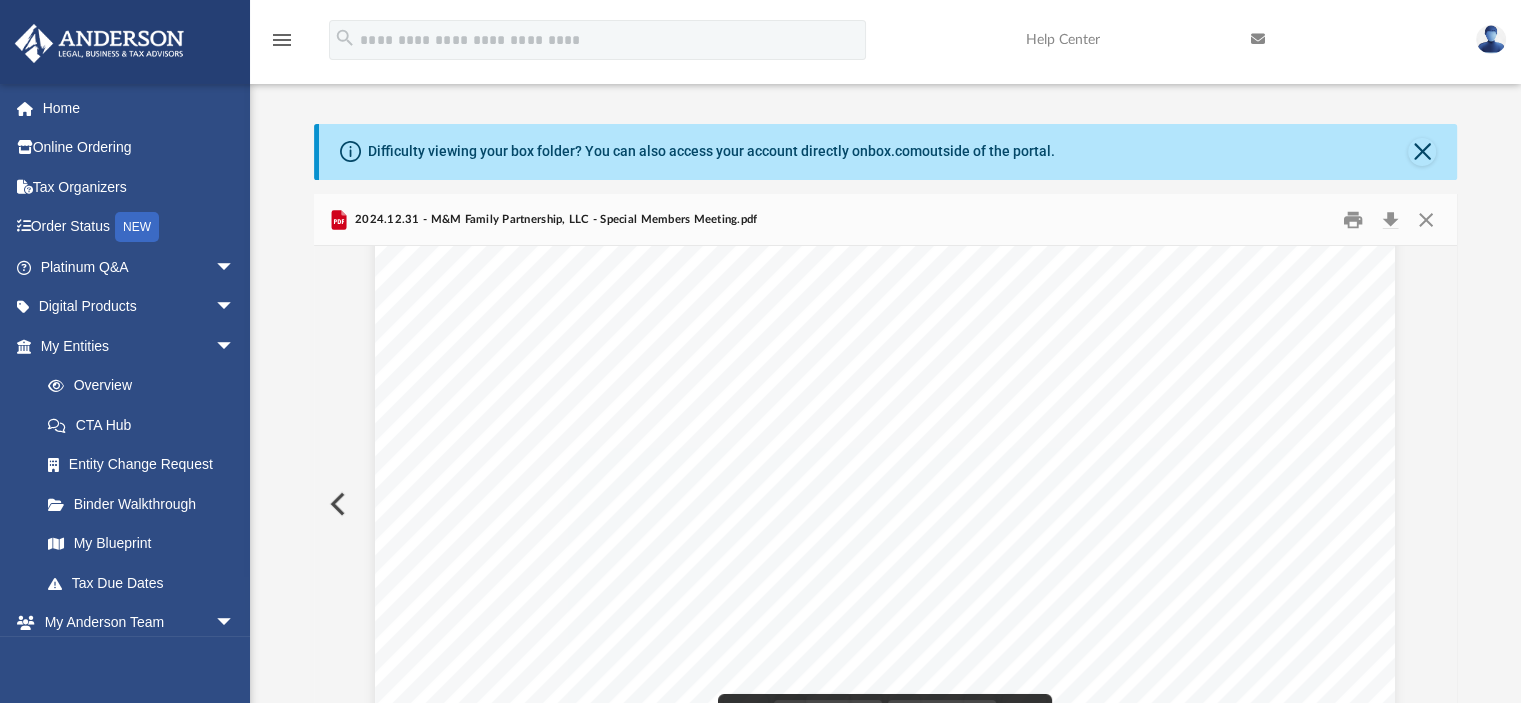 scroll, scrollTop: 0, scrollLeft: 0, axis: both 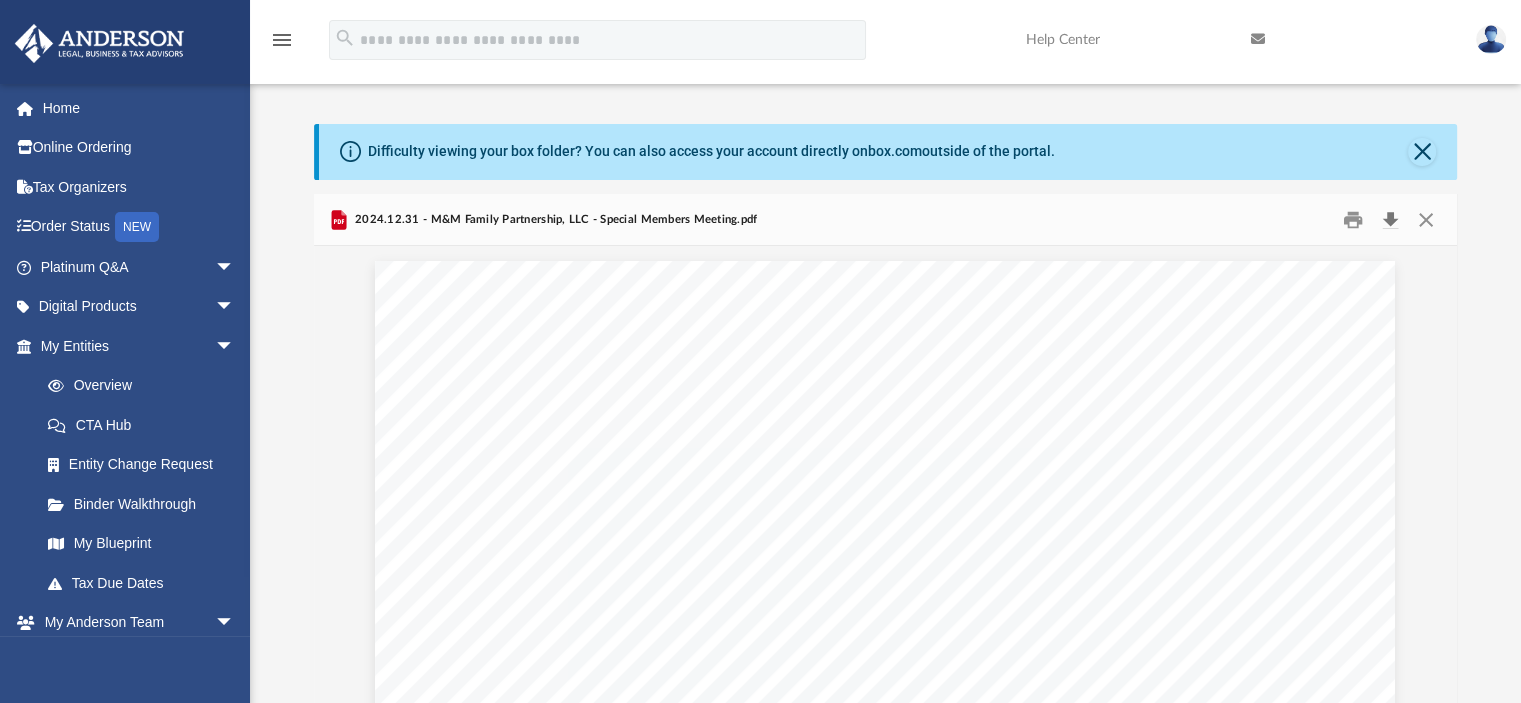click at bounding box center [1391, 219] 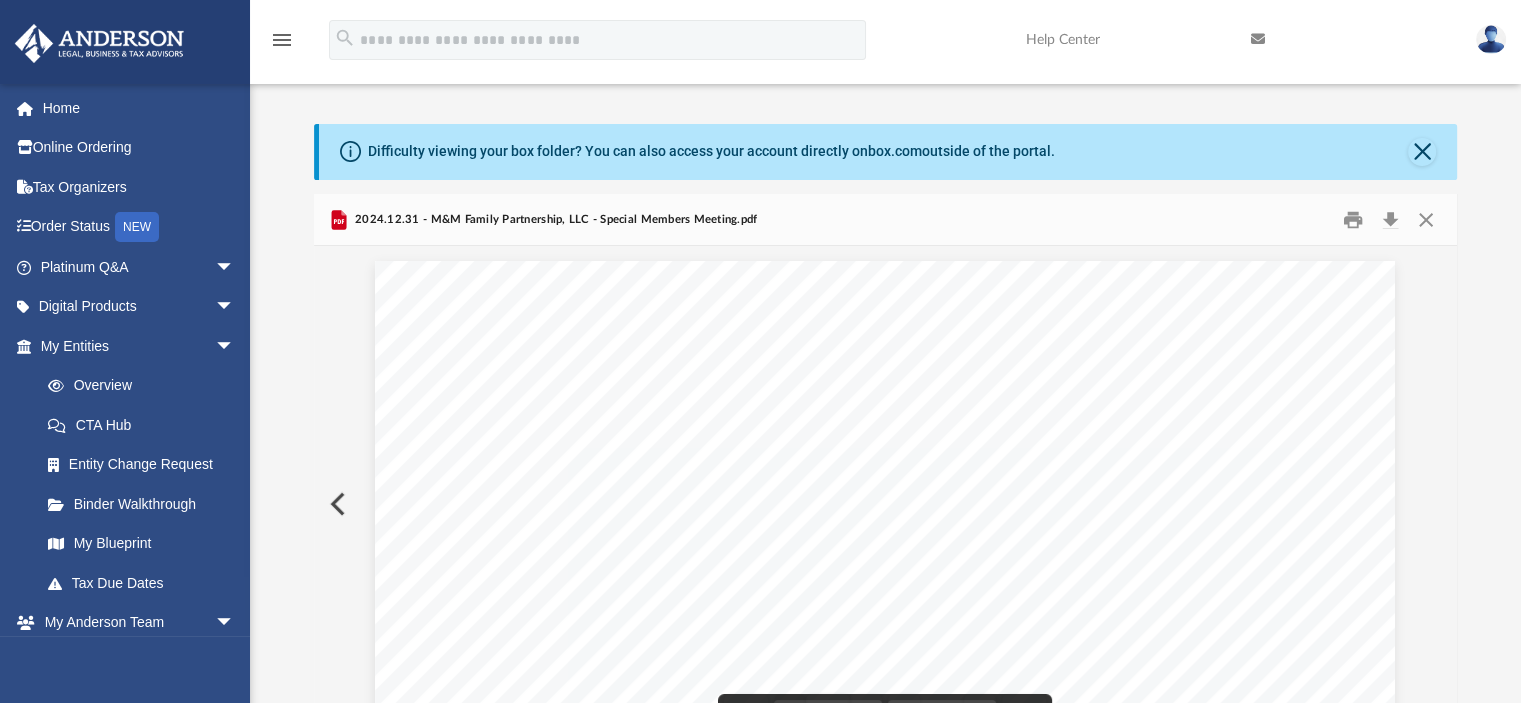 click on "My Blueprint" at bounding box center [141, 544] 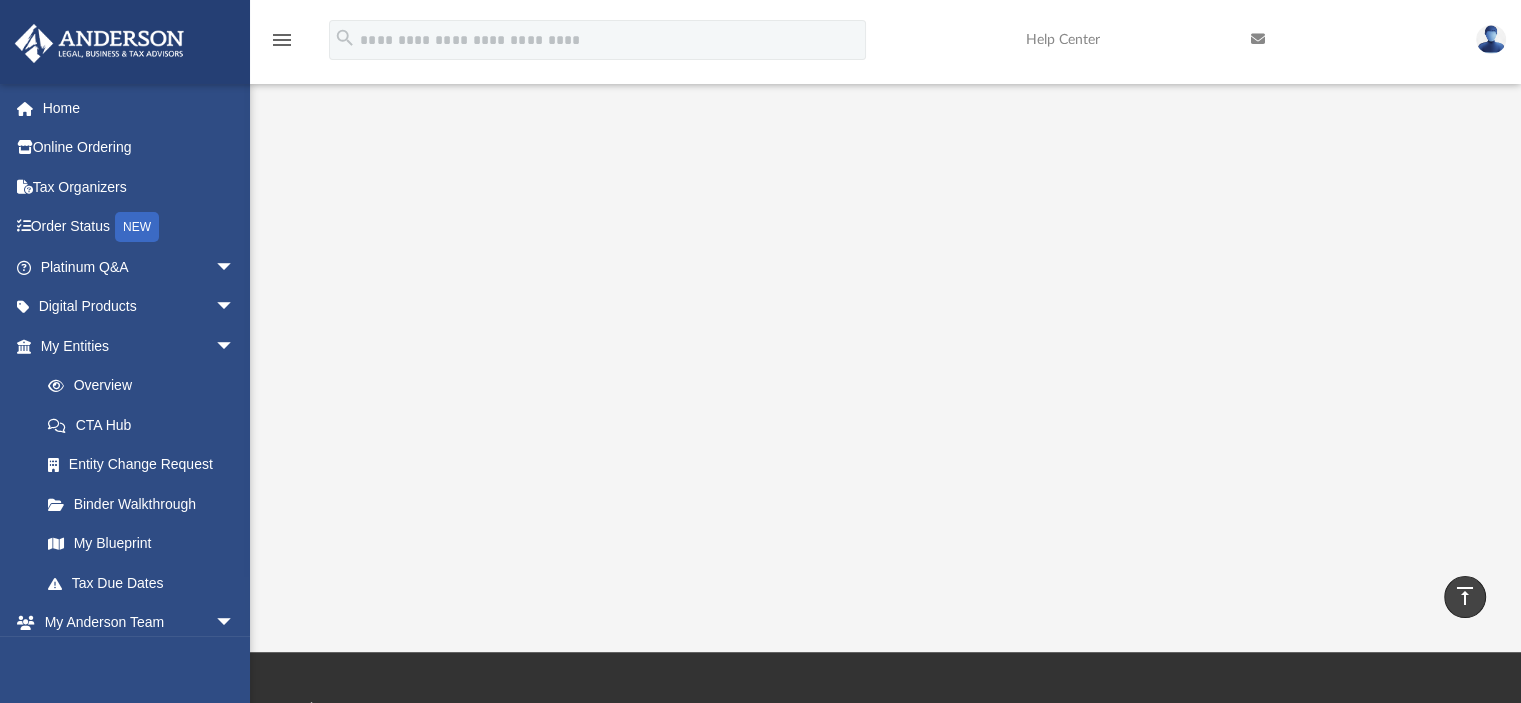 scroll, scrollTop: 0, scrollLeft: 0, axis: both 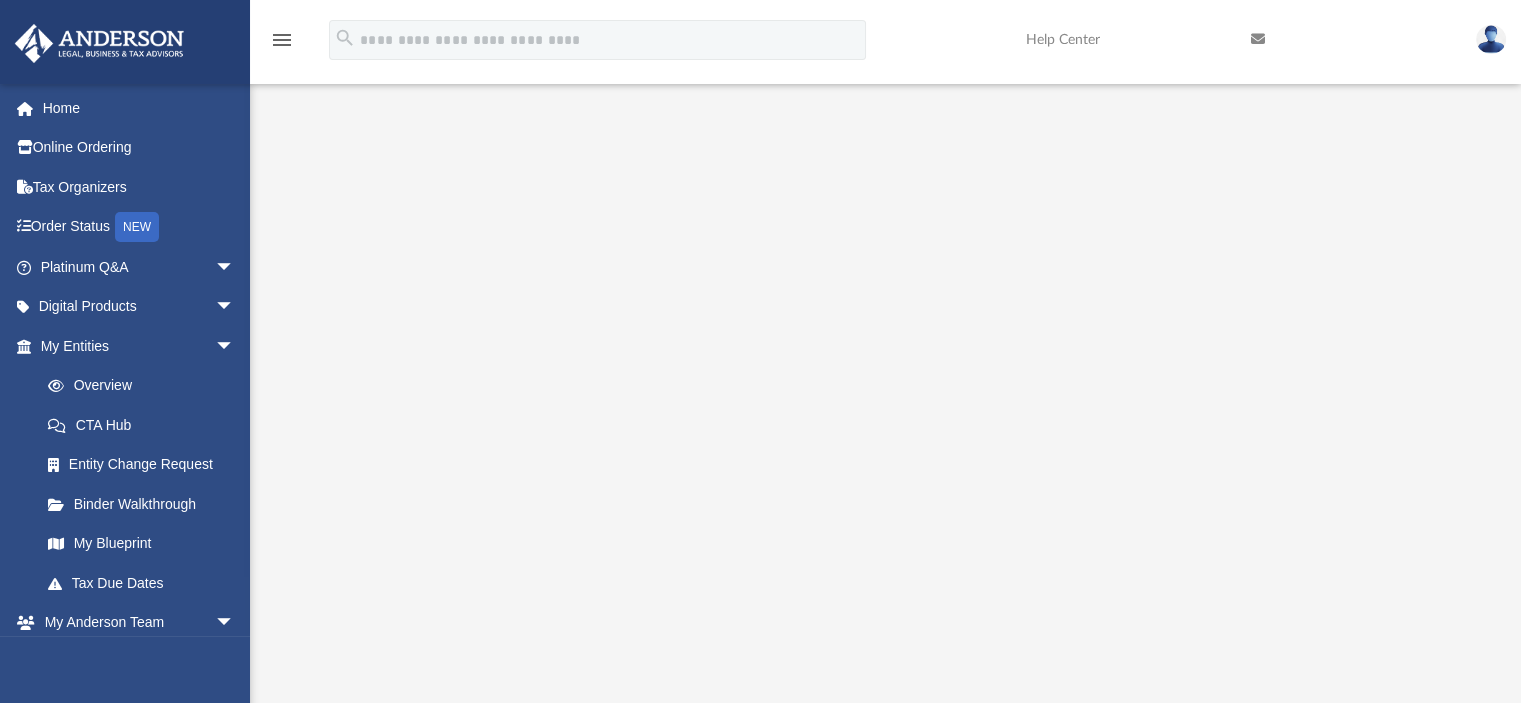 click on "Entity Change Request" at bounding box center (146, 465) 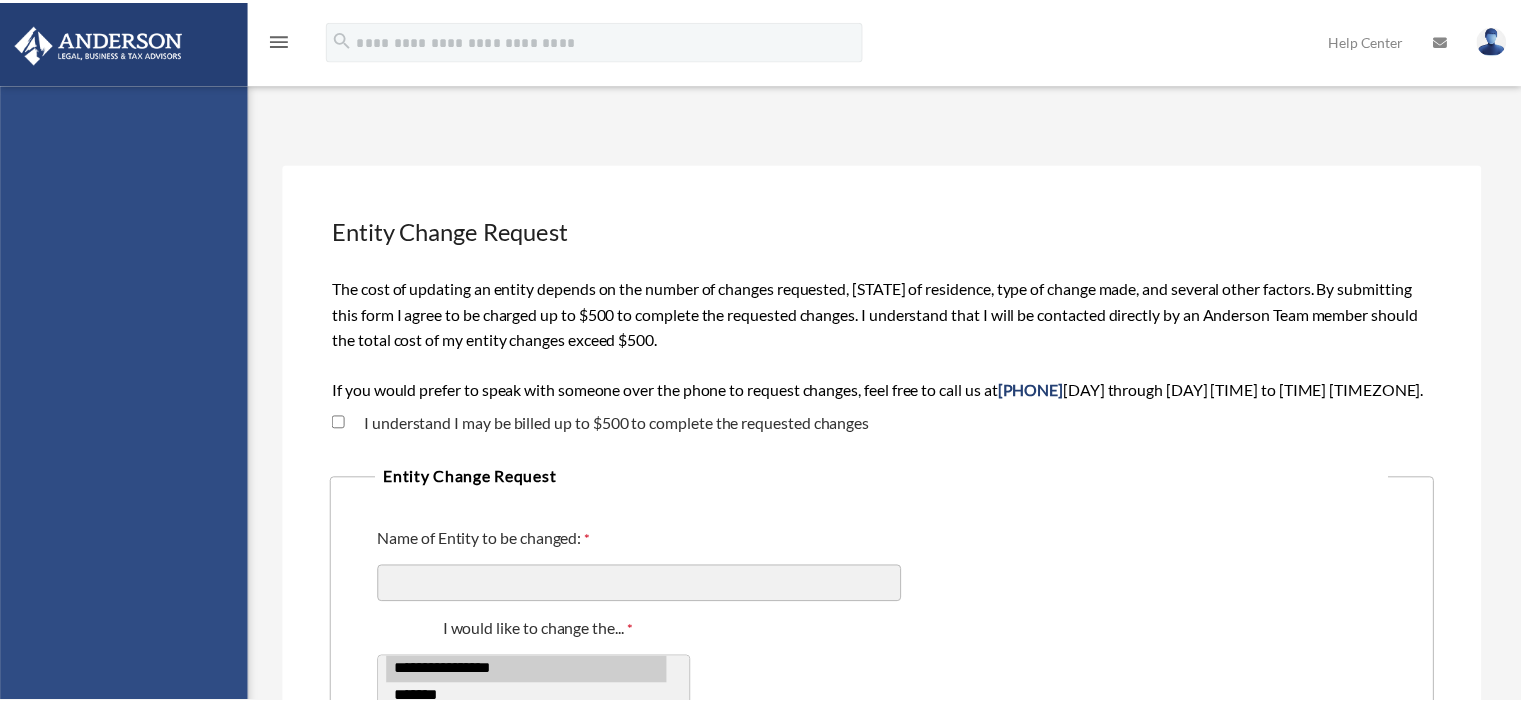scroll, scrollTop: 0, scrollLeft: 0, axis: both 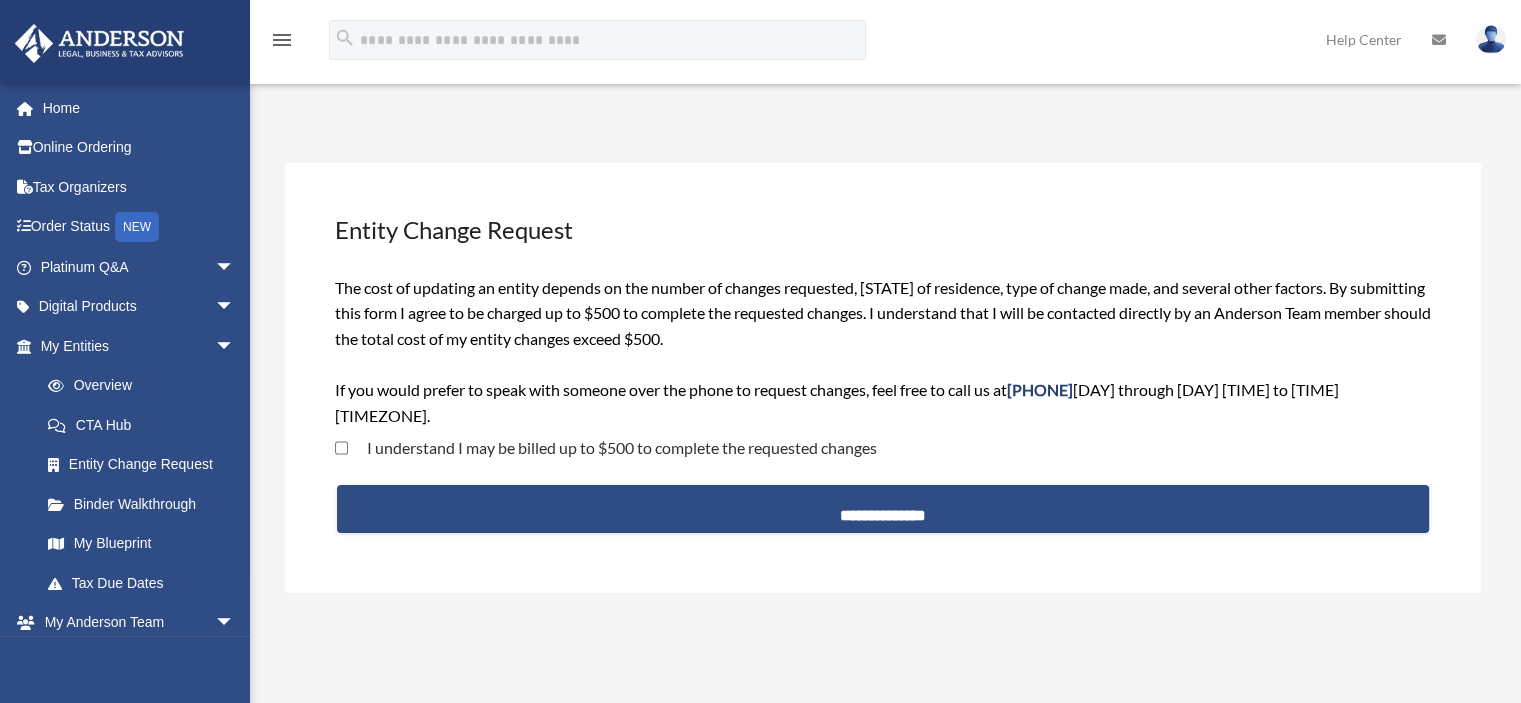 click on "Tax Due Dates" at bounding box center [146, 583] 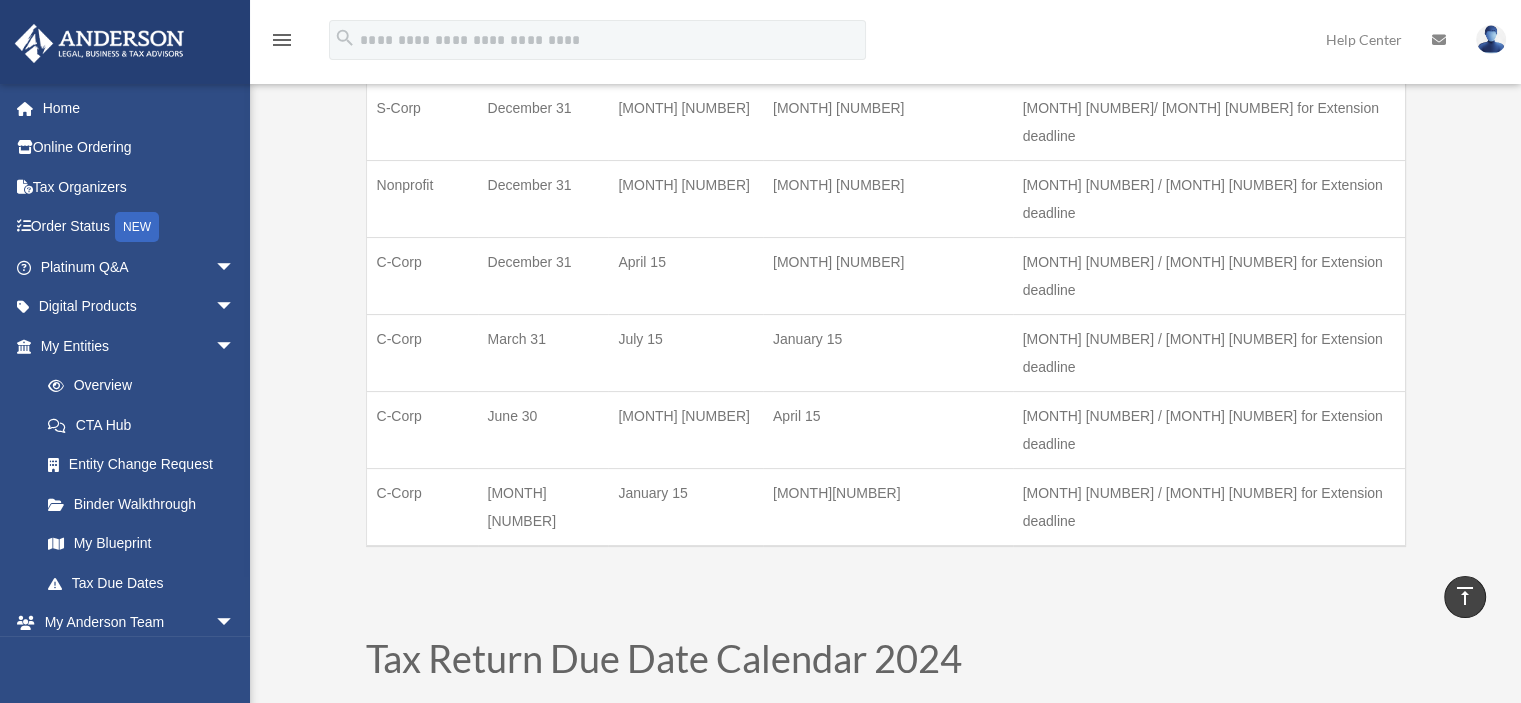 scroll, scrollTop: 0, scrollLeft: 0, axis: both 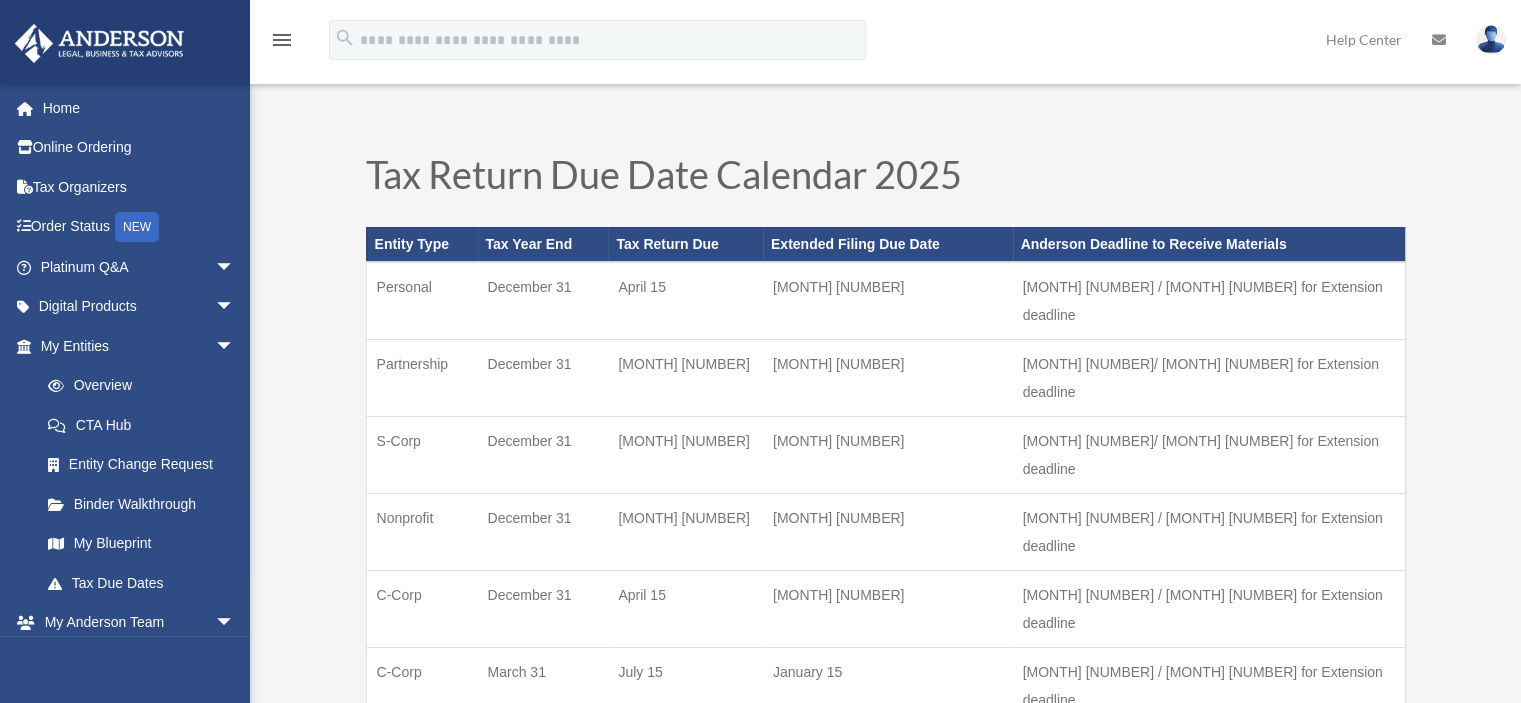 click on "My Anderson Team arrow_drop_down" at bounding box center (139, 623) 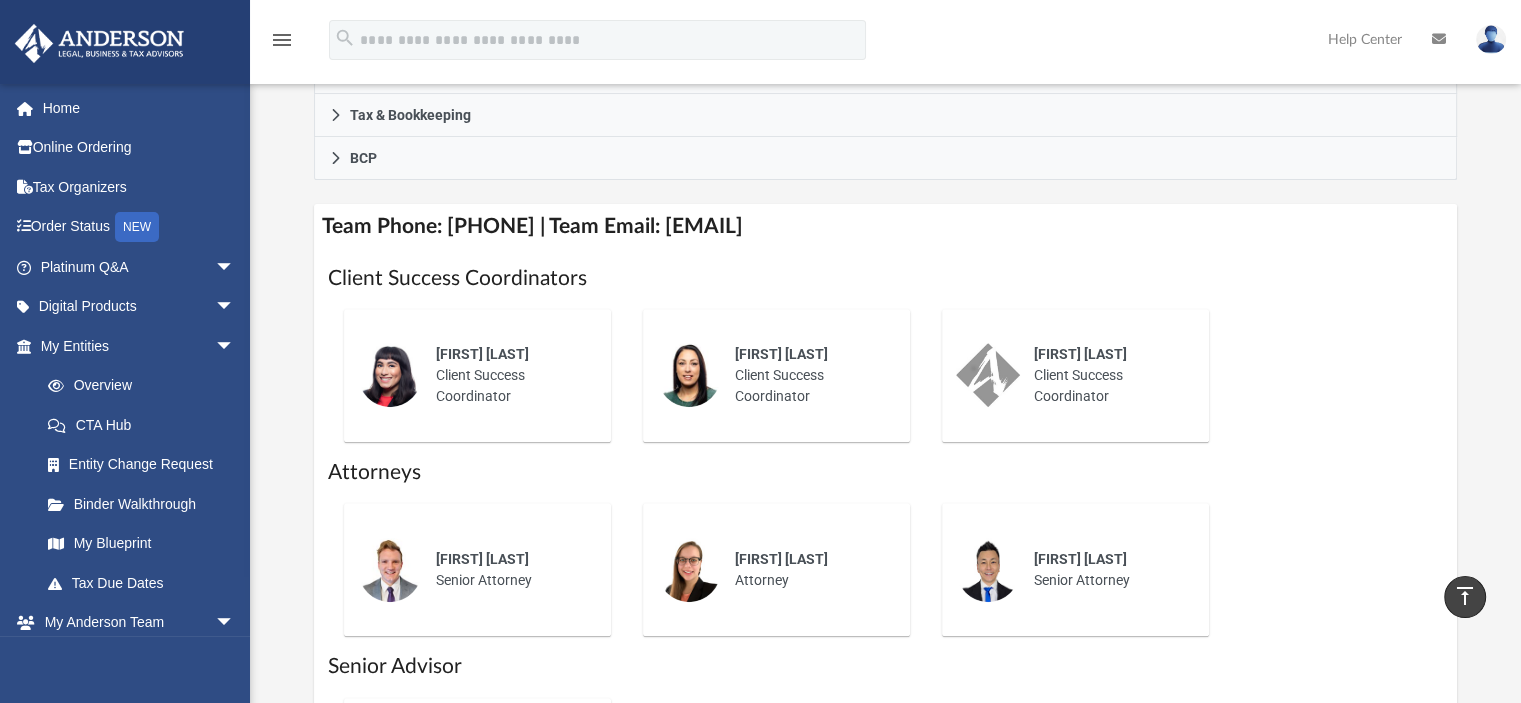 scroll, scrollTop: 333, scrollLeft: 0, axis: vertical 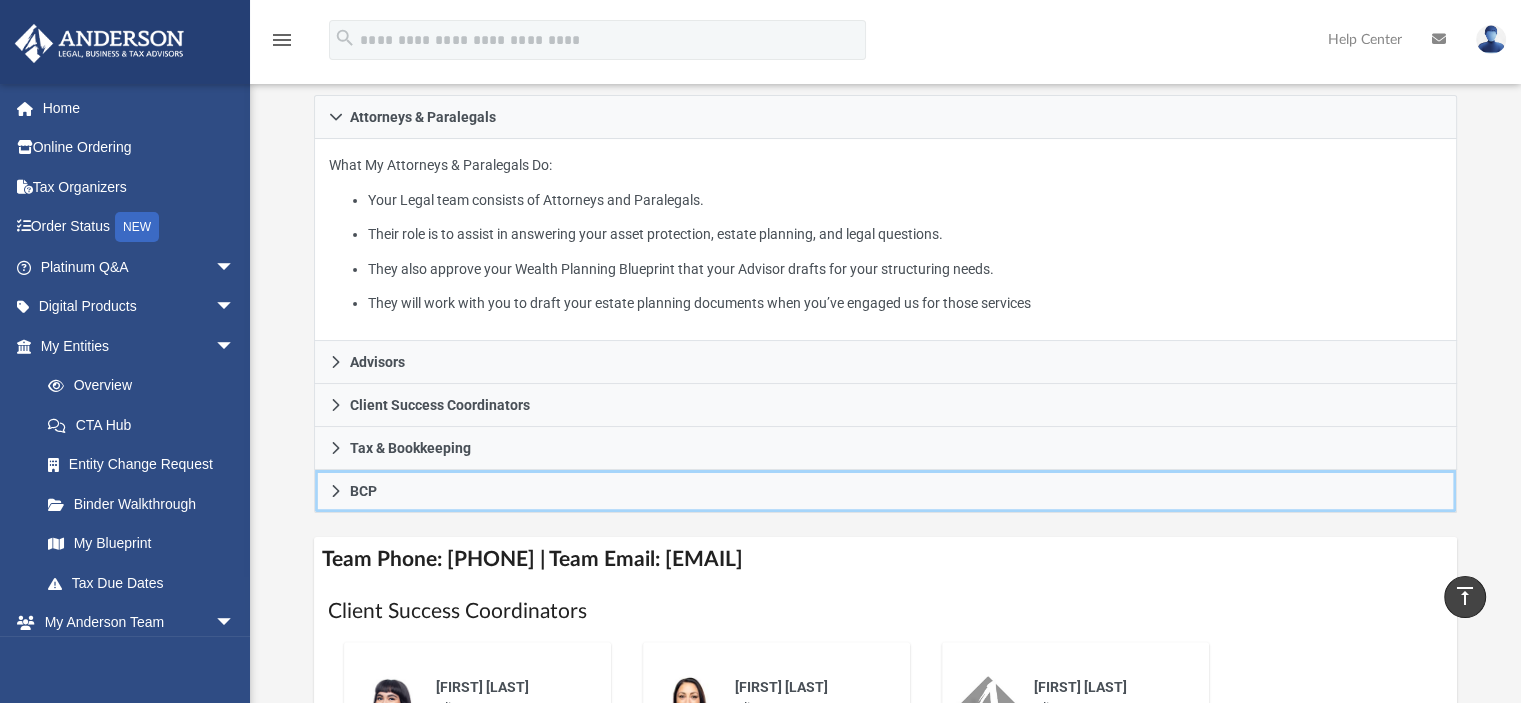 click on "BCP" at bounding box center [886, 491] 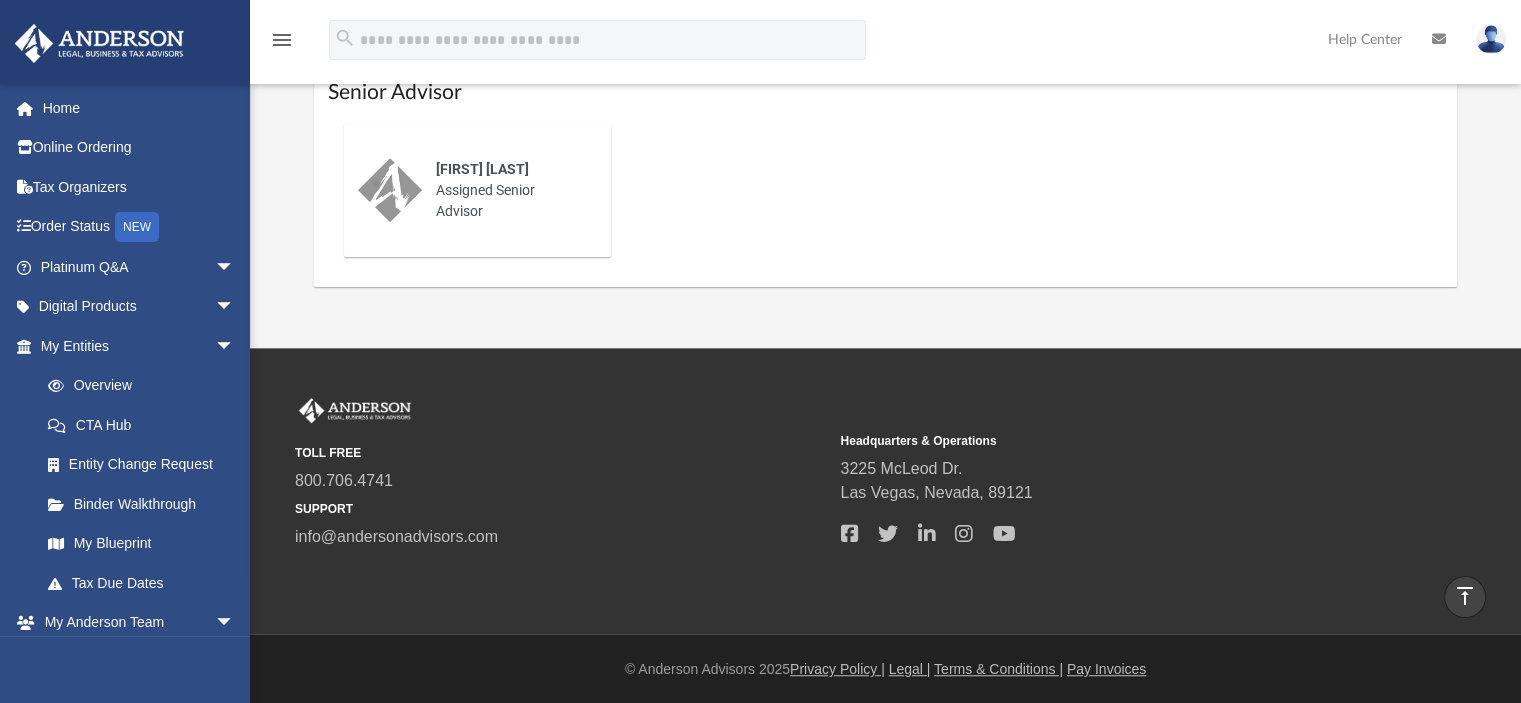 scroll, scrollTop: 474, scrollLeft: 0, axis: vertical 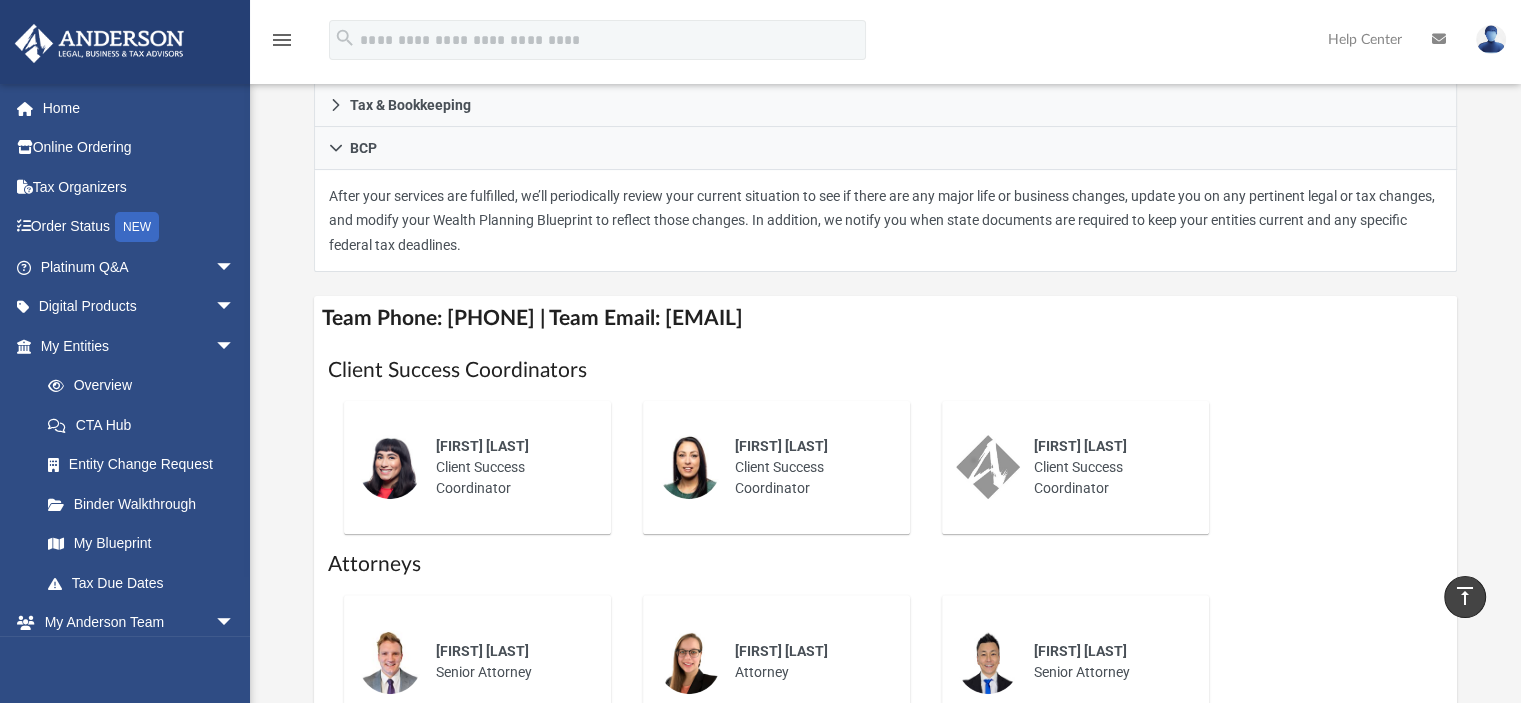 click on "CTA Hub" at bounding box center (146, 425) 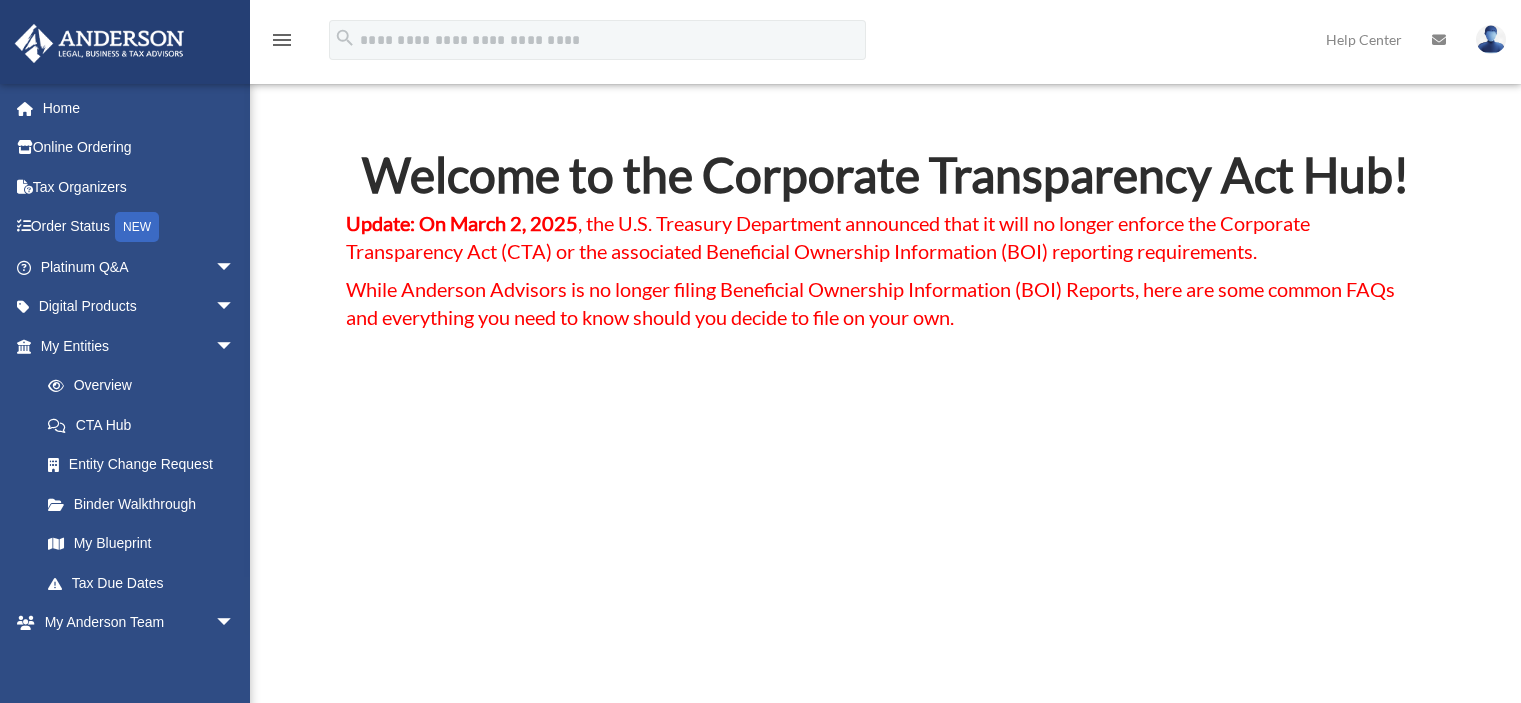 scroll, scrollTop: 0, scrollLeft: 0, axis: both 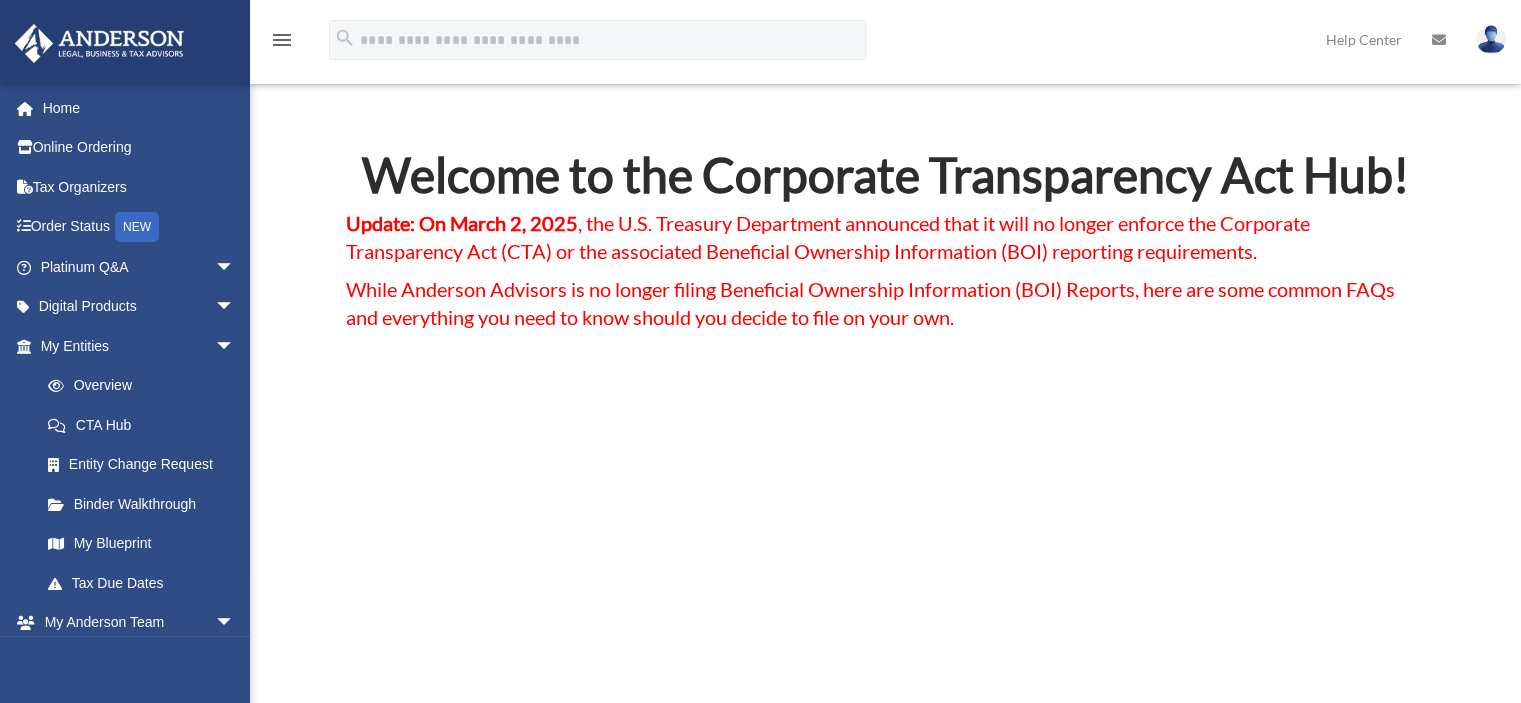 click on "arrow_drop_down" at bounding box center [235, 346] 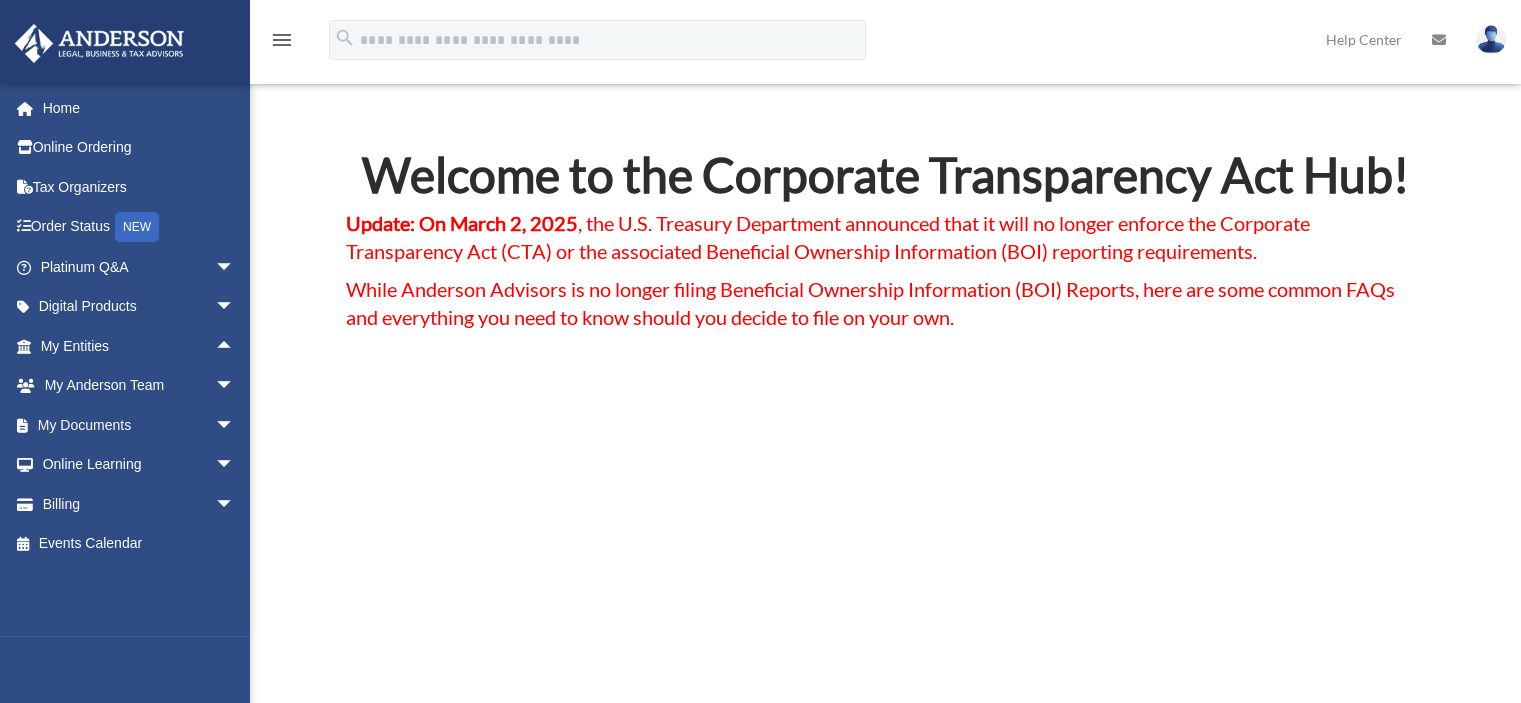 click on "arrow_drop_down" at bounding box center (235, 307) 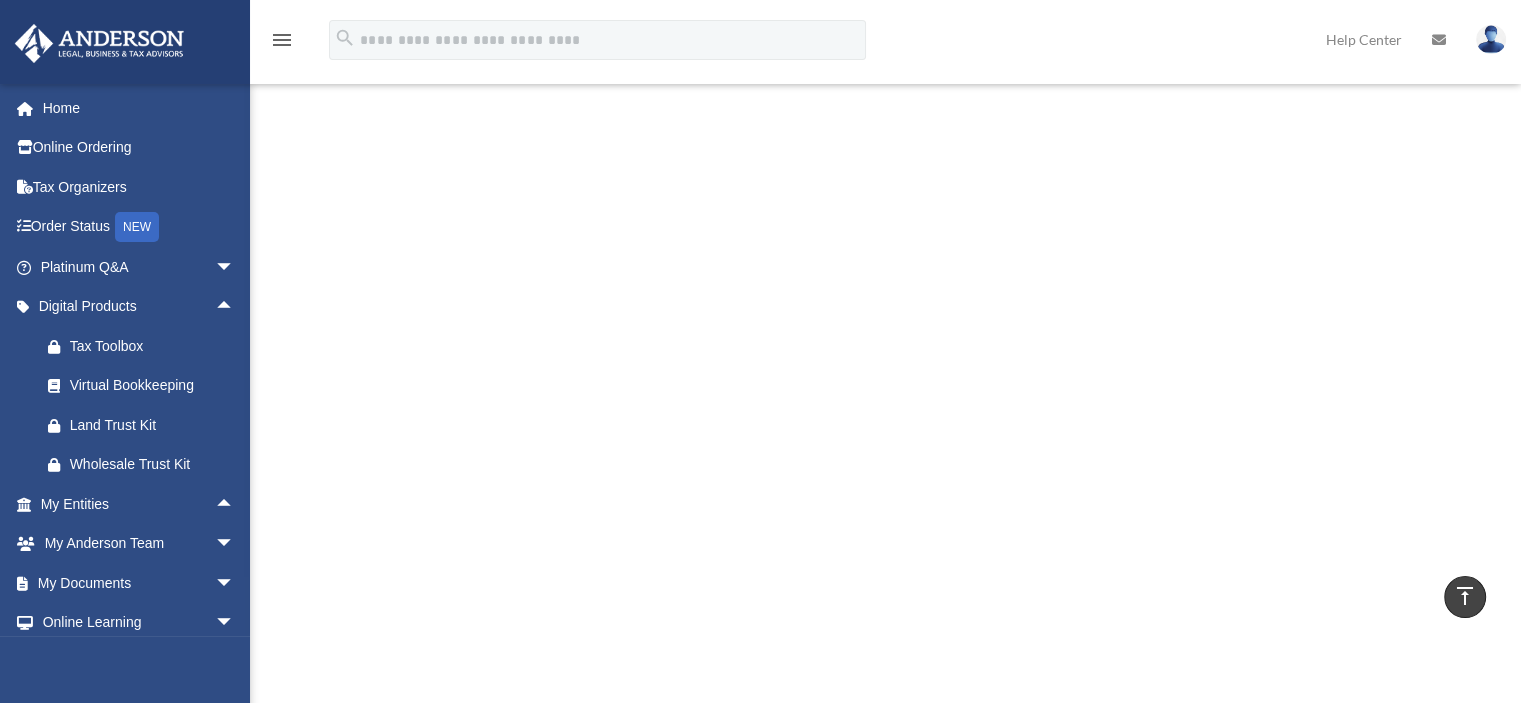 scroll, scrollTop: 333, scrollLeft: 0, axis: vertical 